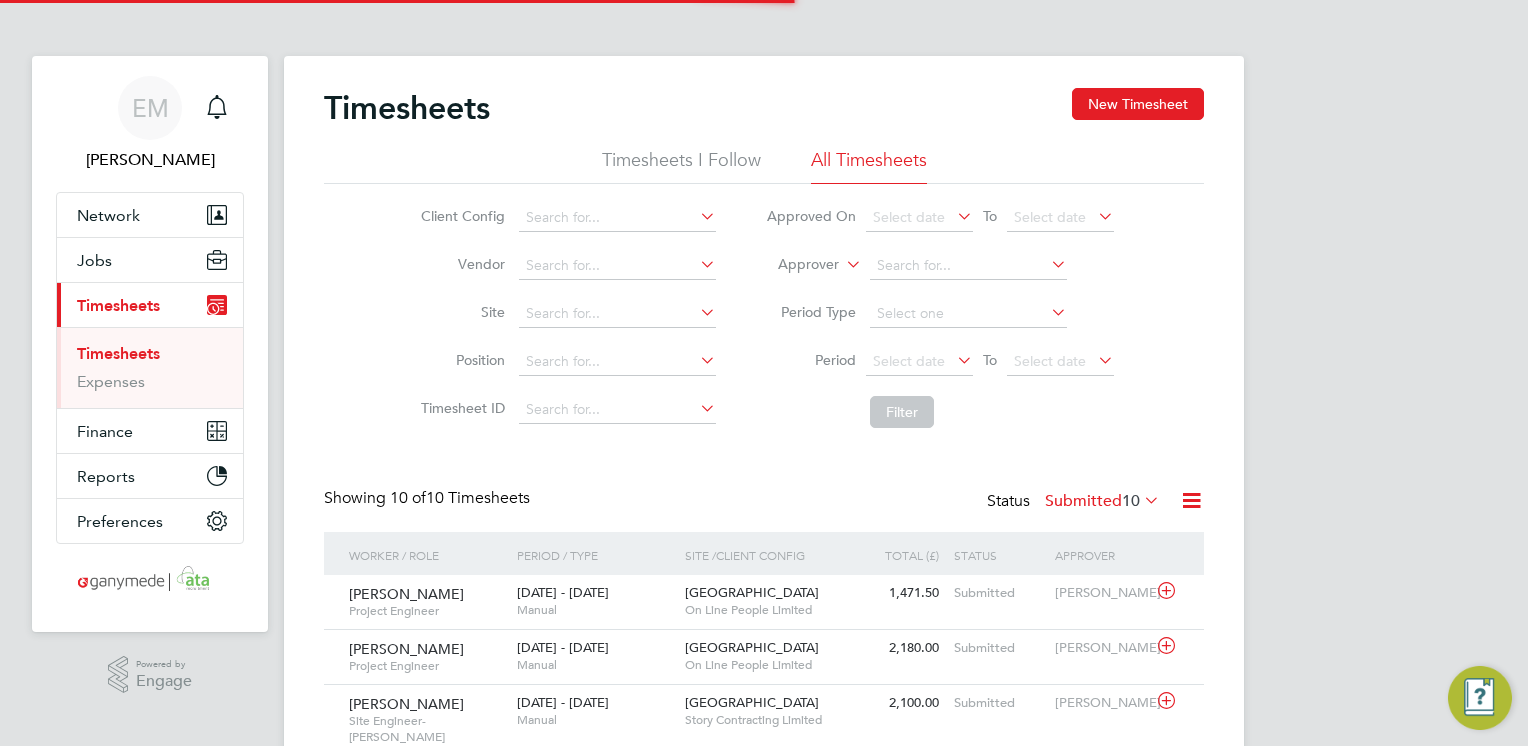 scroll, scrollTop: 0, scrollLeft: 0, axis: both 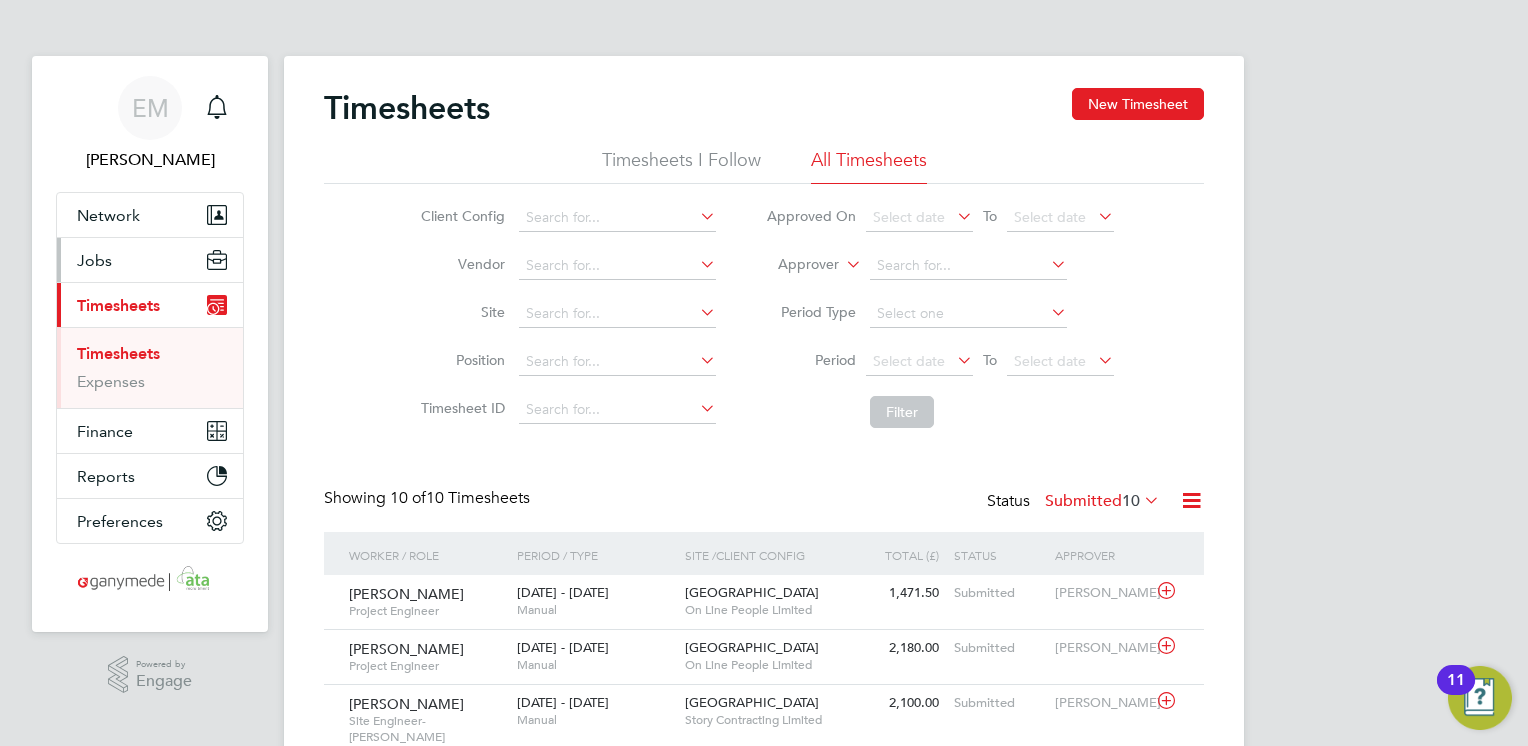 click on "Jobs" at bounding box center (94, 260) 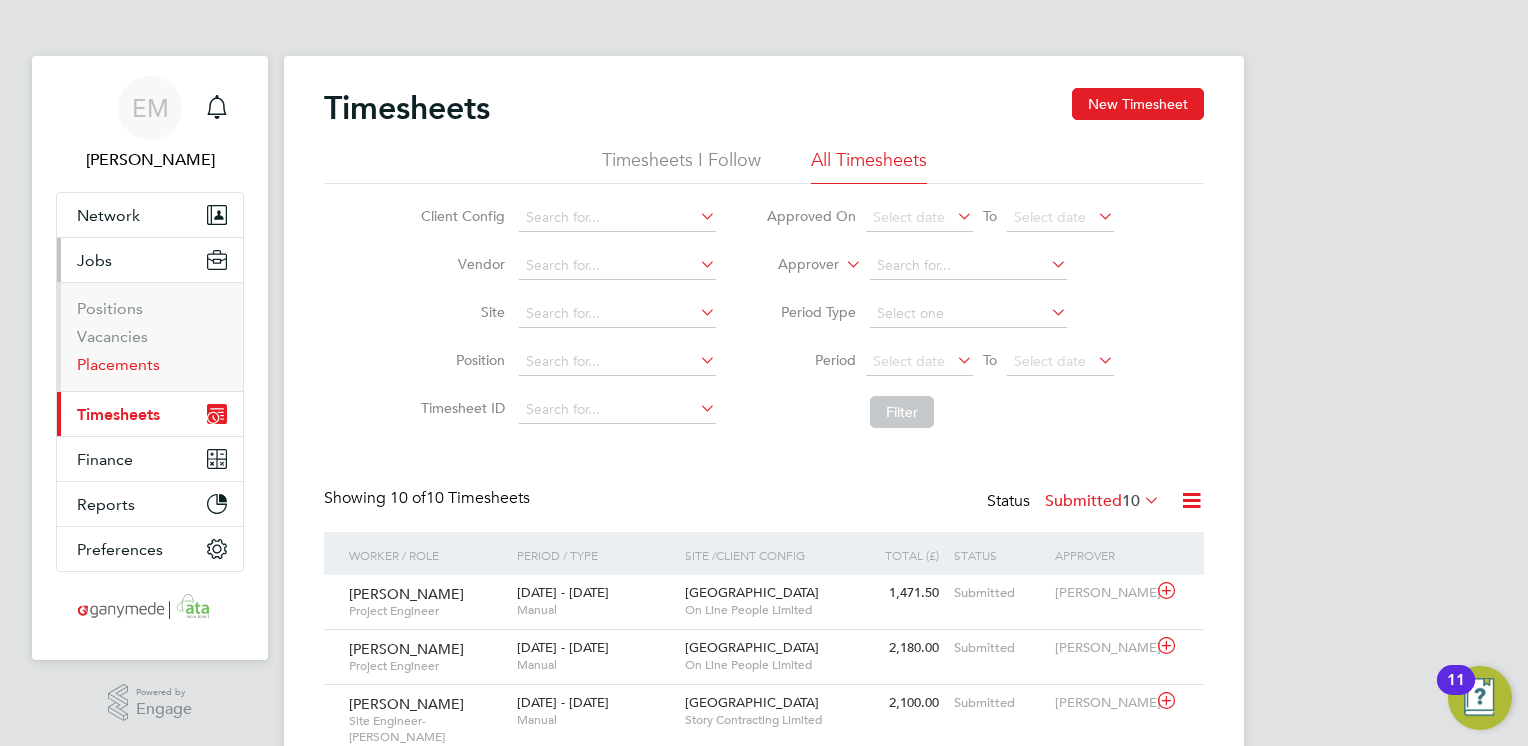 click on "Placements" at bounding box center [118, 364] 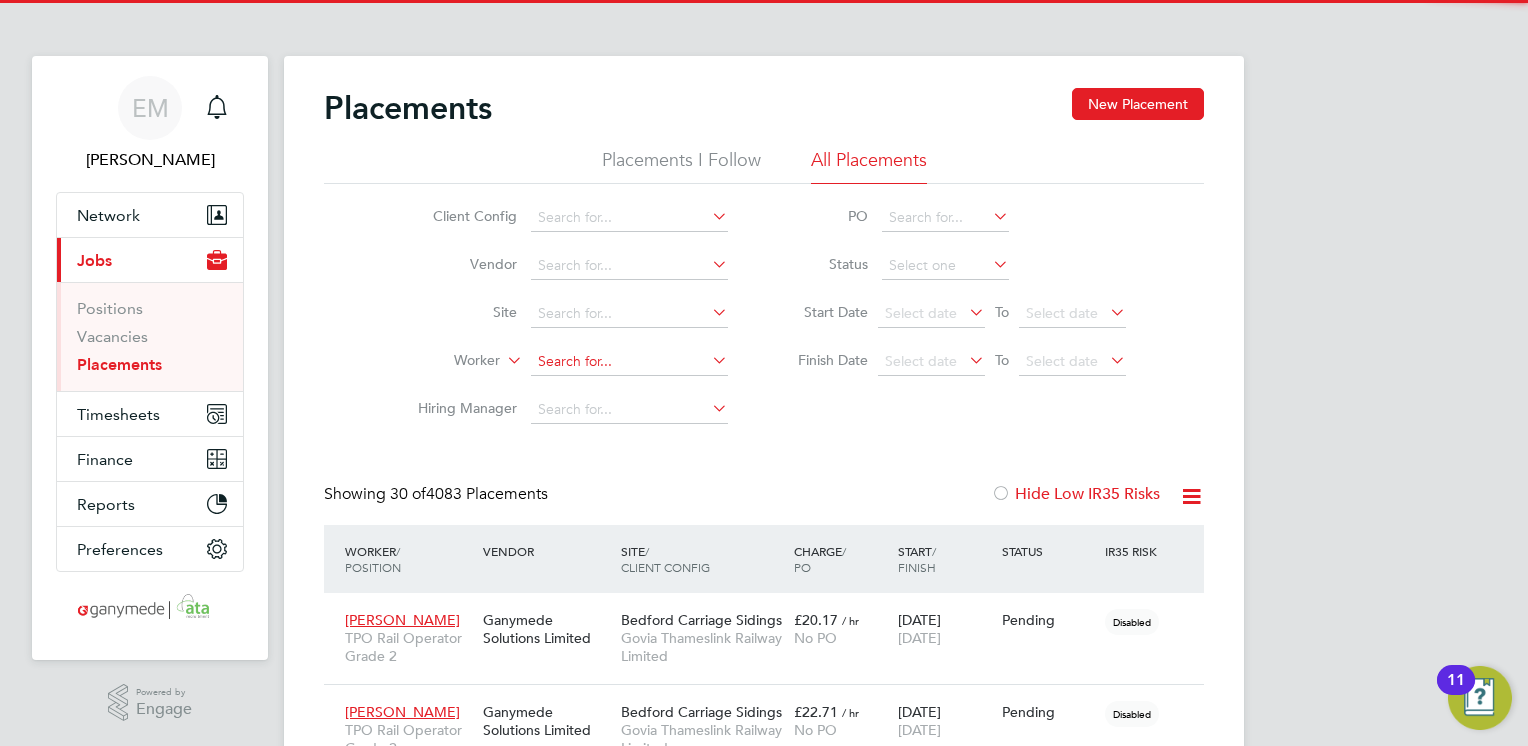 click 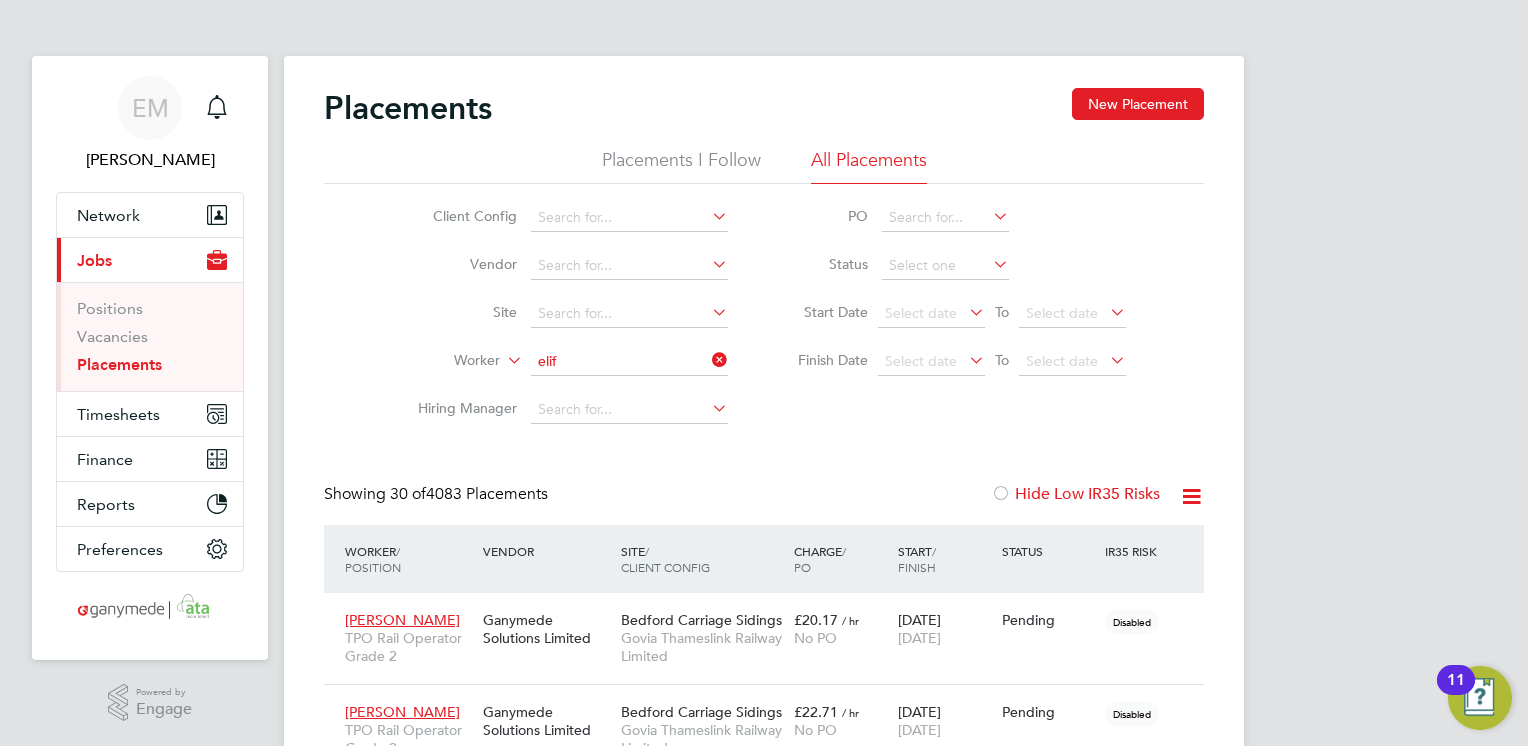 click on "Elif  Zengin Mclaughlin" 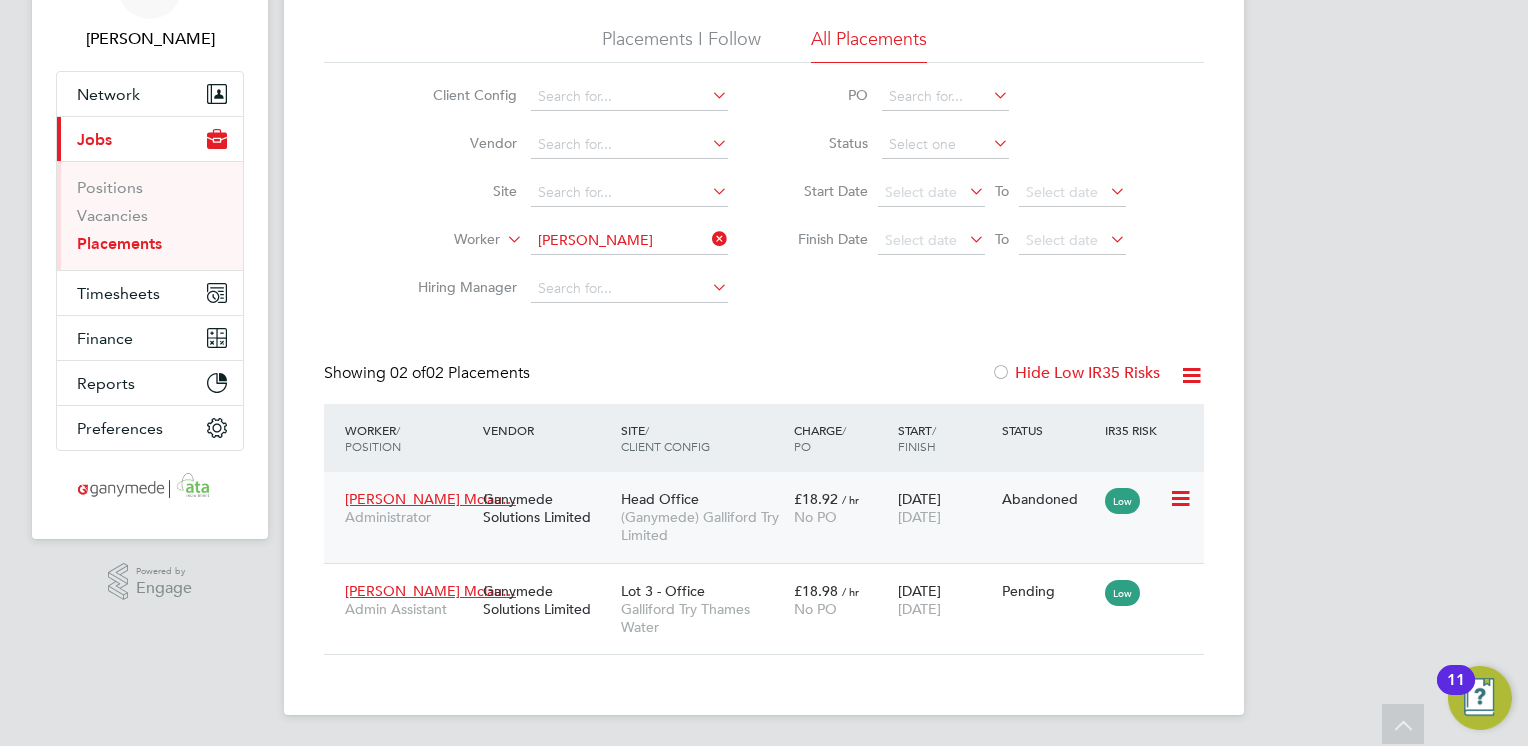 click on "Ganymede Solutions Limited" 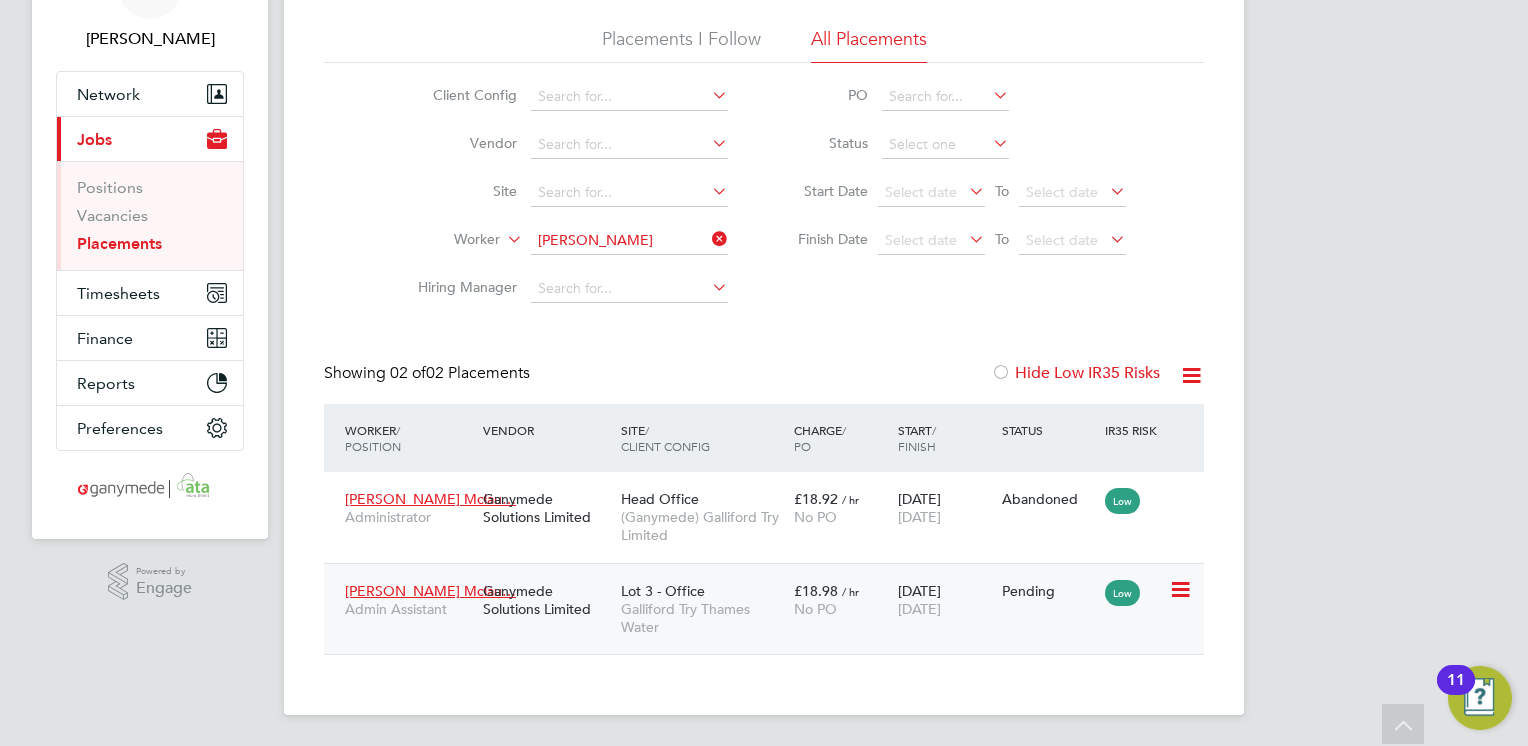 click on "Ganymede Solutions Limited" 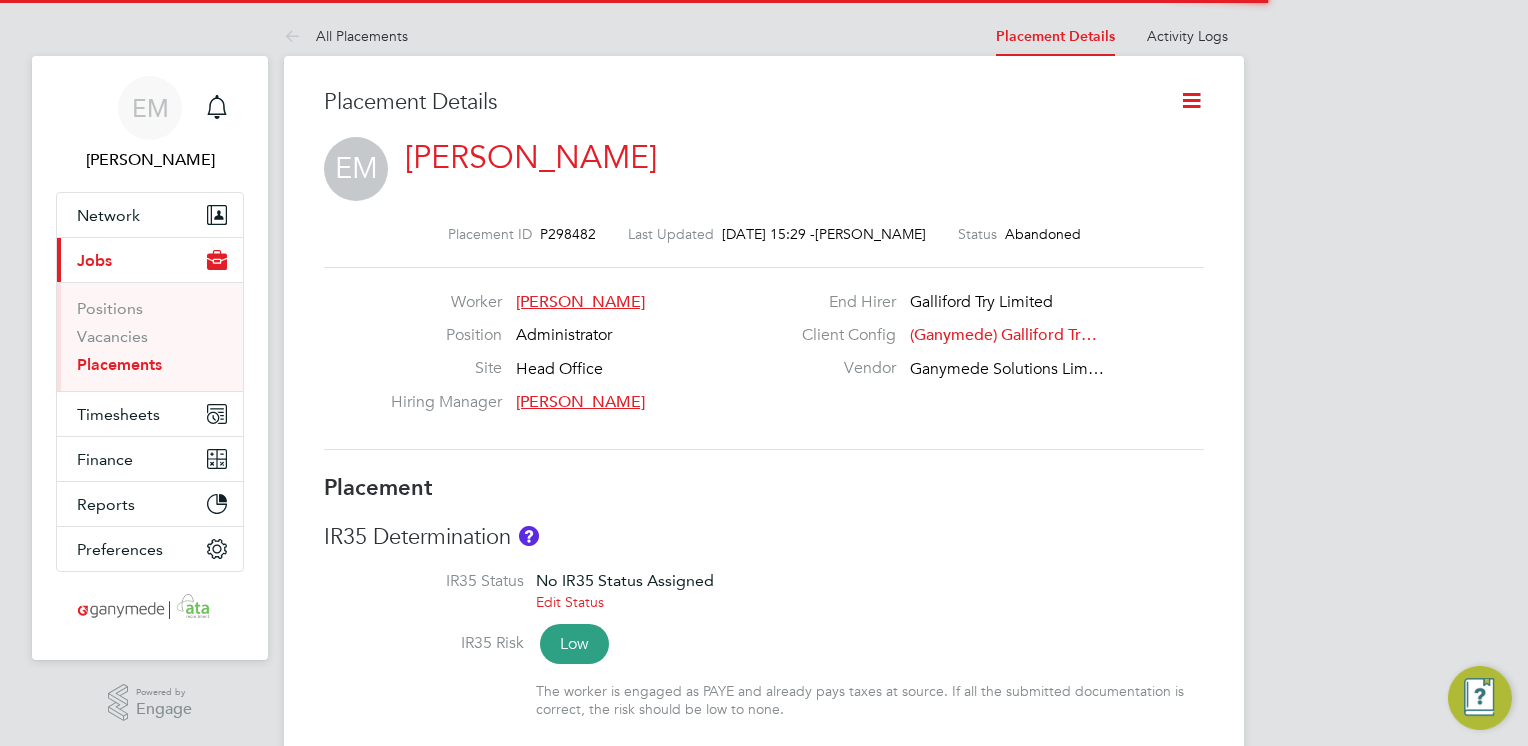 scroll, scrollTop: 0, scrollLeft: 0, axis: both 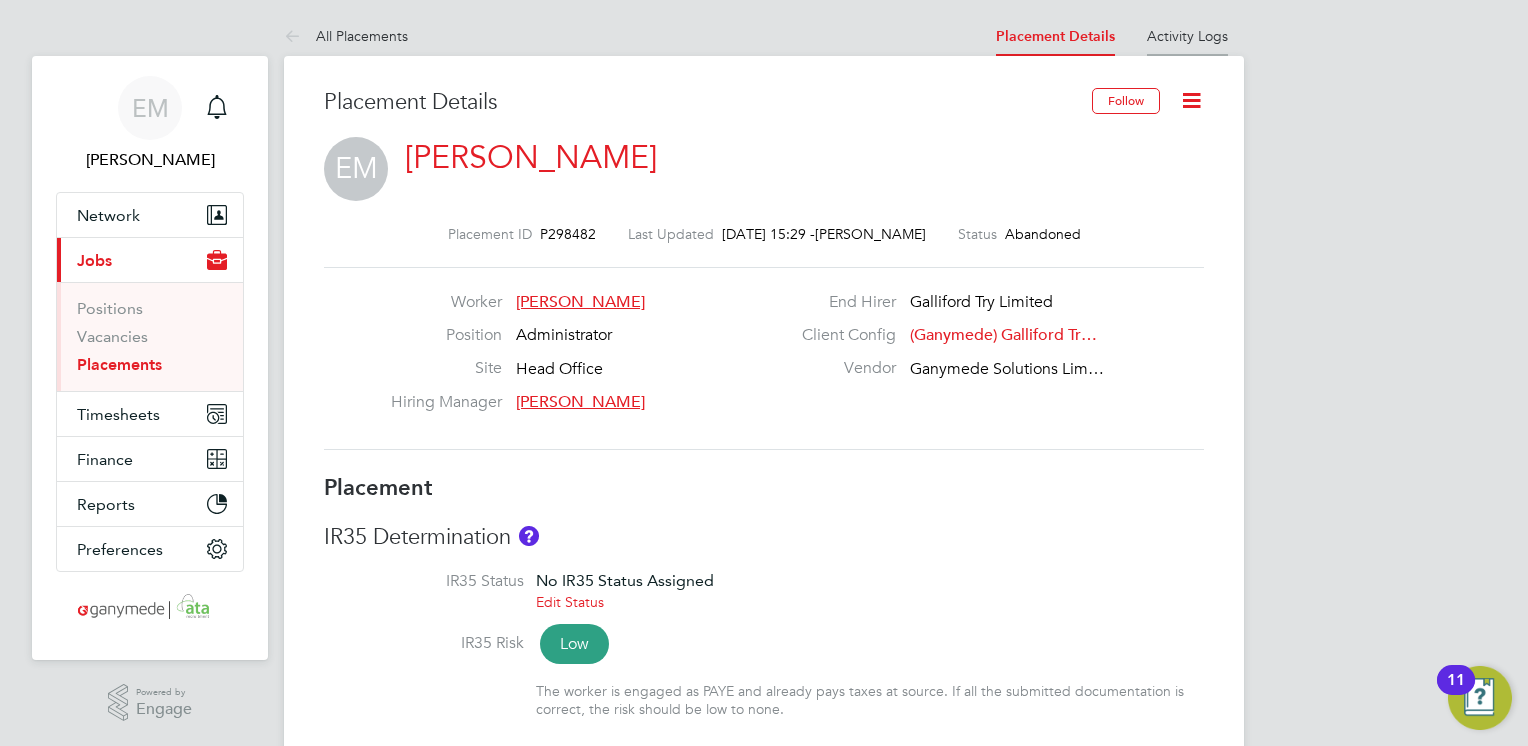 click on "Activity Logs" at bounding box center (1187, 36) 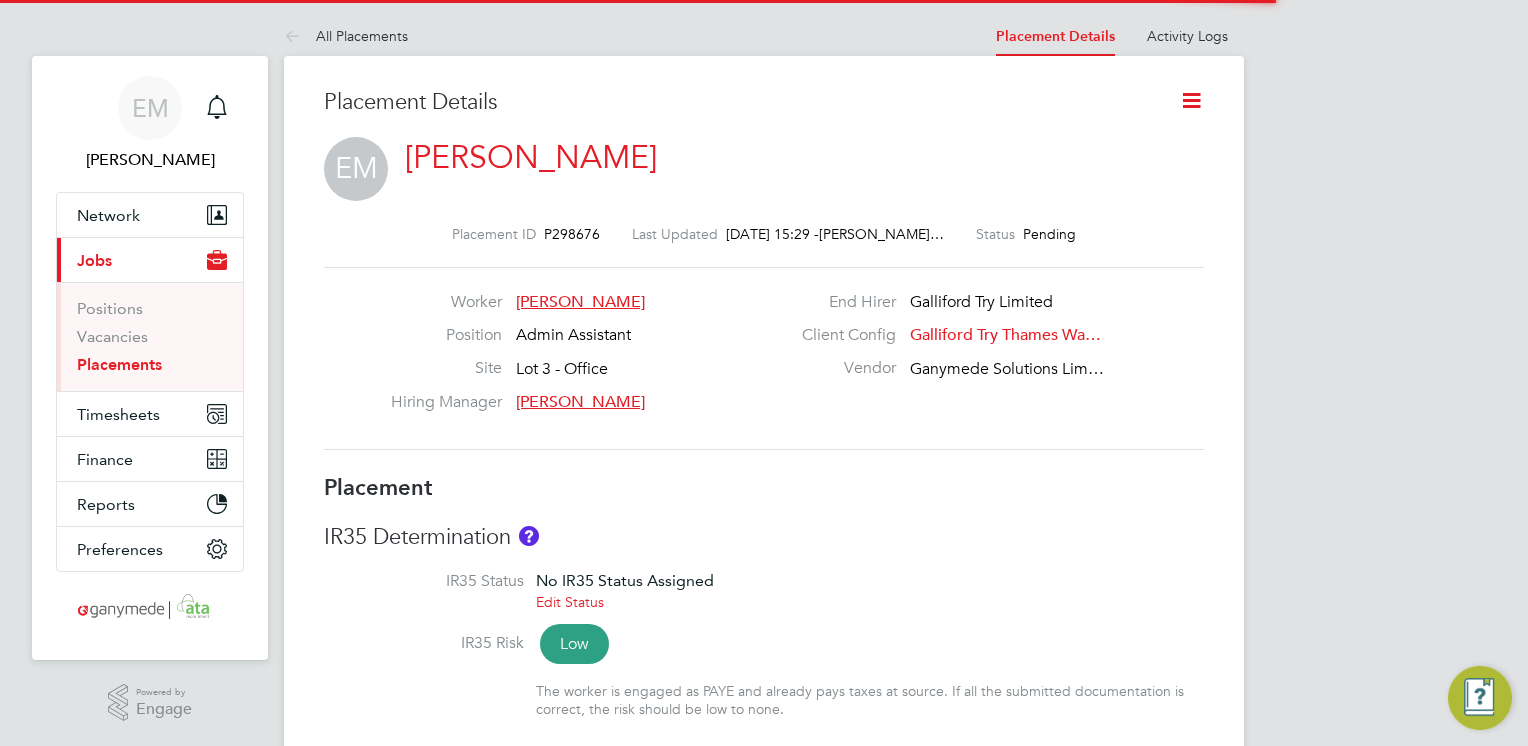 scroll, scrollTop: 0, scrollLeft: 0, axis: both 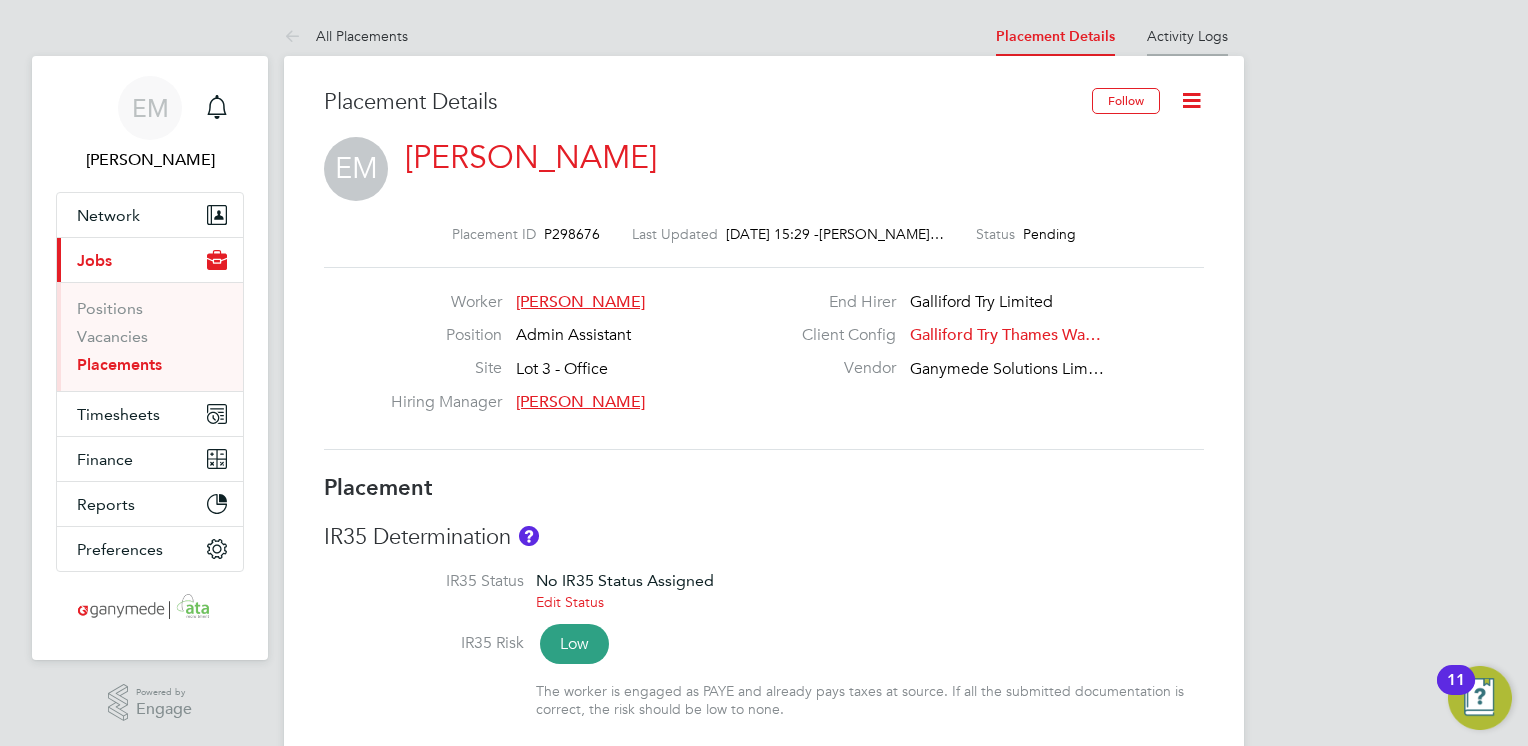 click on "Activity Logs" at bounding box center [1187, 36] 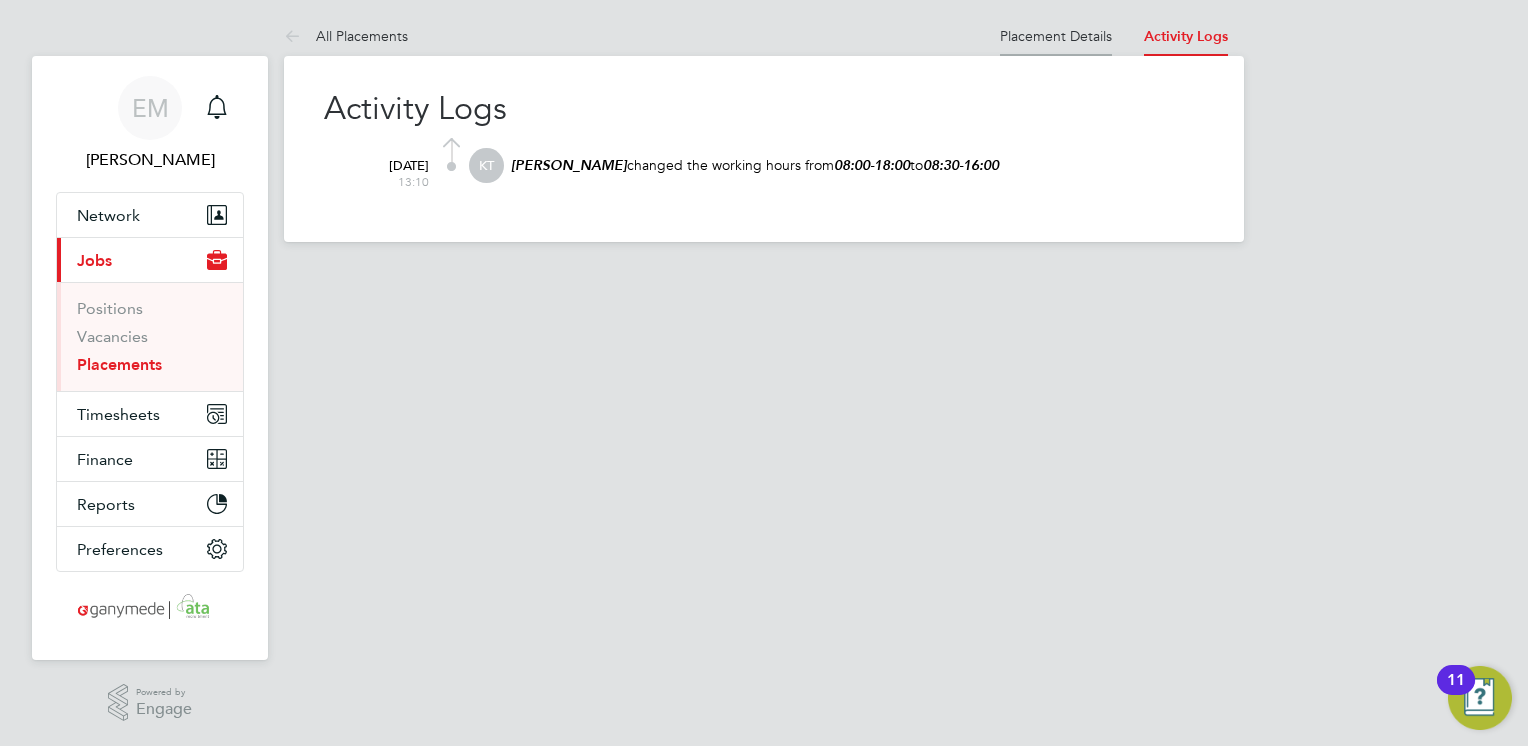 click on "Placement Details" at bounding box center (1056, 36) 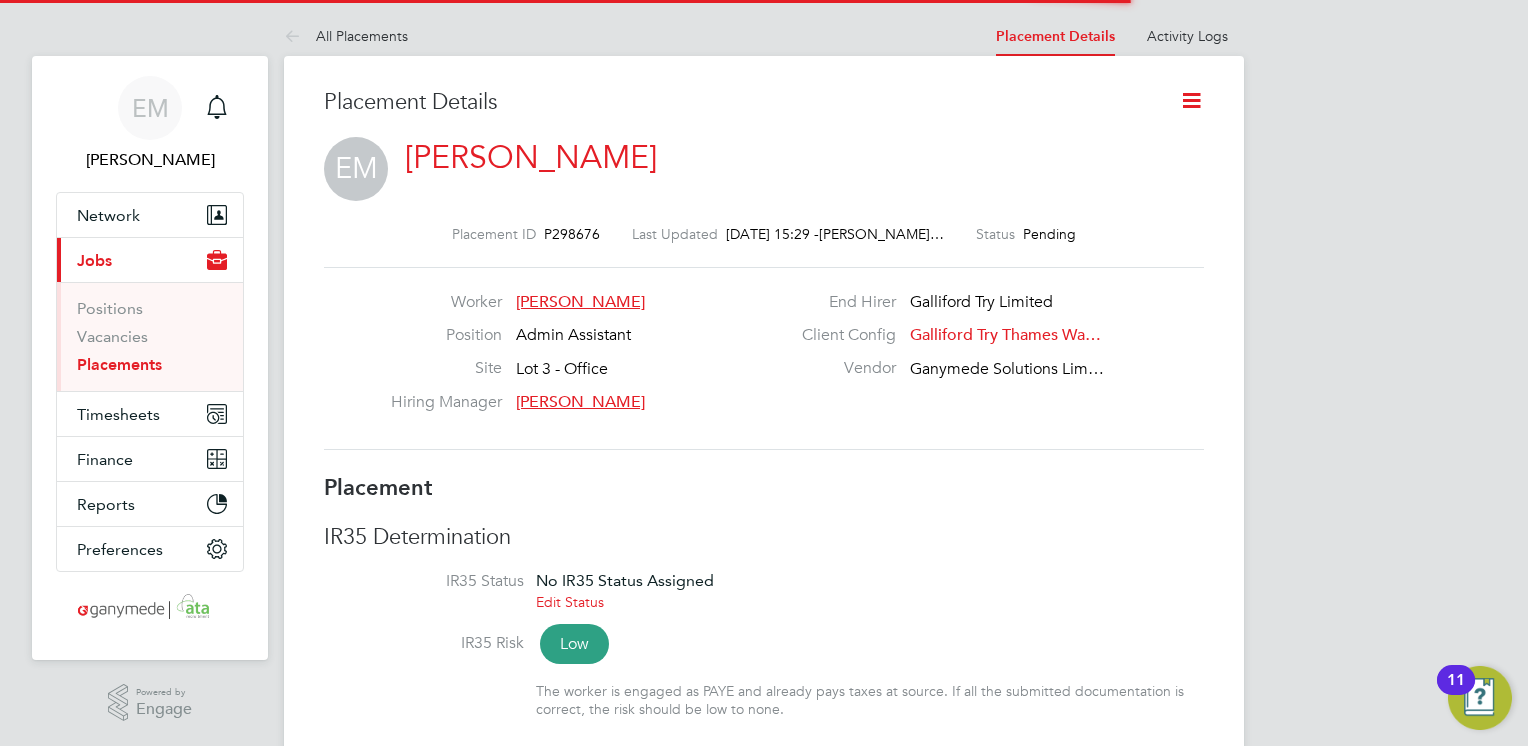 scroll, scrollTop: 9, scrollLeft: 9, axis: both 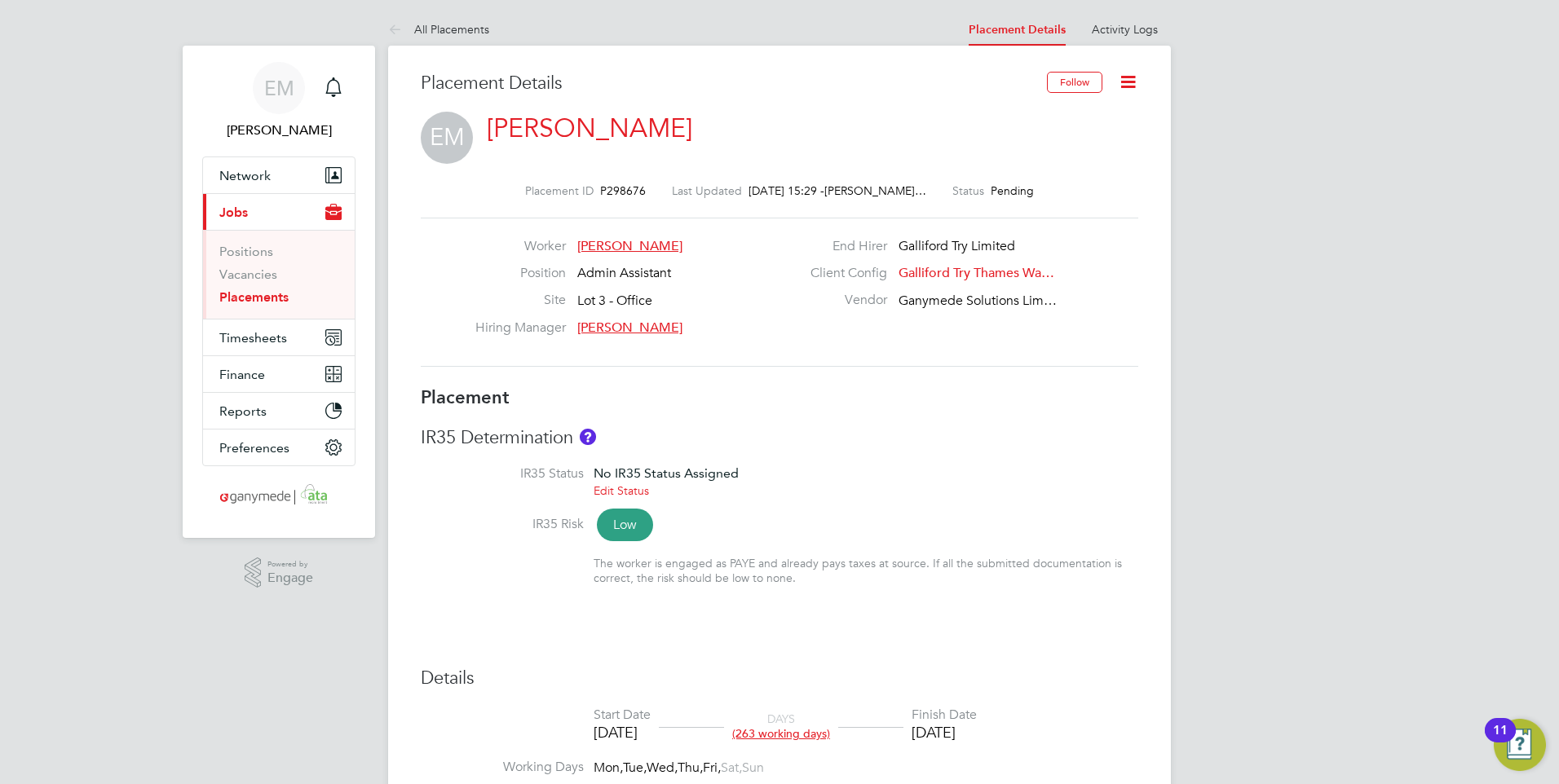 click 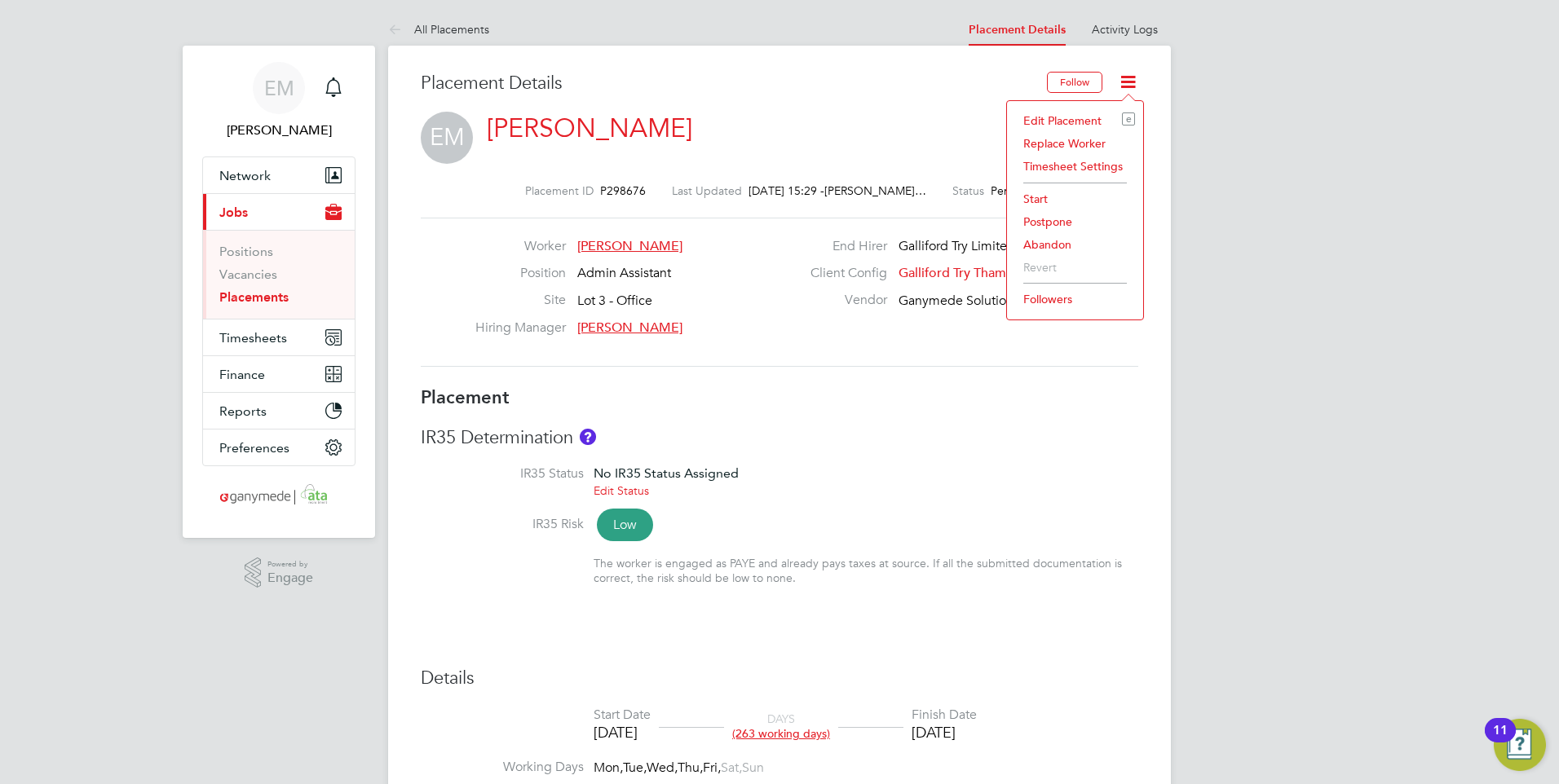 click on "Followers" 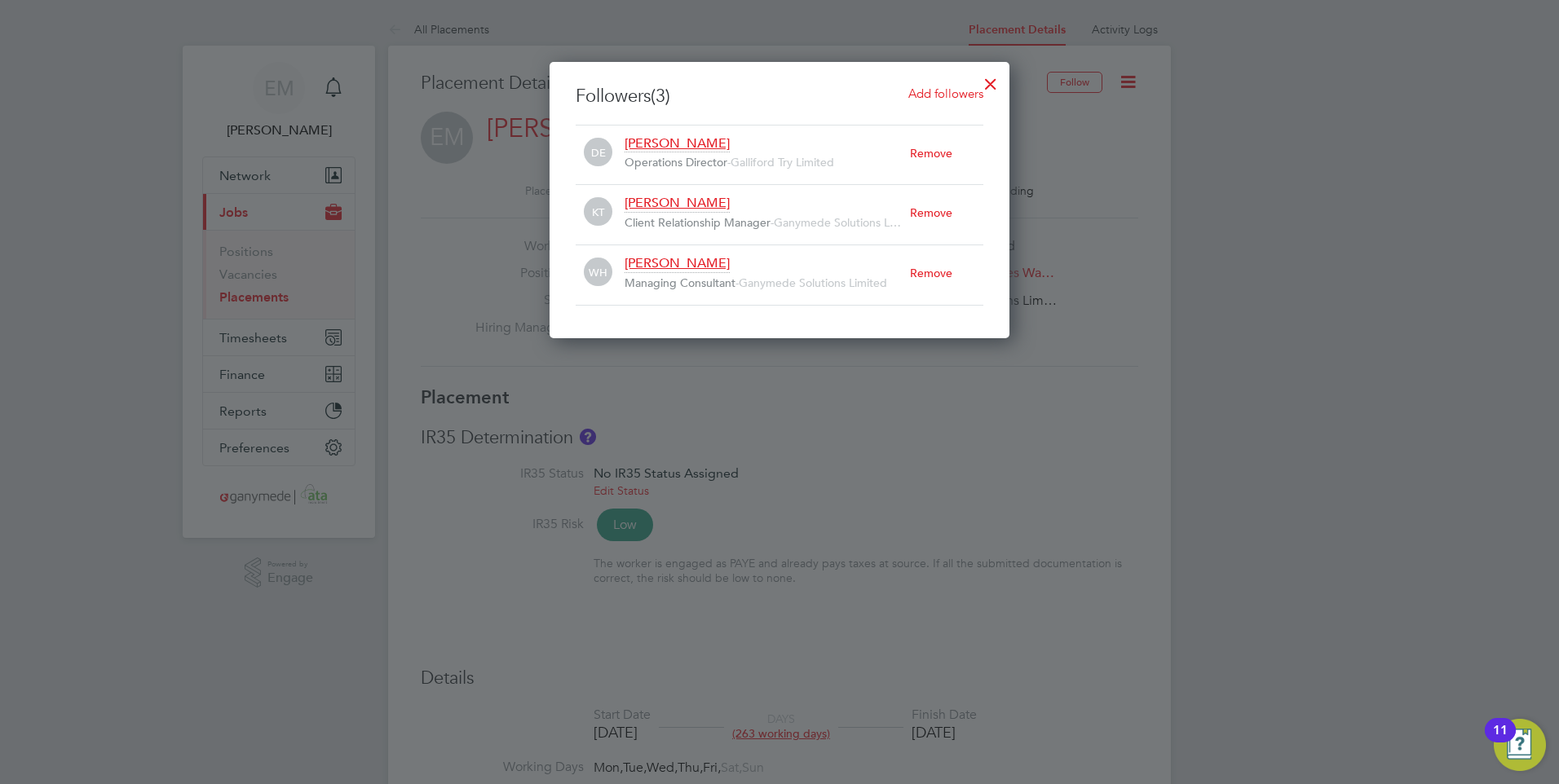 click on "Remove" at bounding box center [947, 153] 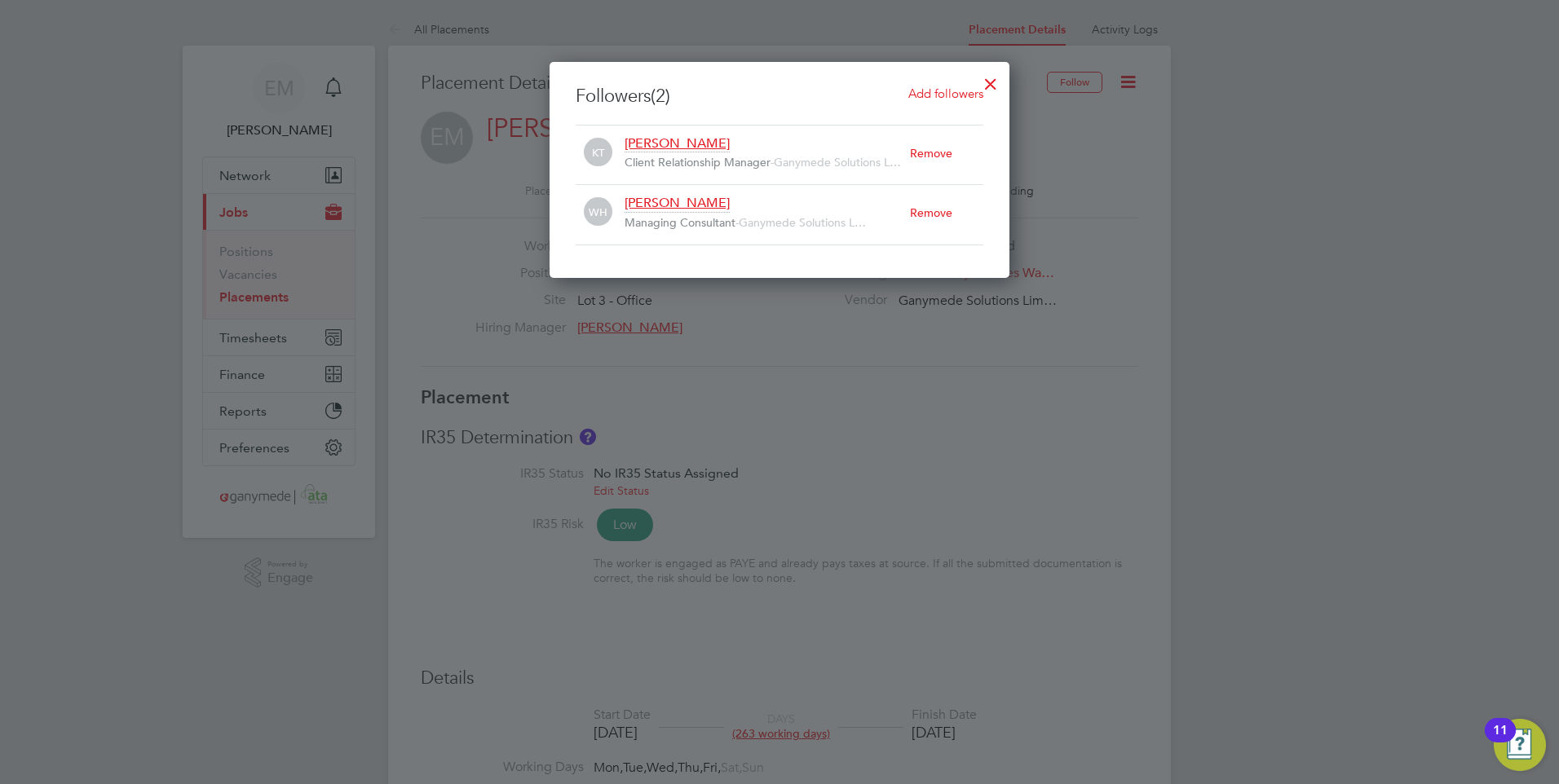 click on "Remove" at bounding box center (947, 153) 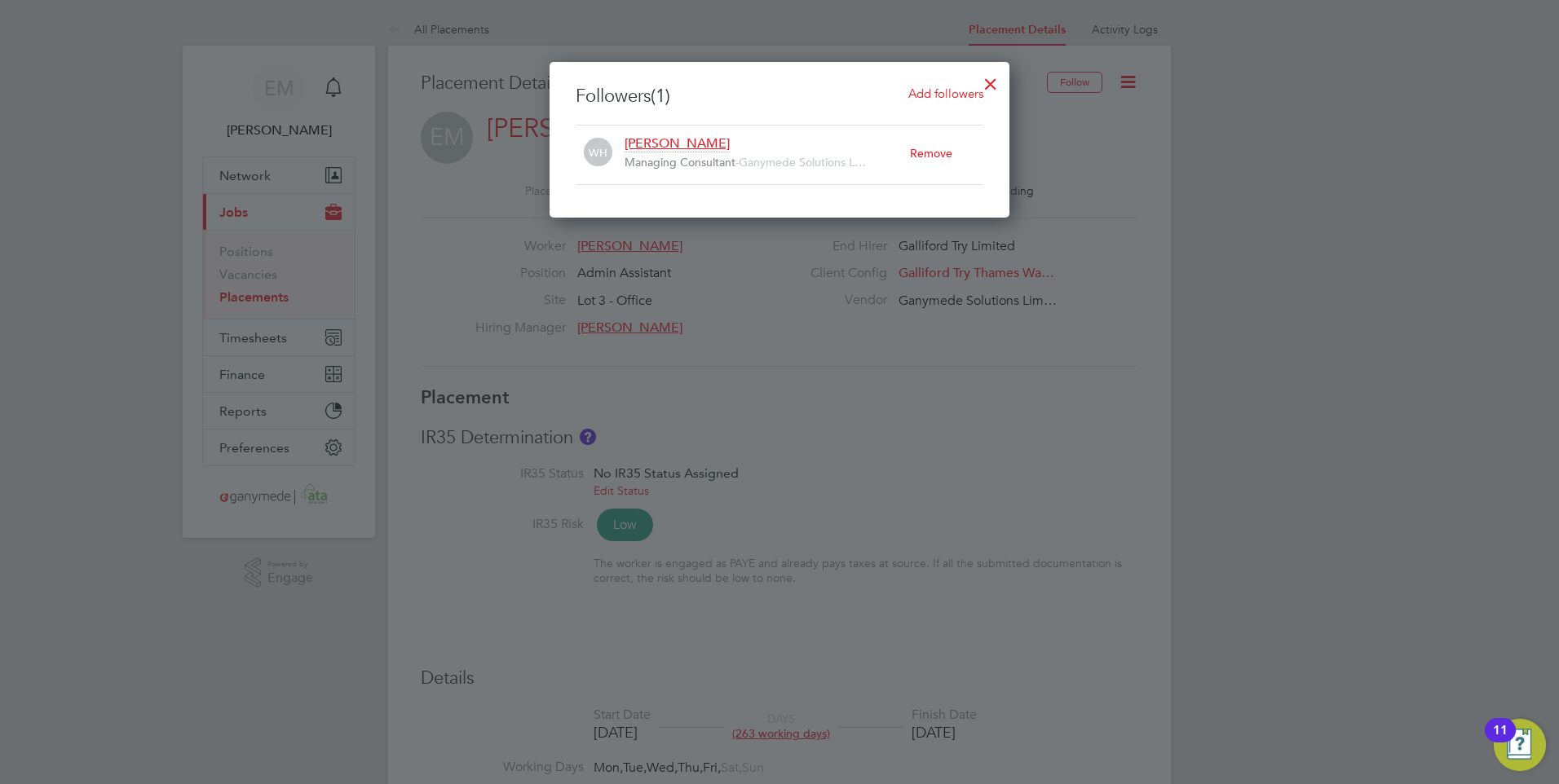 click 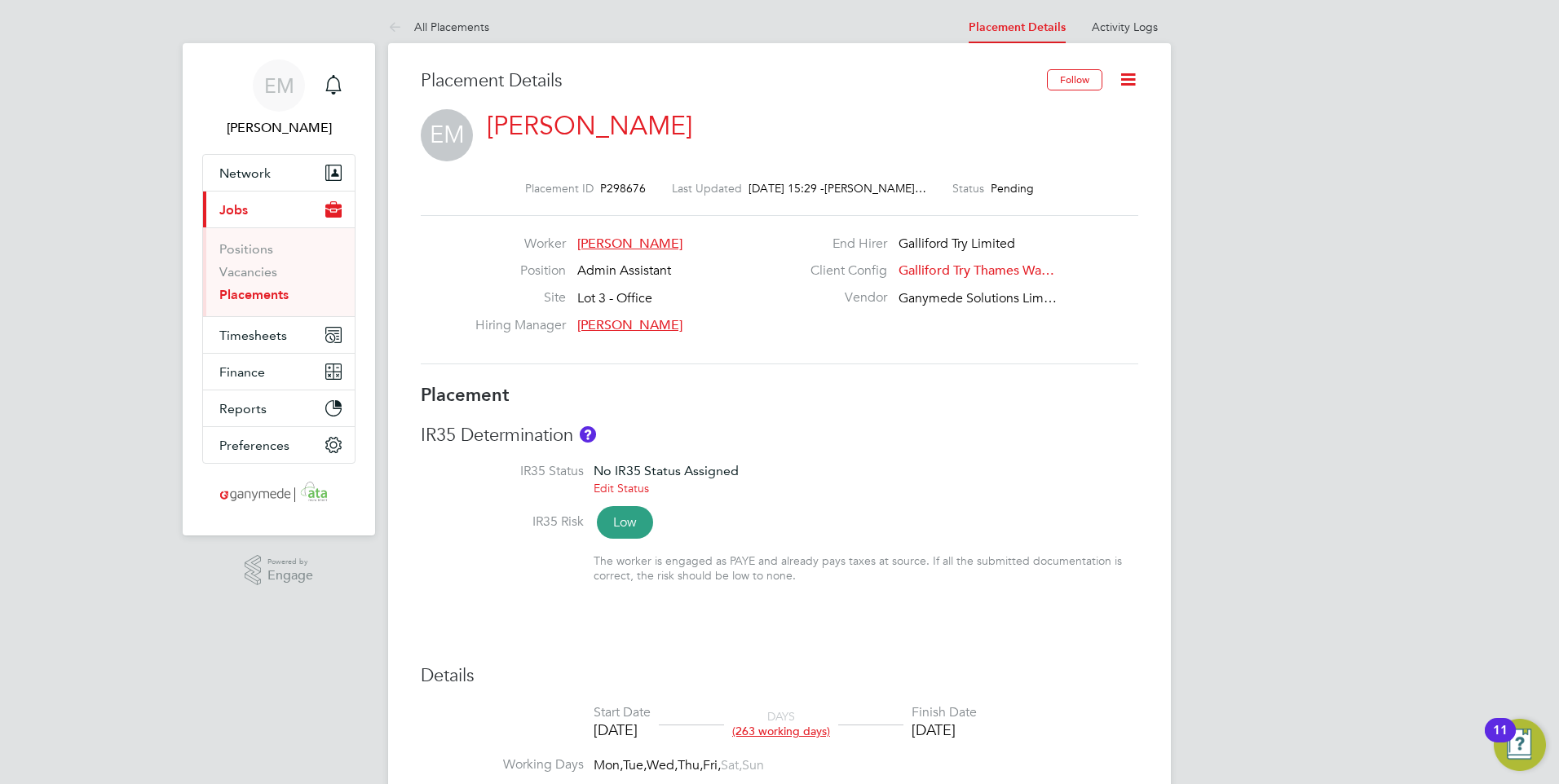 scroll, scrollTop: 0, scrollLeft: 0, axis: both 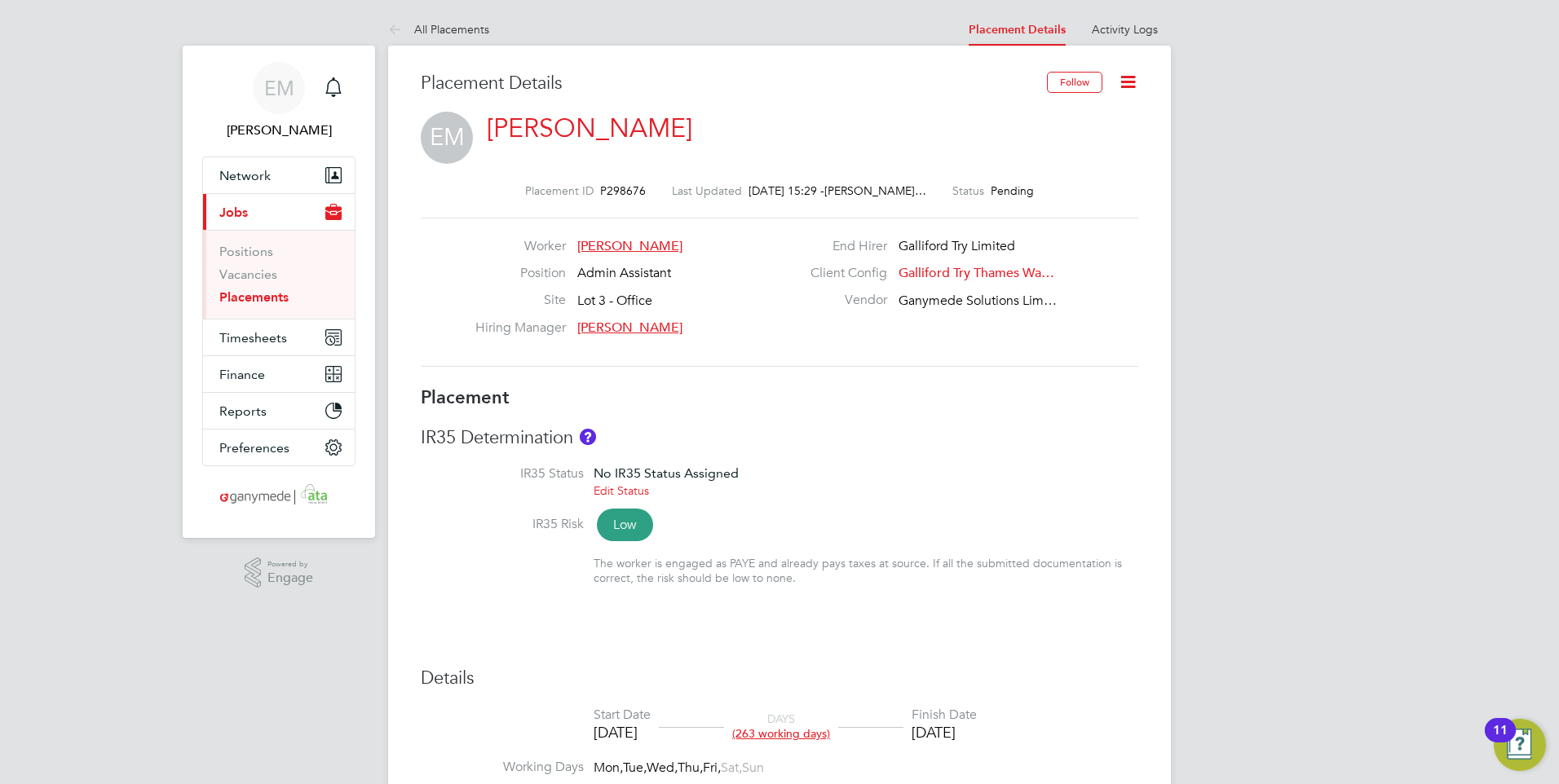 click 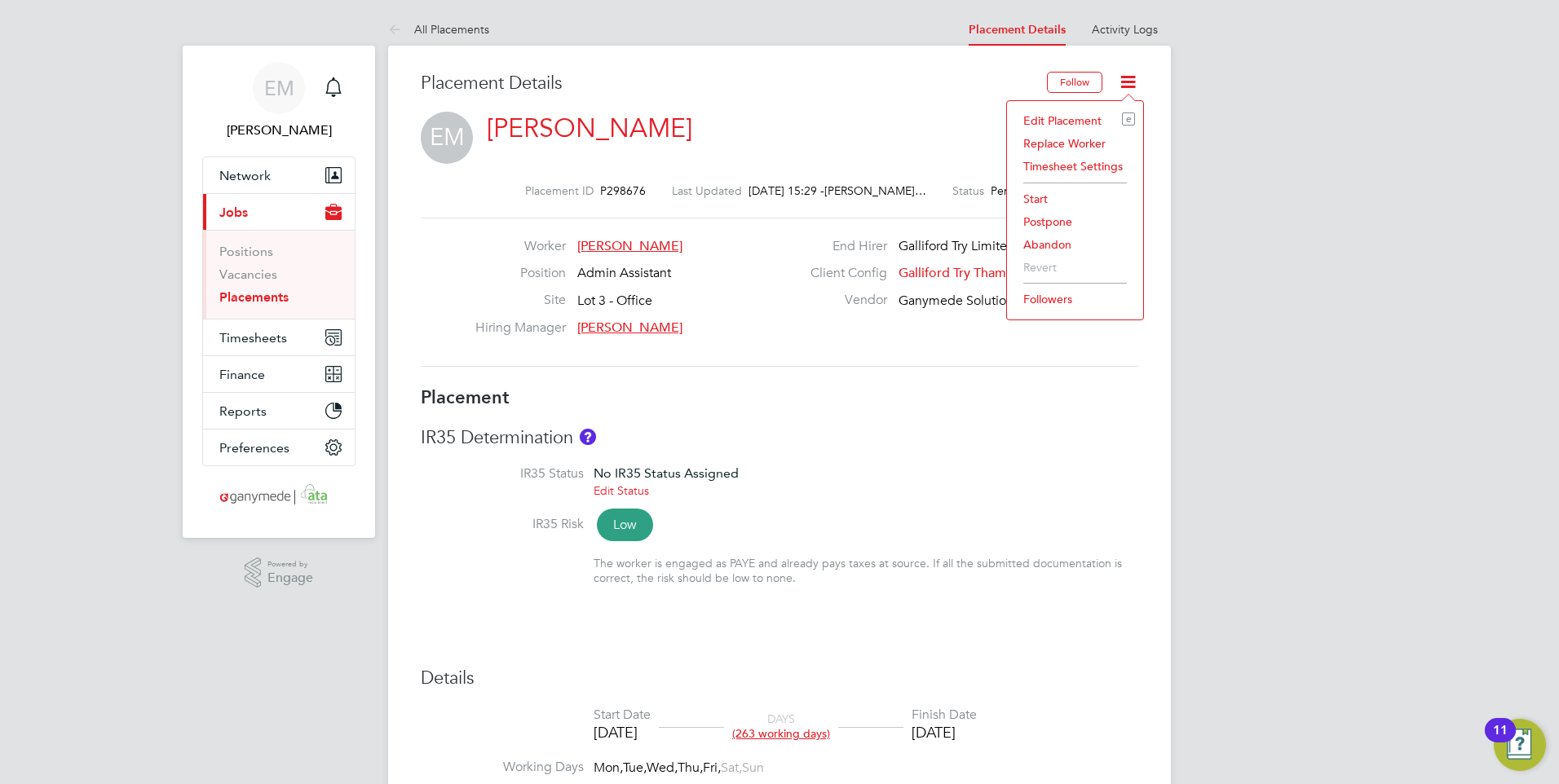 click on "Edit Placement e" 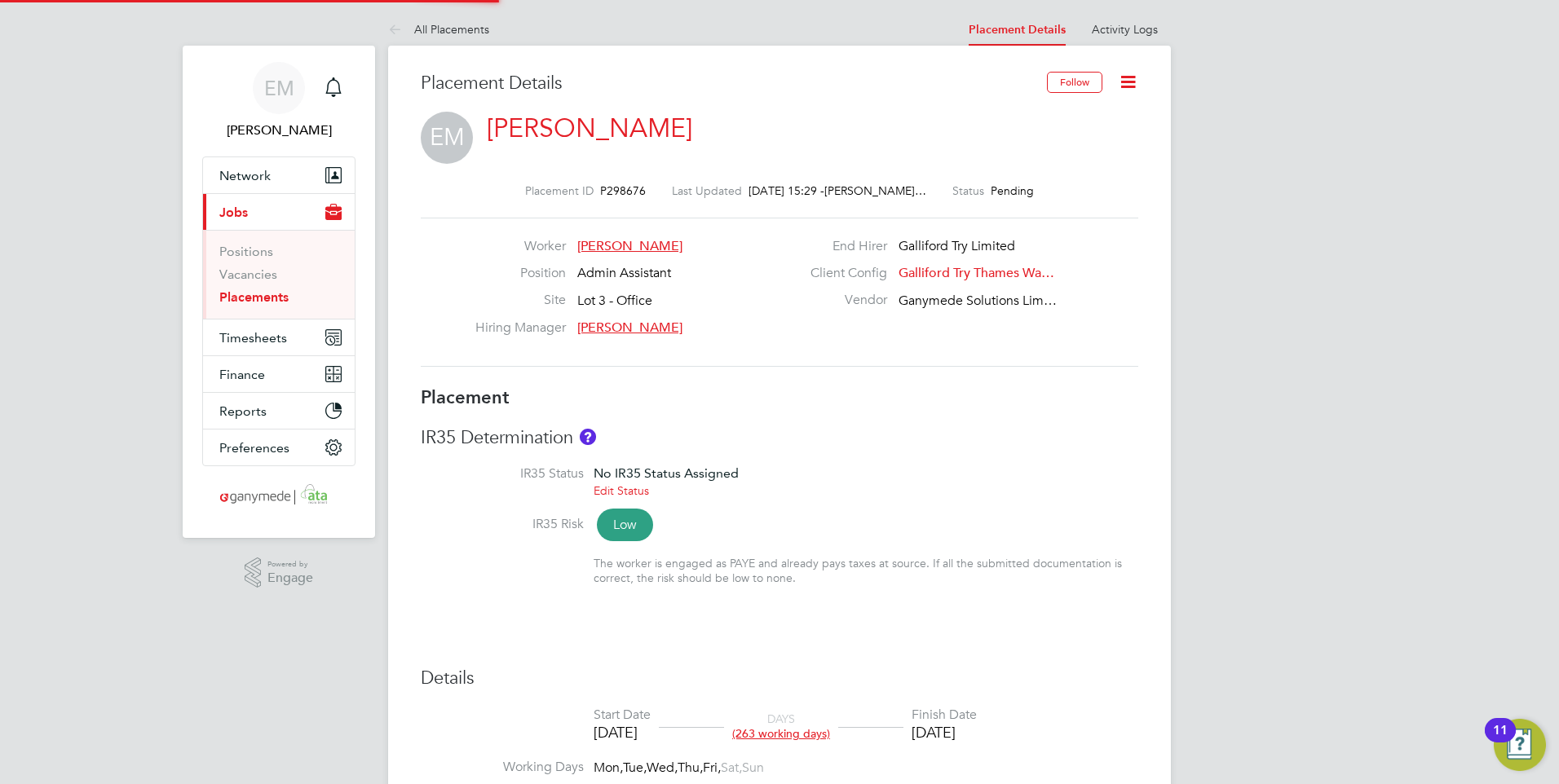 type on "David Easson" 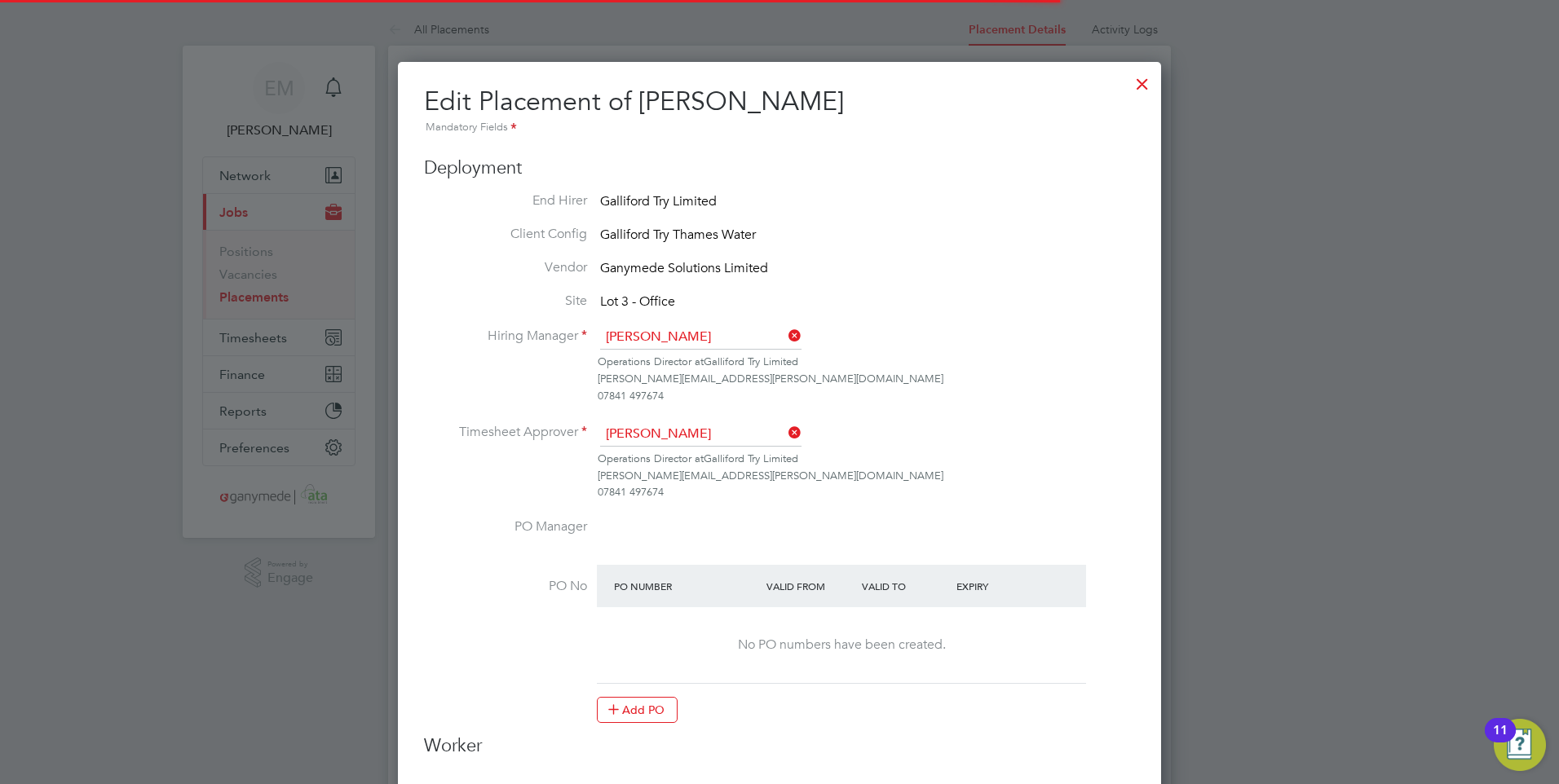 scroll, scrollTop: 8, scrollLeft: 8, axis: both 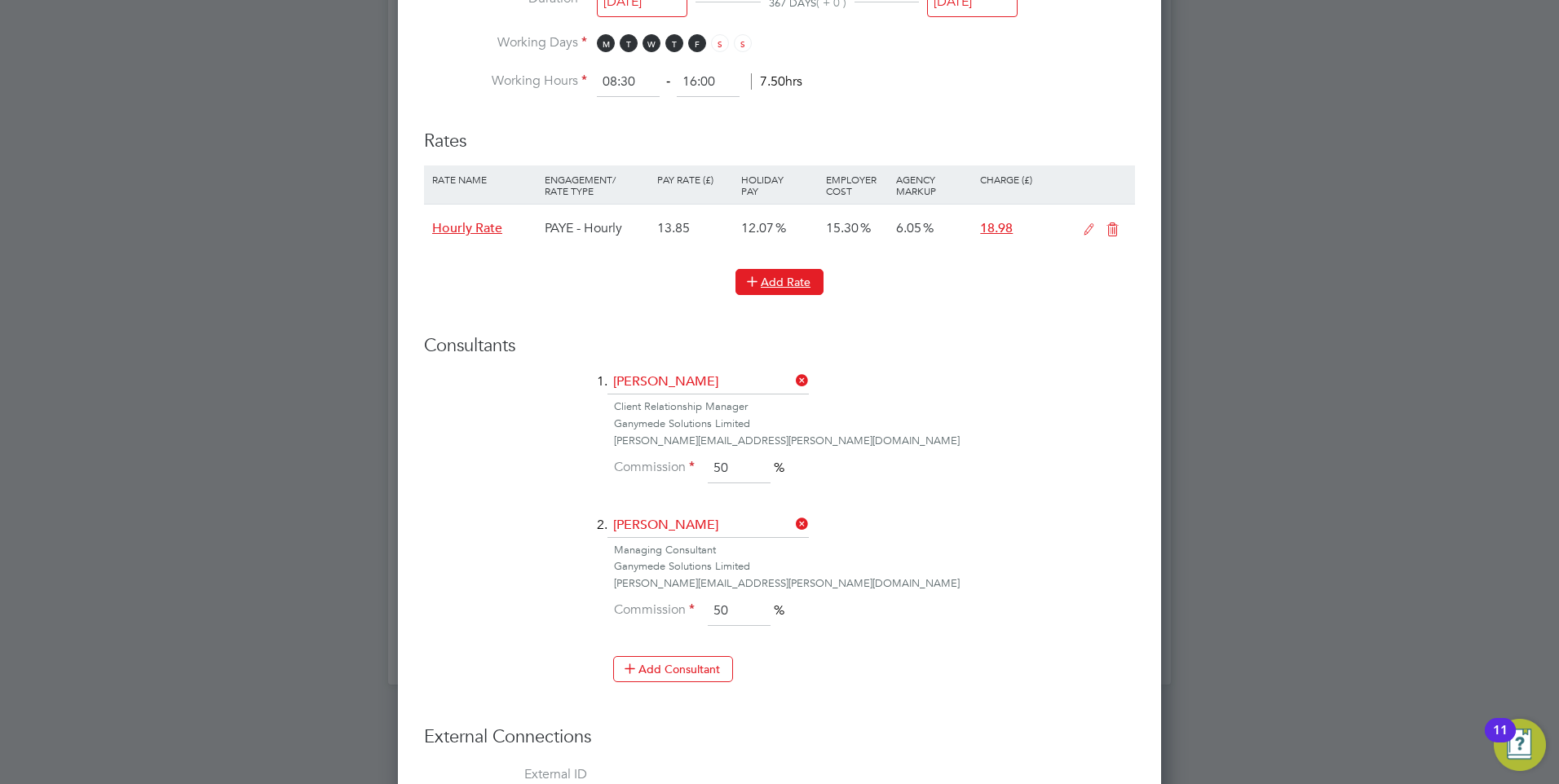 click on "Add Rate" at bounding box center [780, 282] 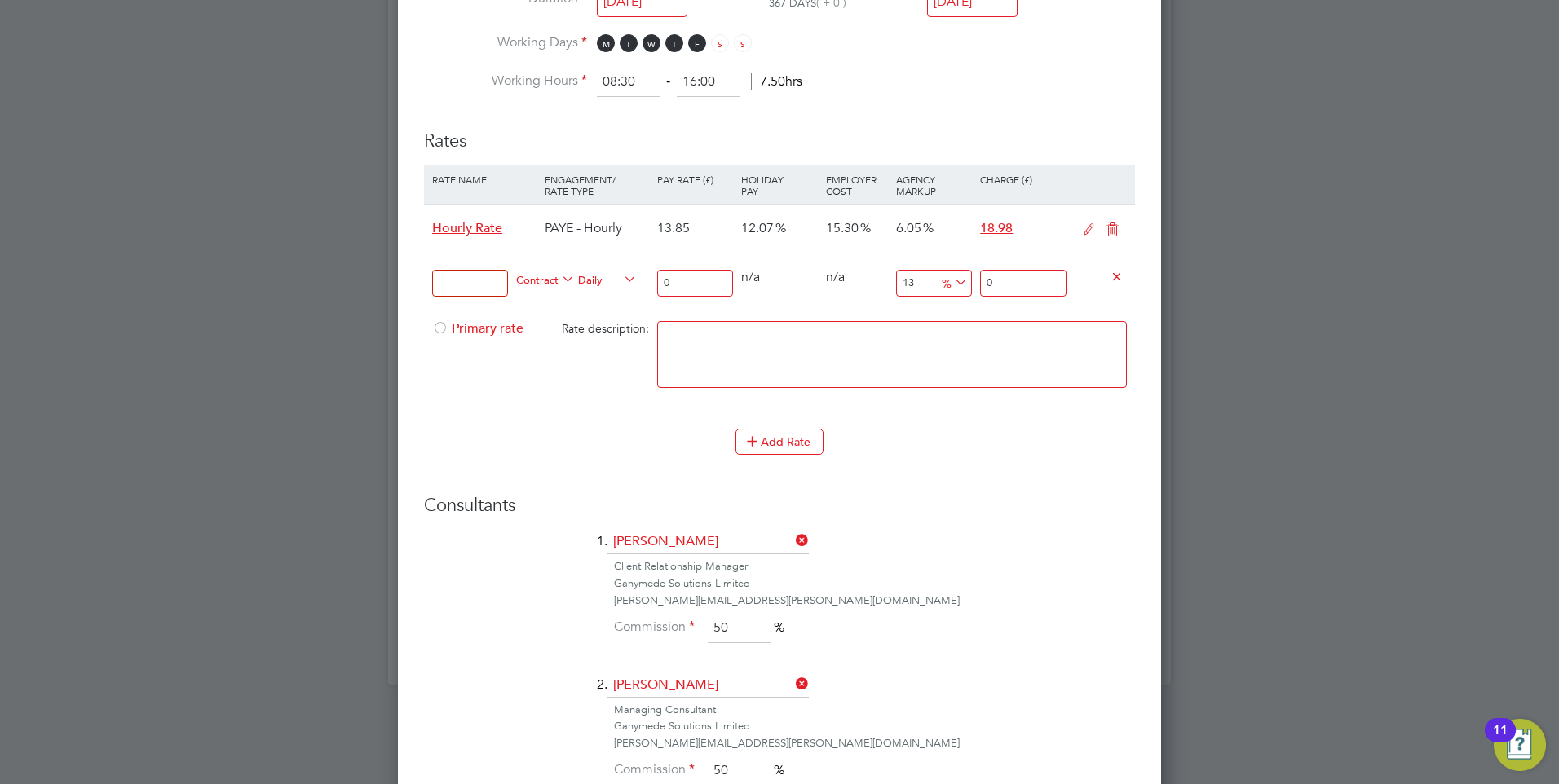 click at bounding box center (892, 355) 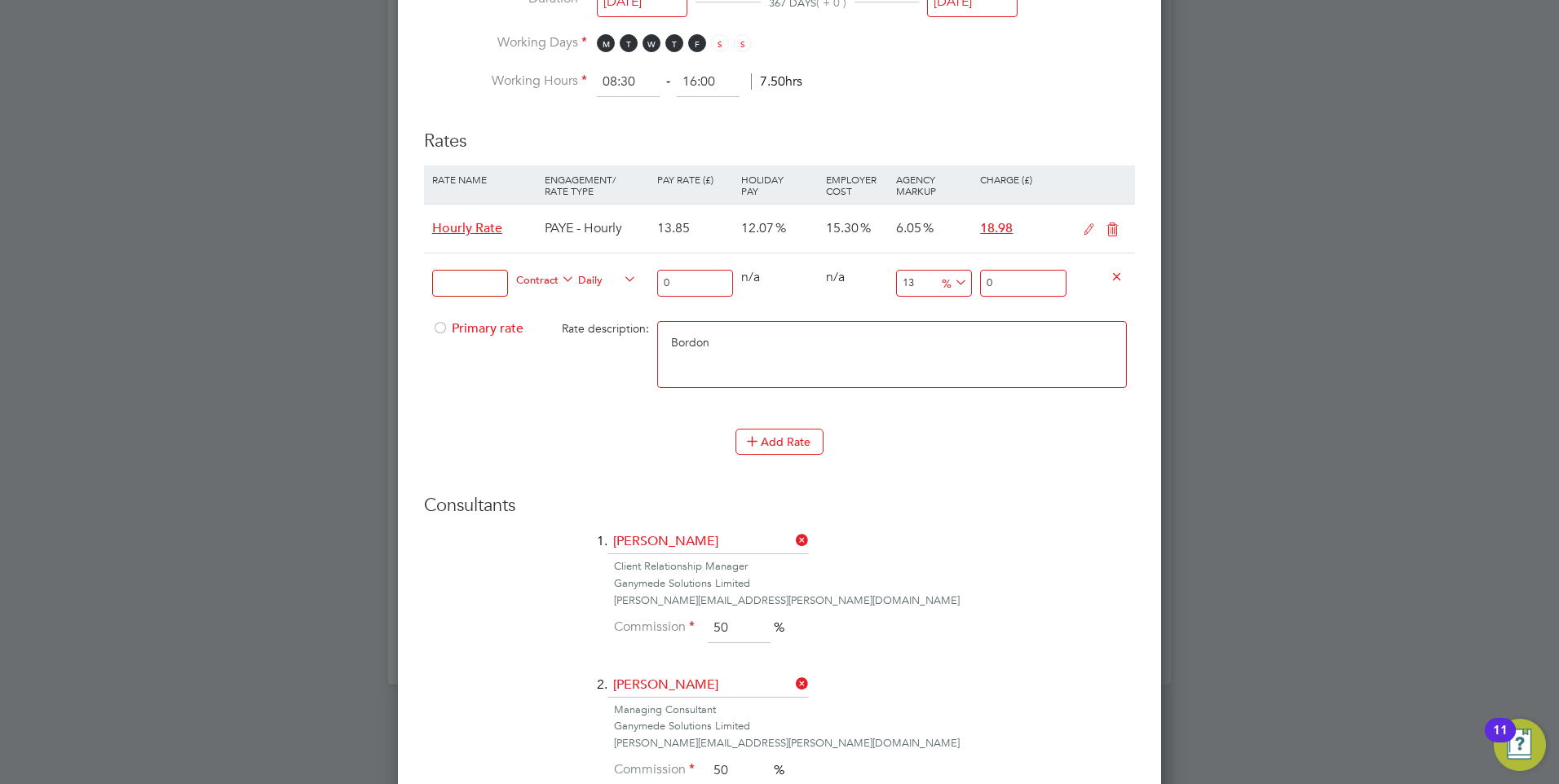 click on "Bordon" at bounding box center (892, 355) 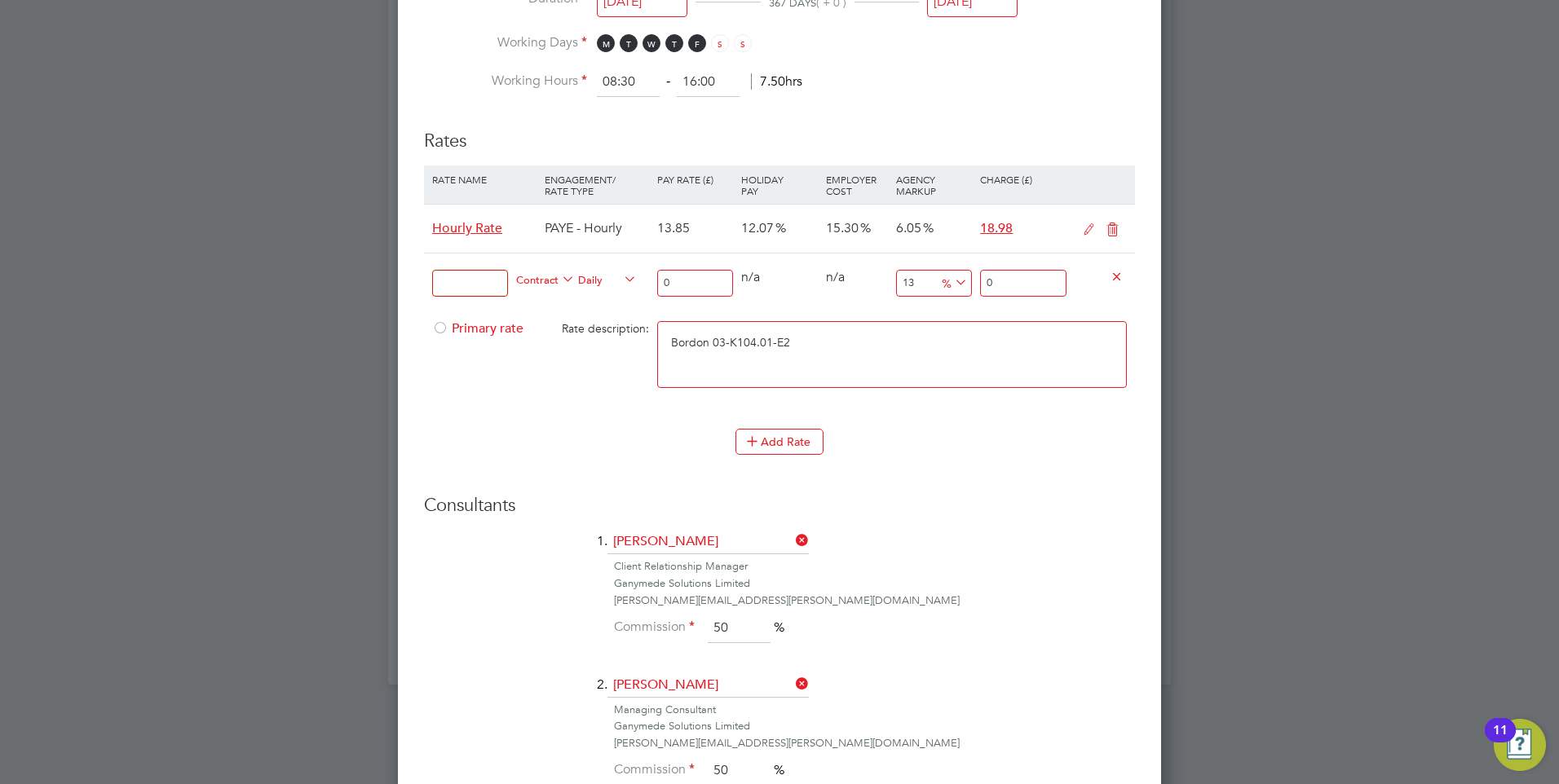 click on "Bordon 03-K104.01-E2" at bounding box center [892, 355] 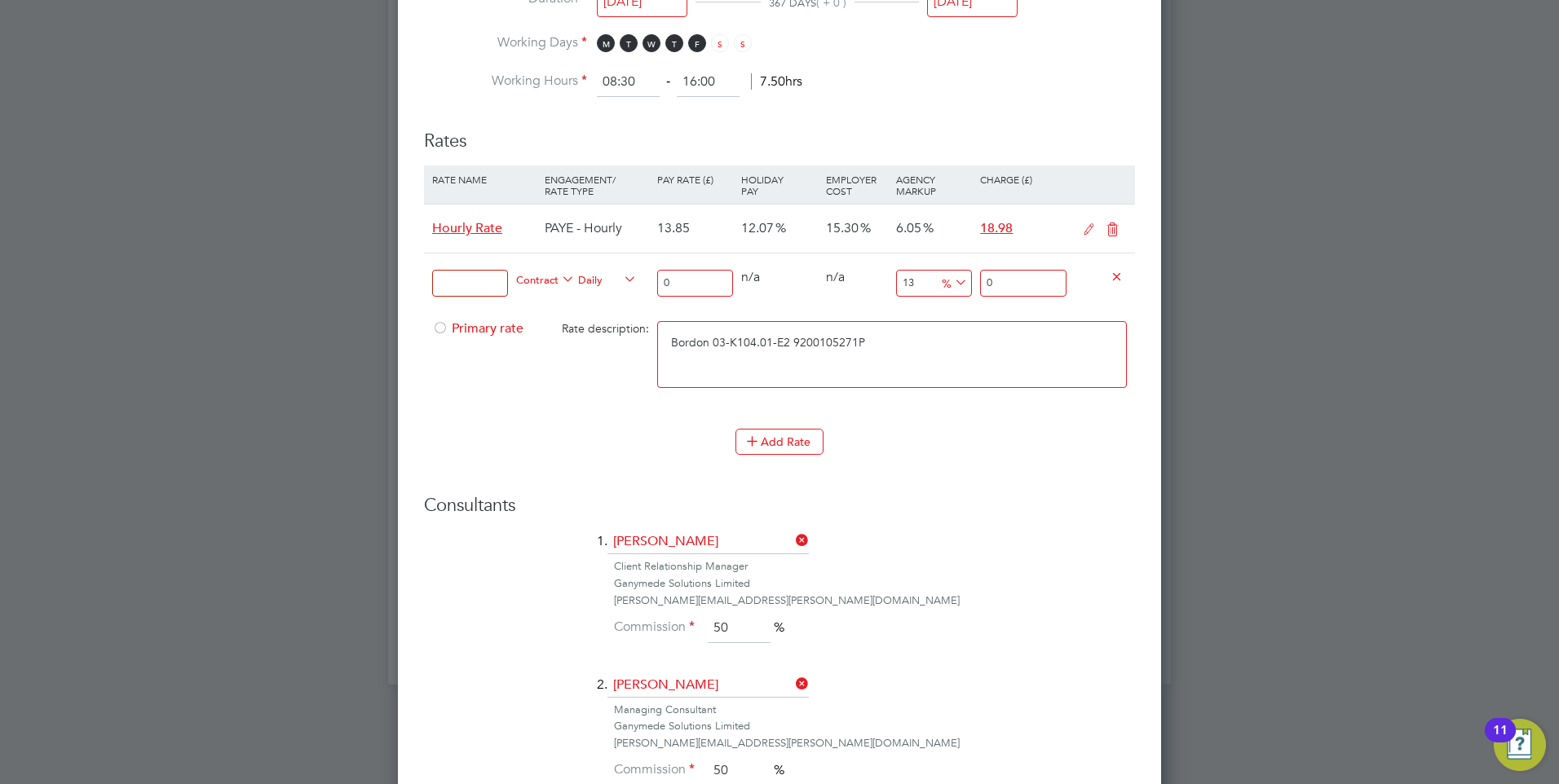drag, startPoint x: 875, startPoint y: 331, endPoint x: 573, endPoint y: 344, distance: 302.2797 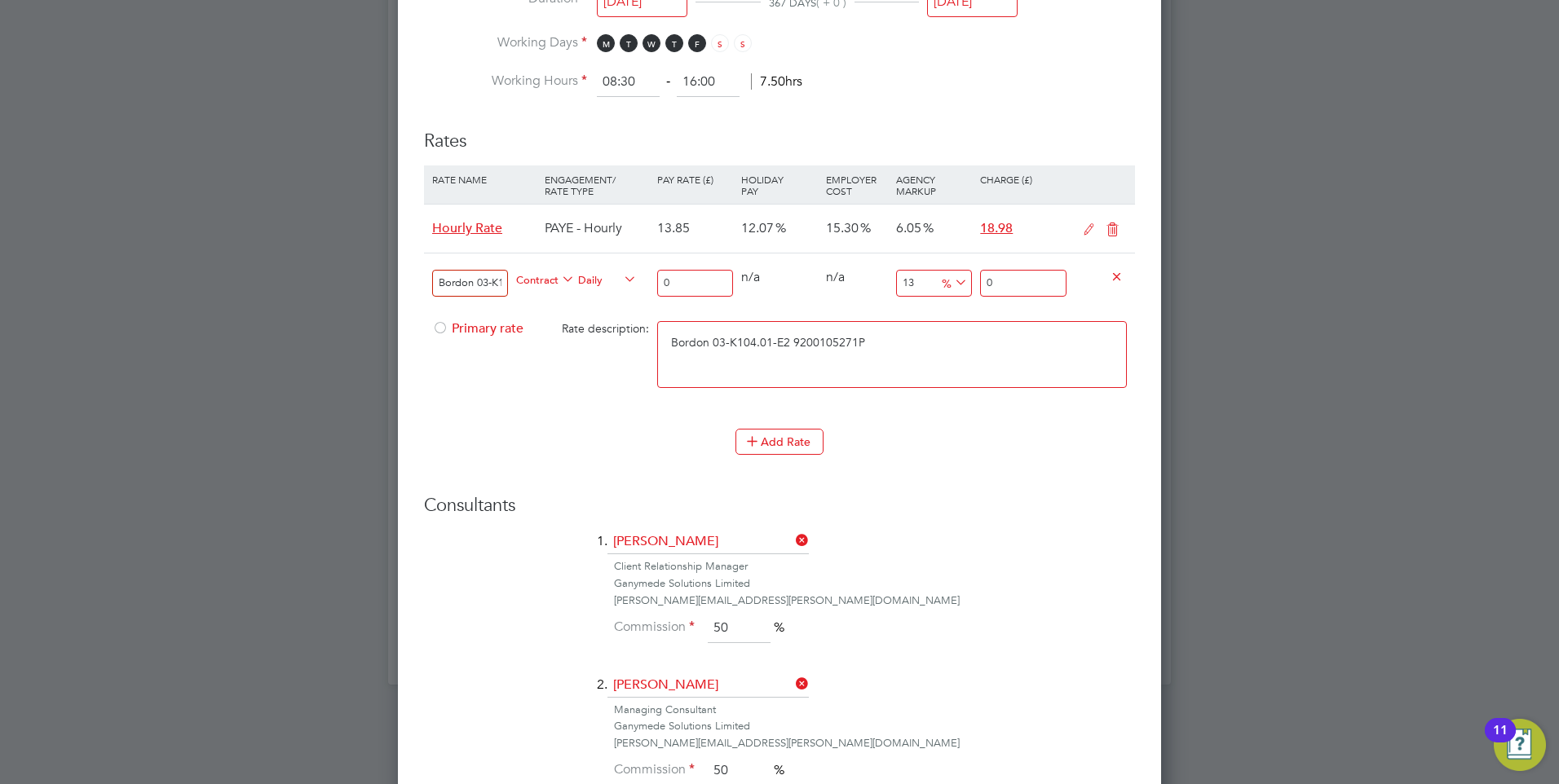 scroll, scrollTop: 0, scrollLeft: 113, axis: horizontal 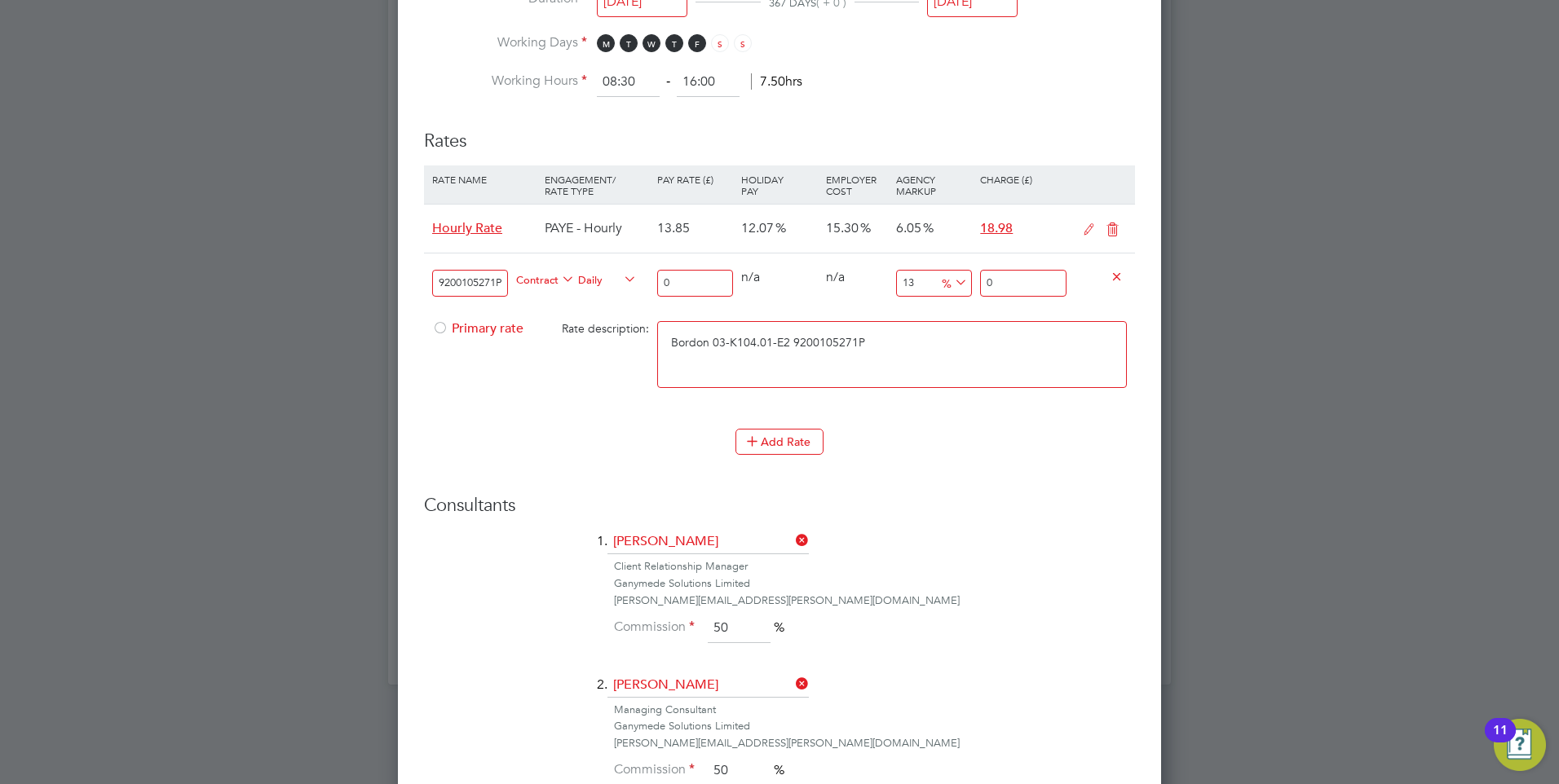 type on "Bordon 03-K104.01-E2 9200105271P" 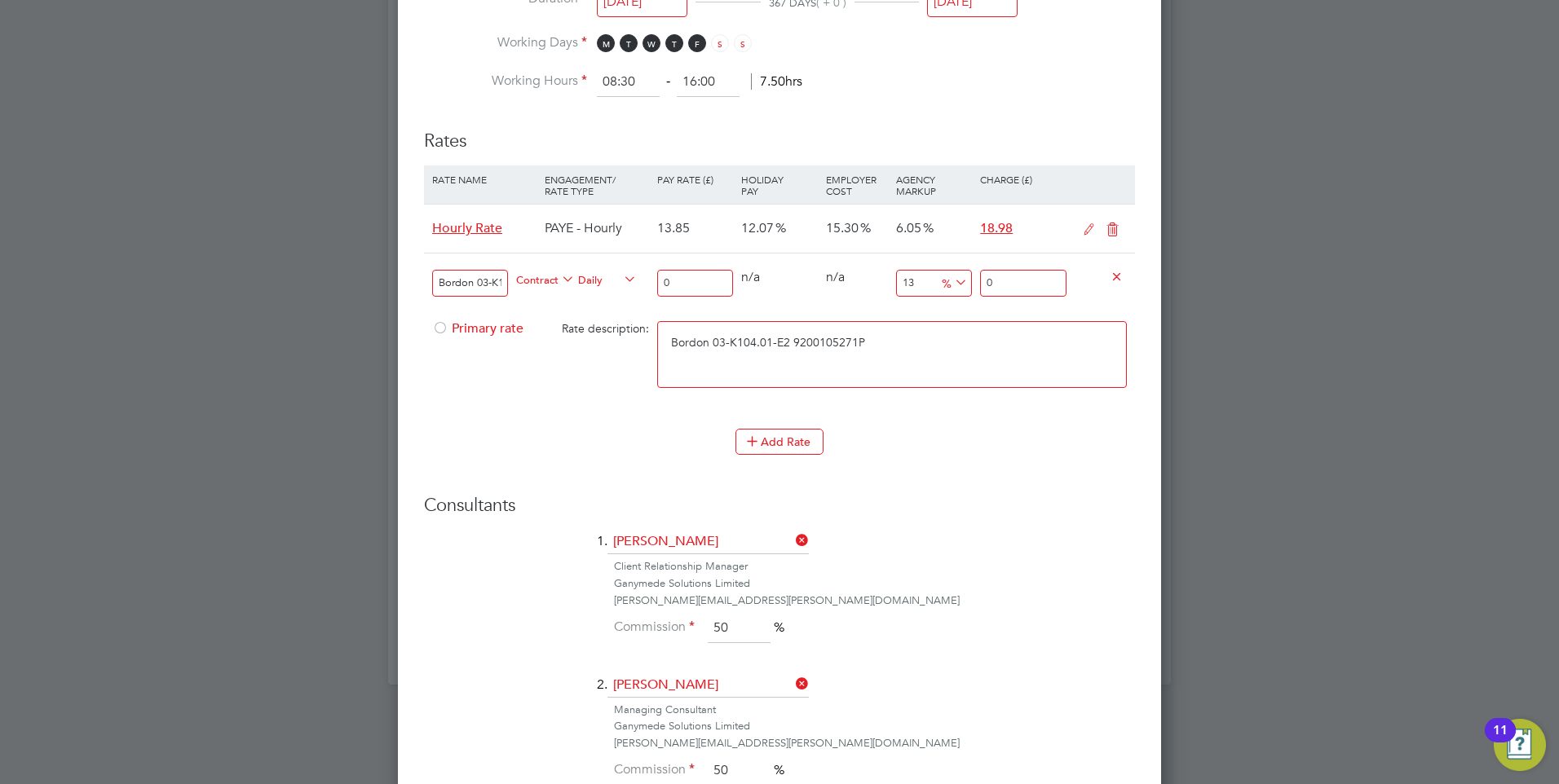 click on "Contract" at bounding box center (545, 279) 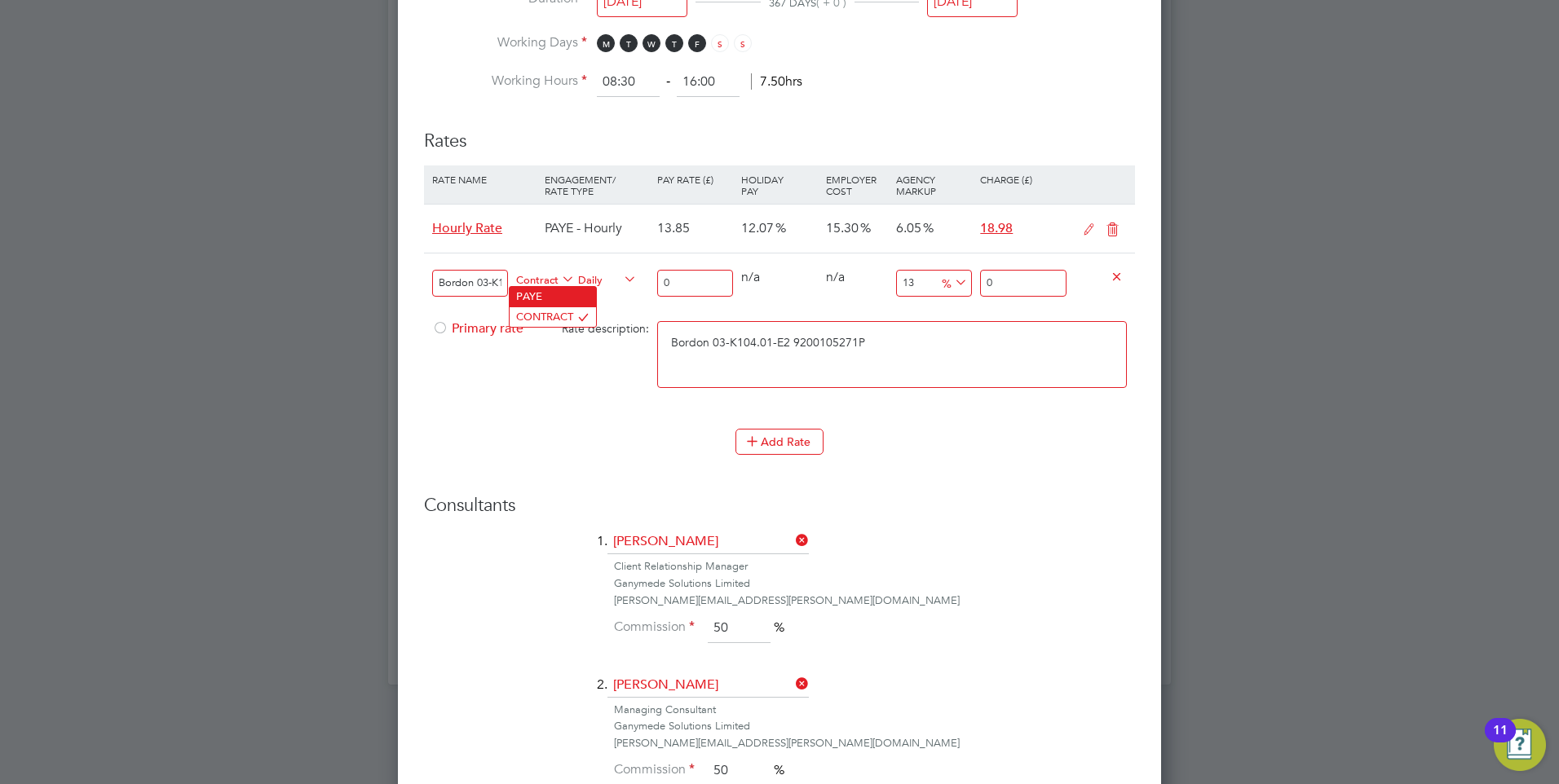 click on "PAYE" 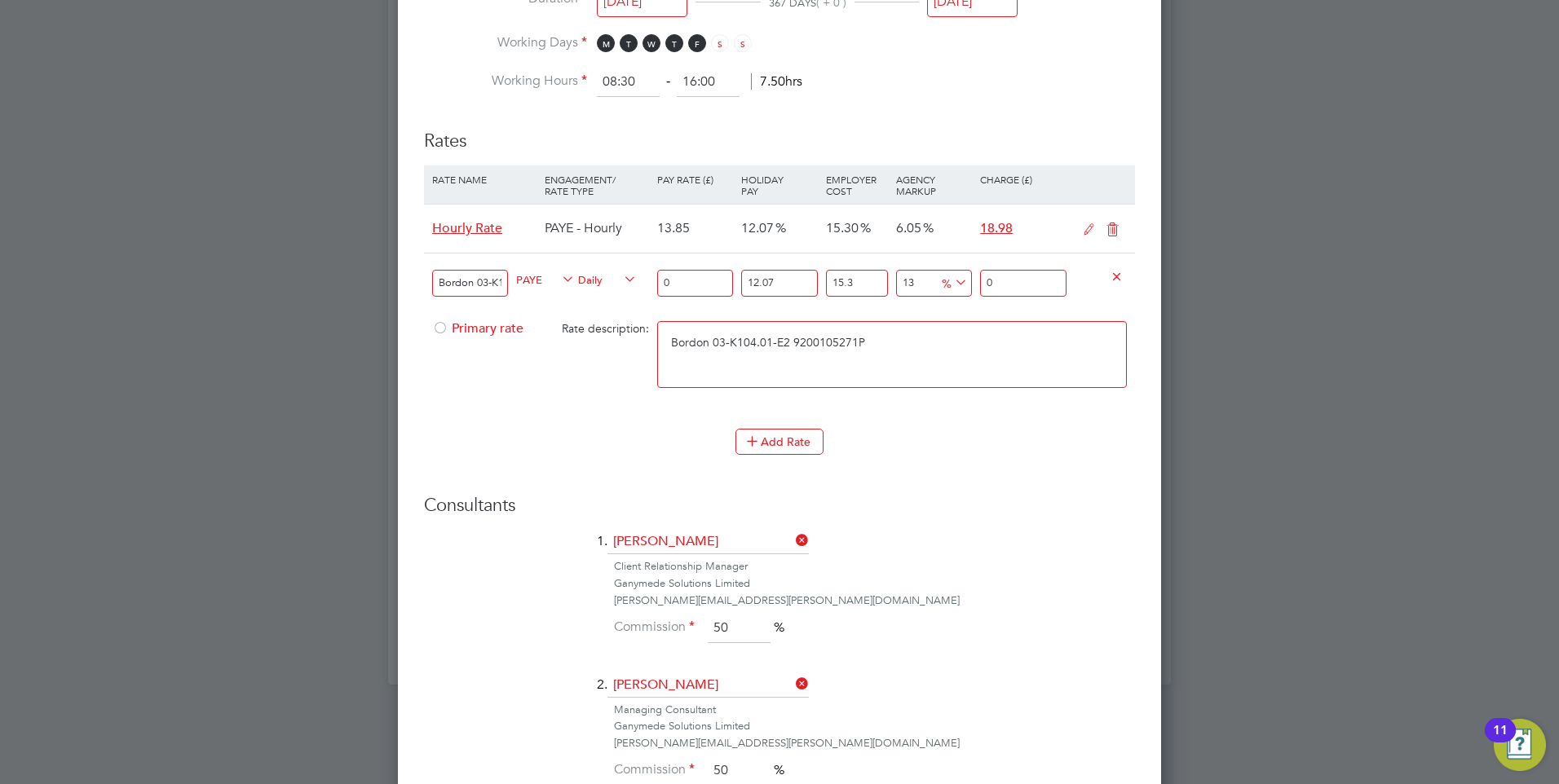 scroll, scrollTop: 8, scrollLeft: 8, axis: both 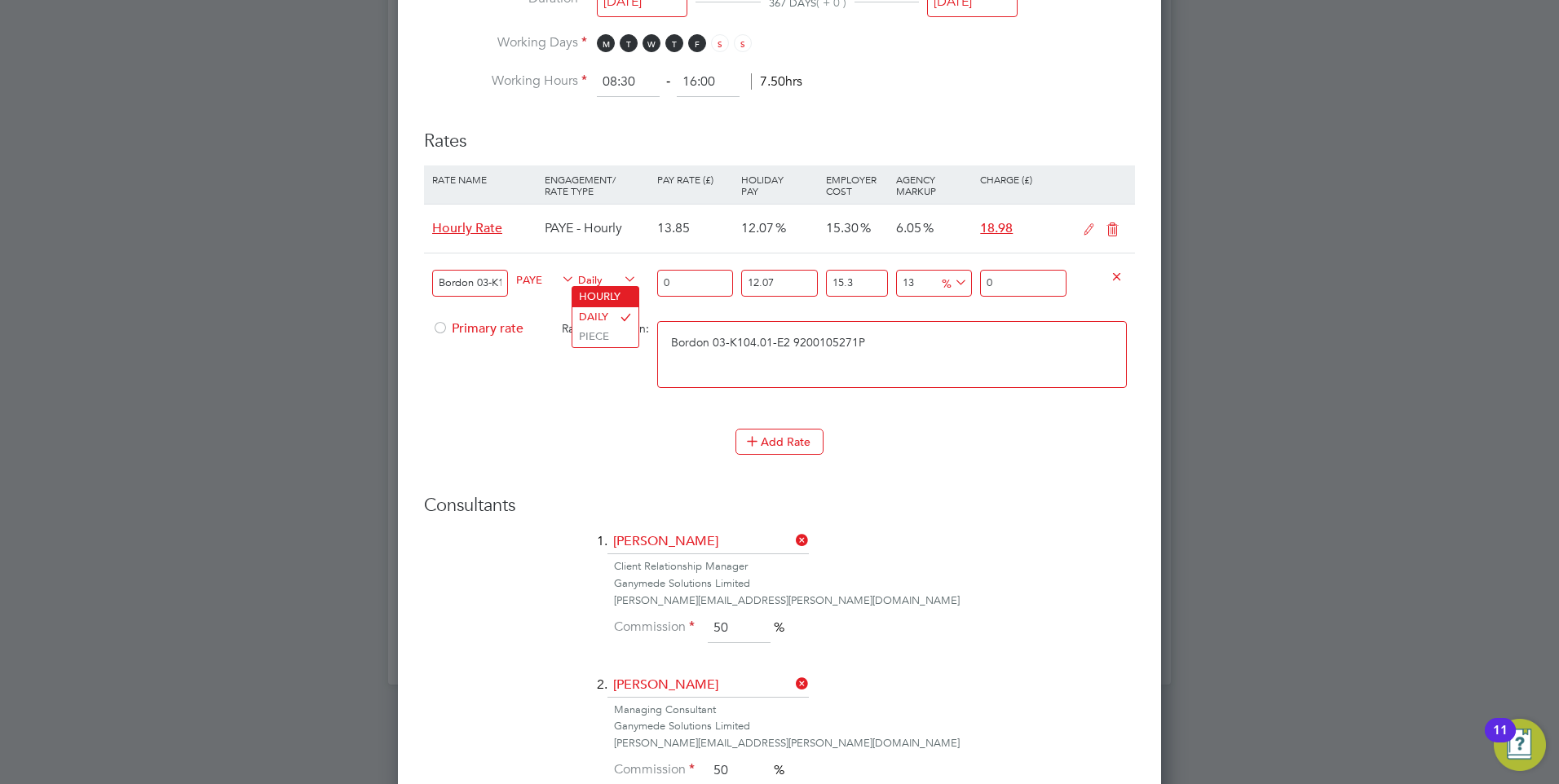 click on "HOURLY" 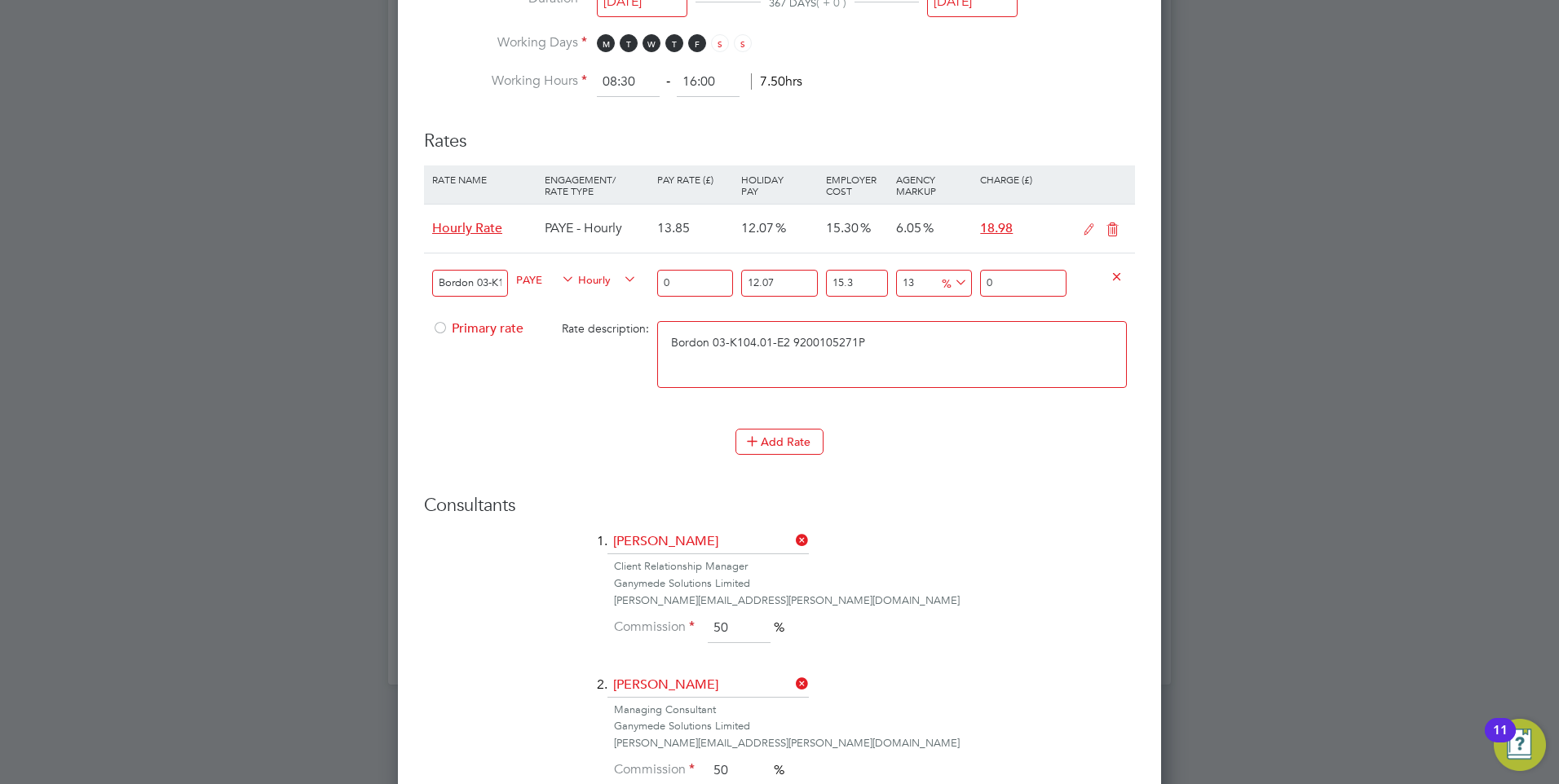 click on "0" at bounding box center (695, 283) 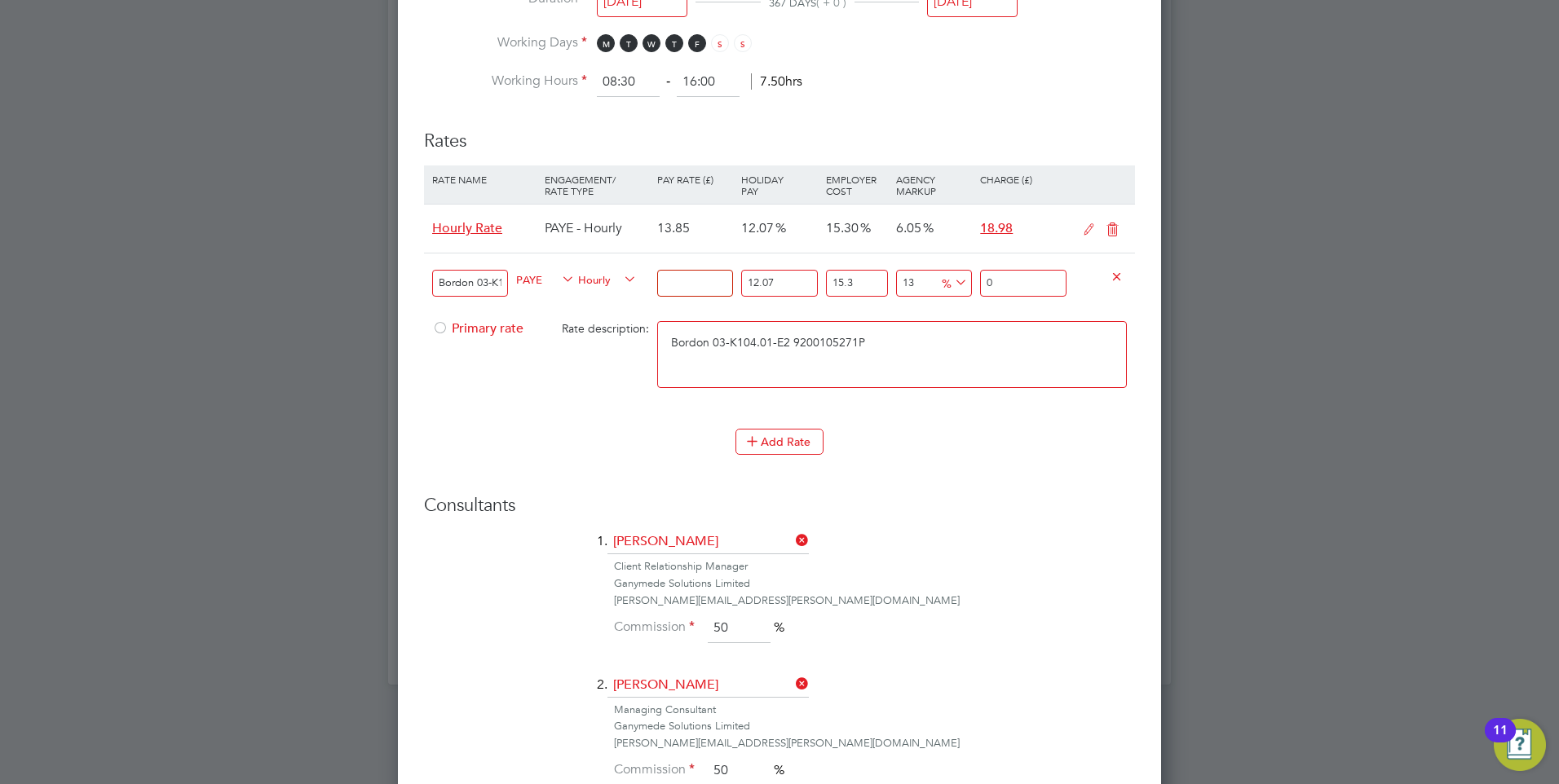 type on "1" 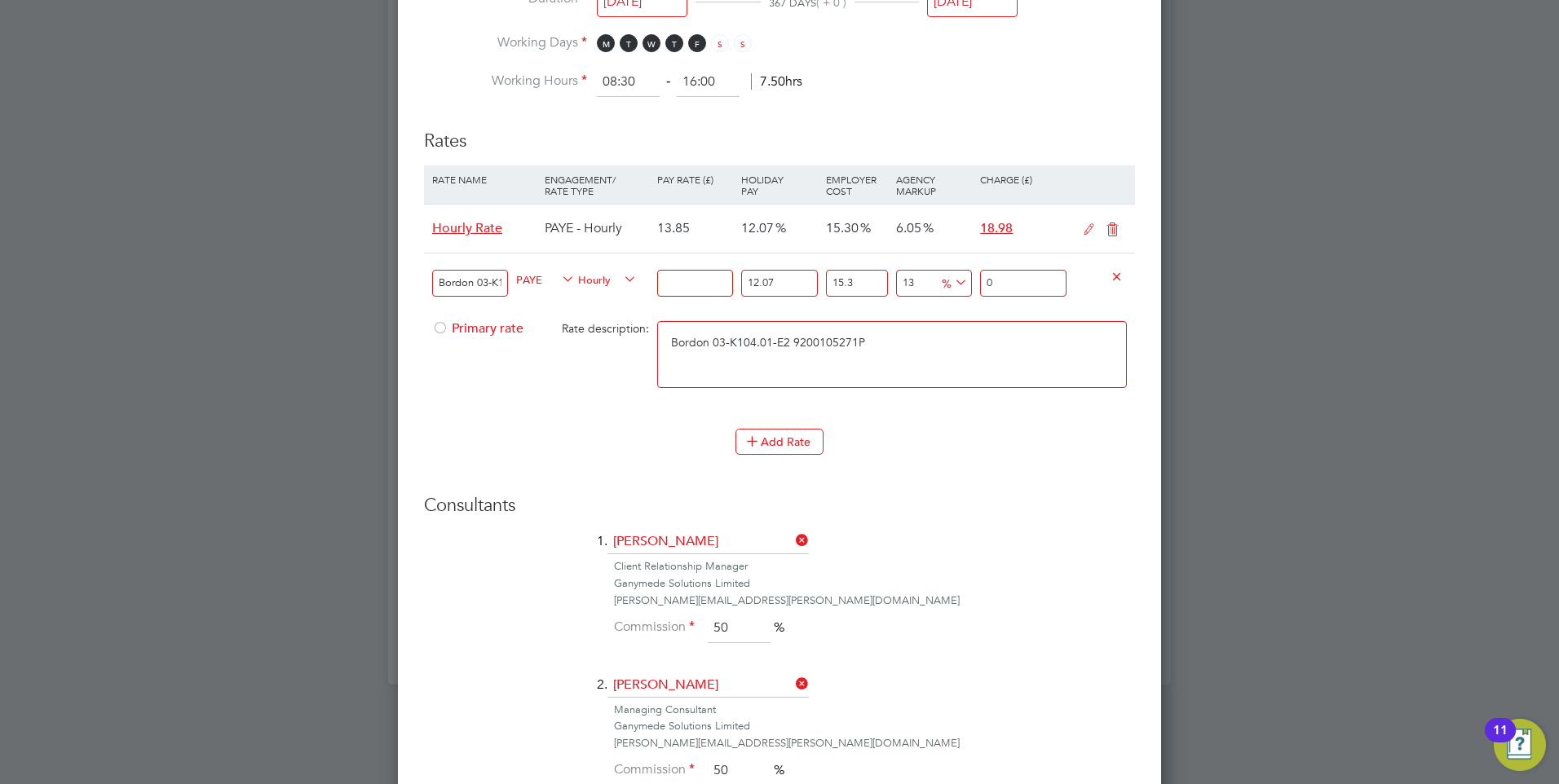 type on "1.460148823" 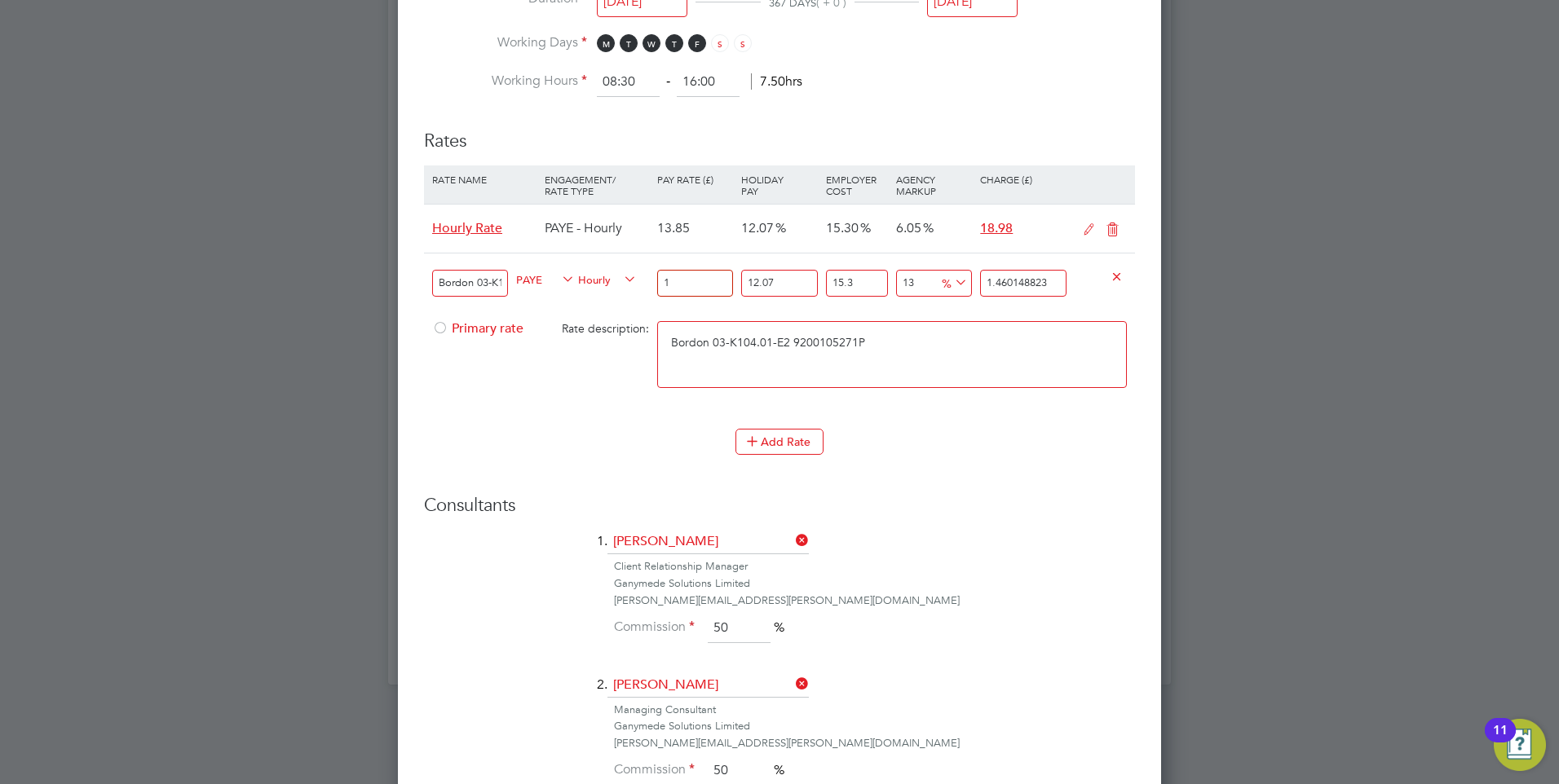 type on "13" 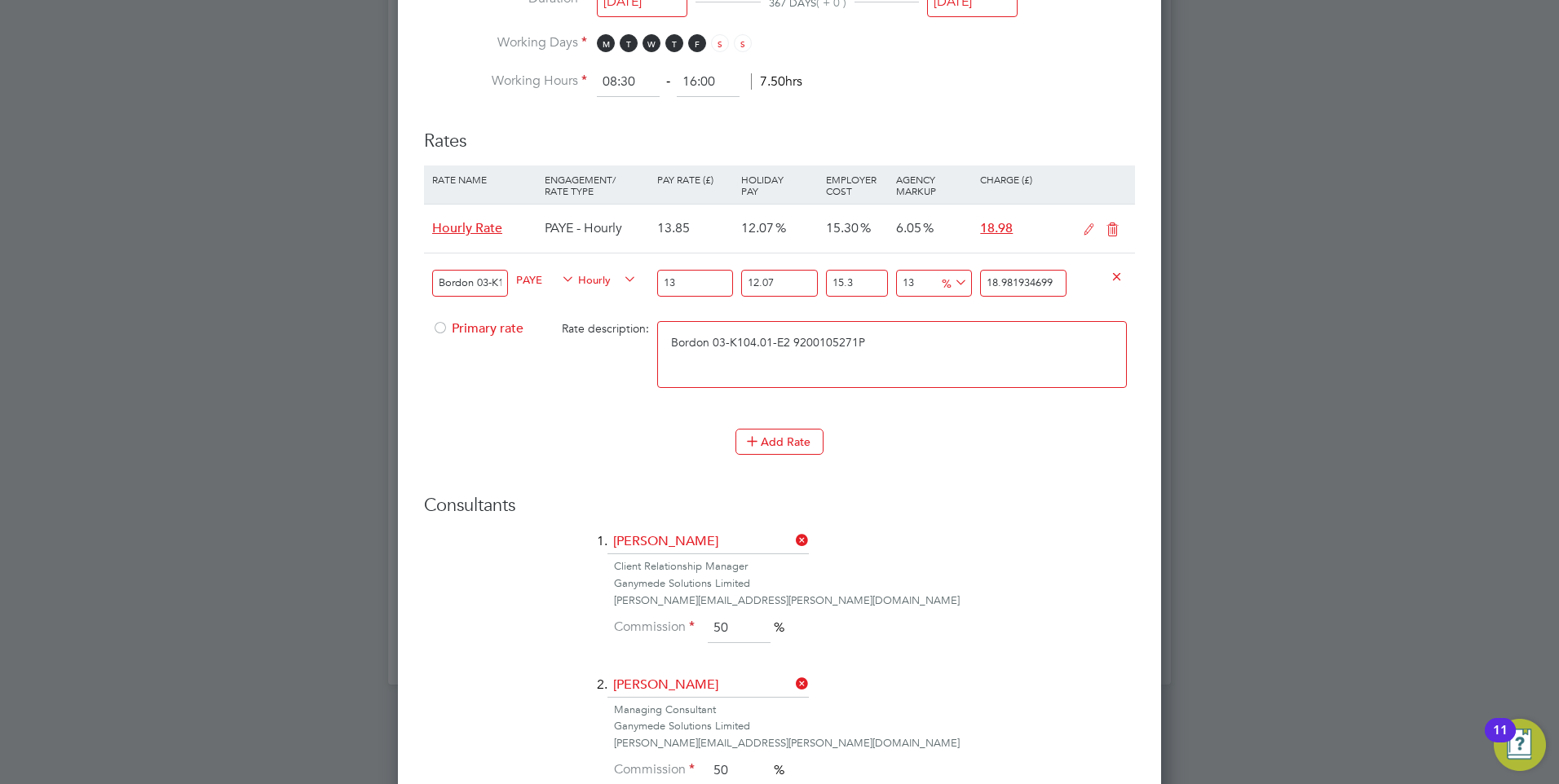 type on "13.8" 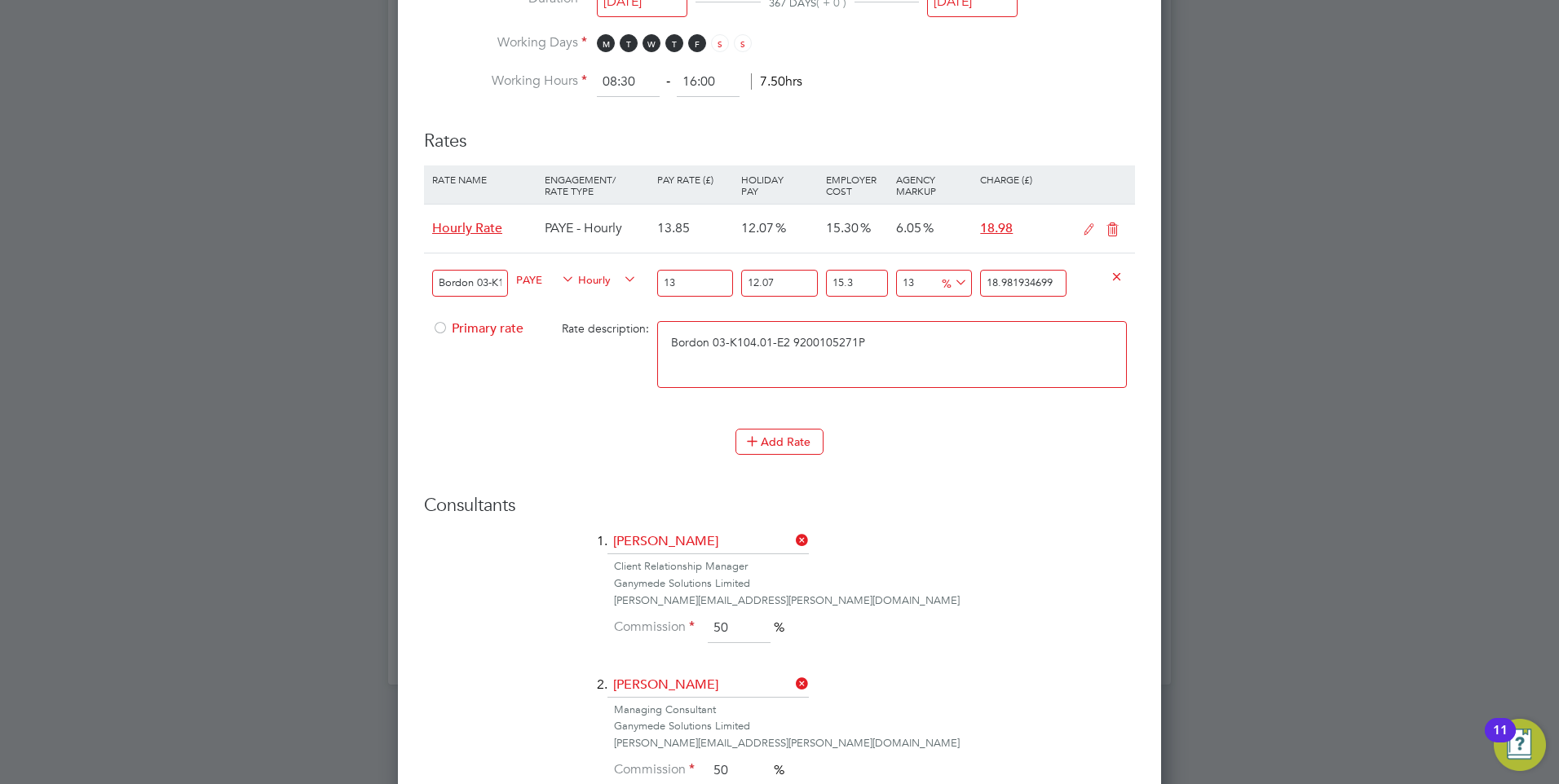 type on "20.1500537574" 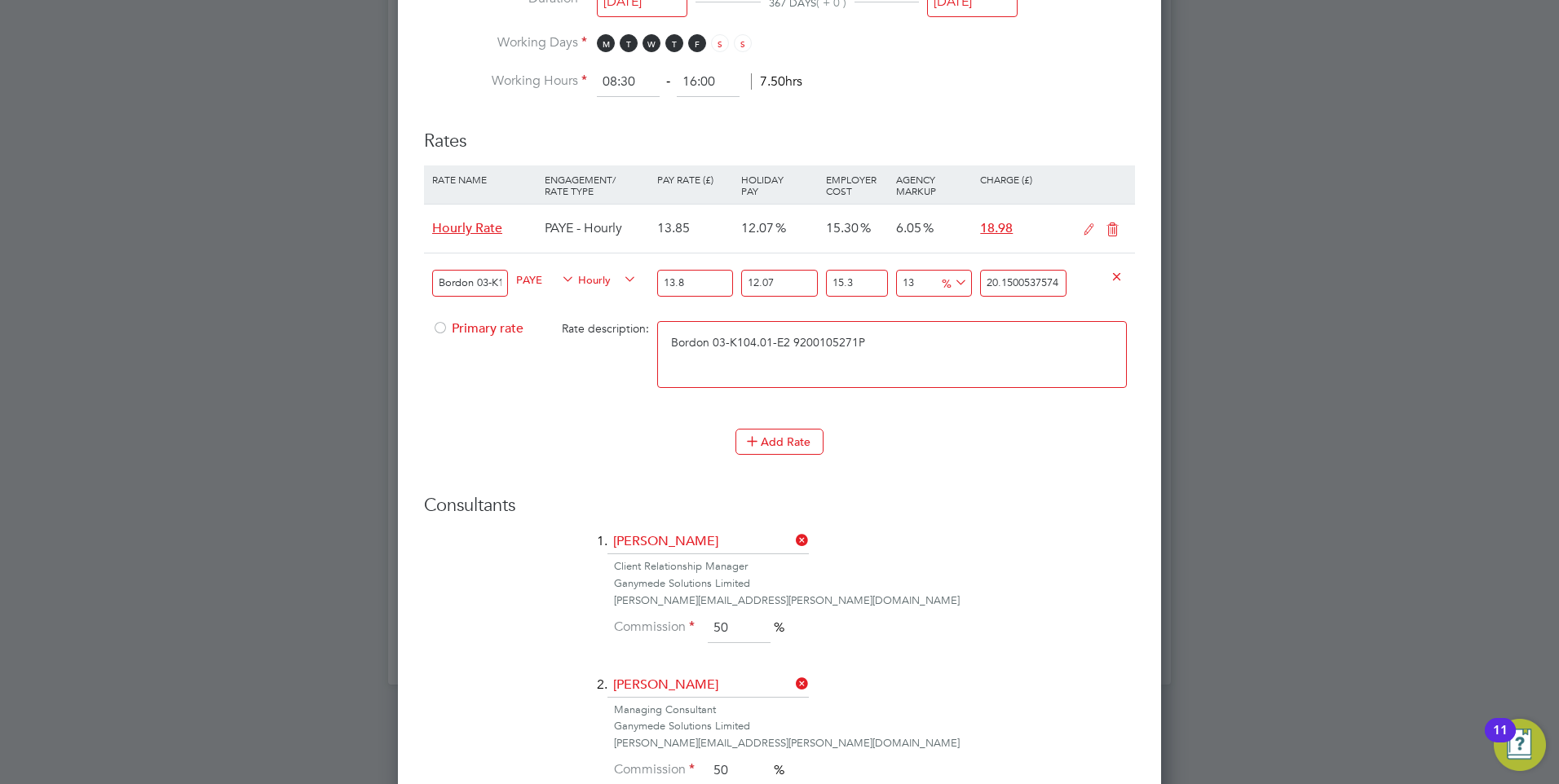 type on "13.85" 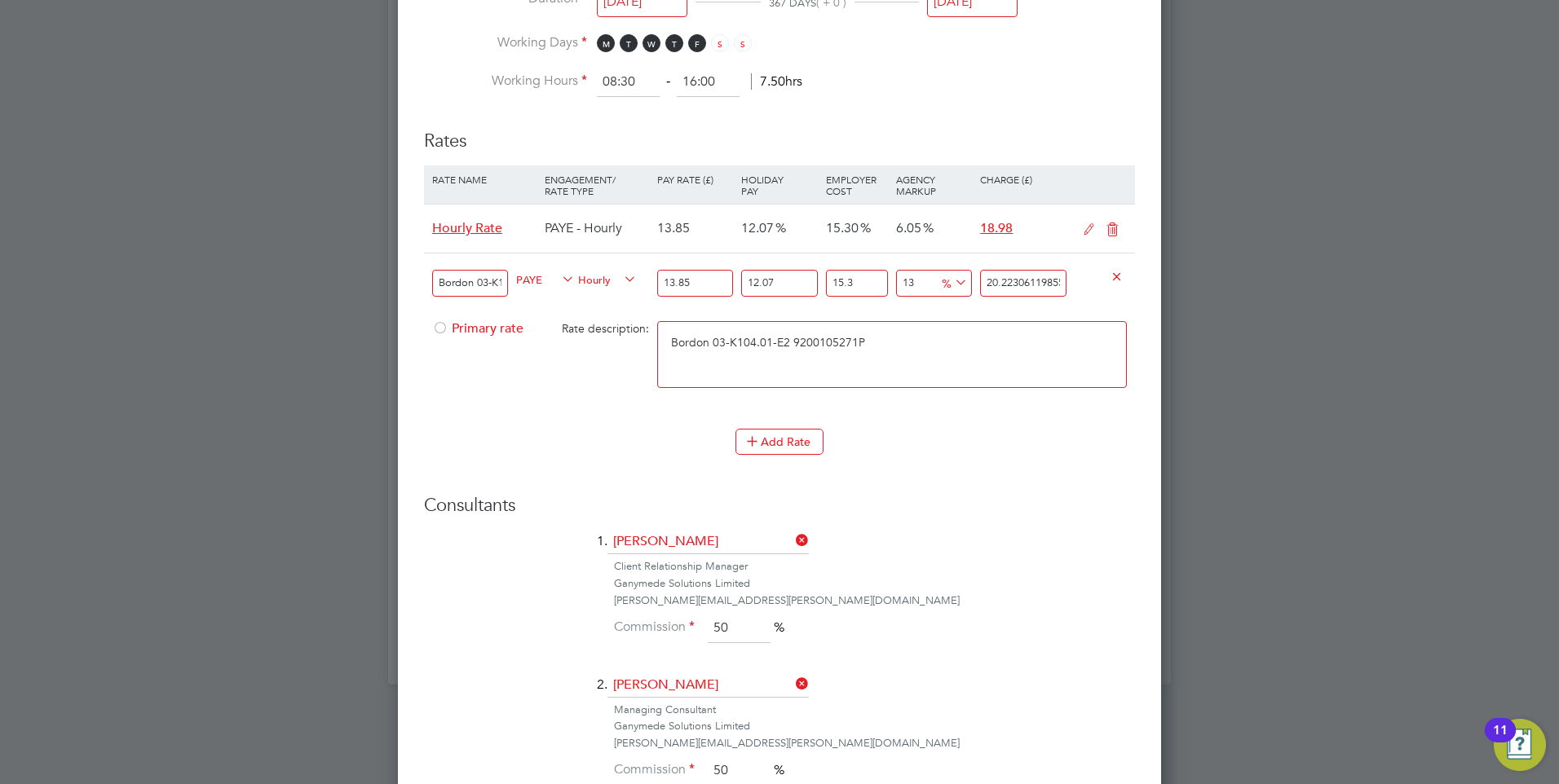 type on "13.85" 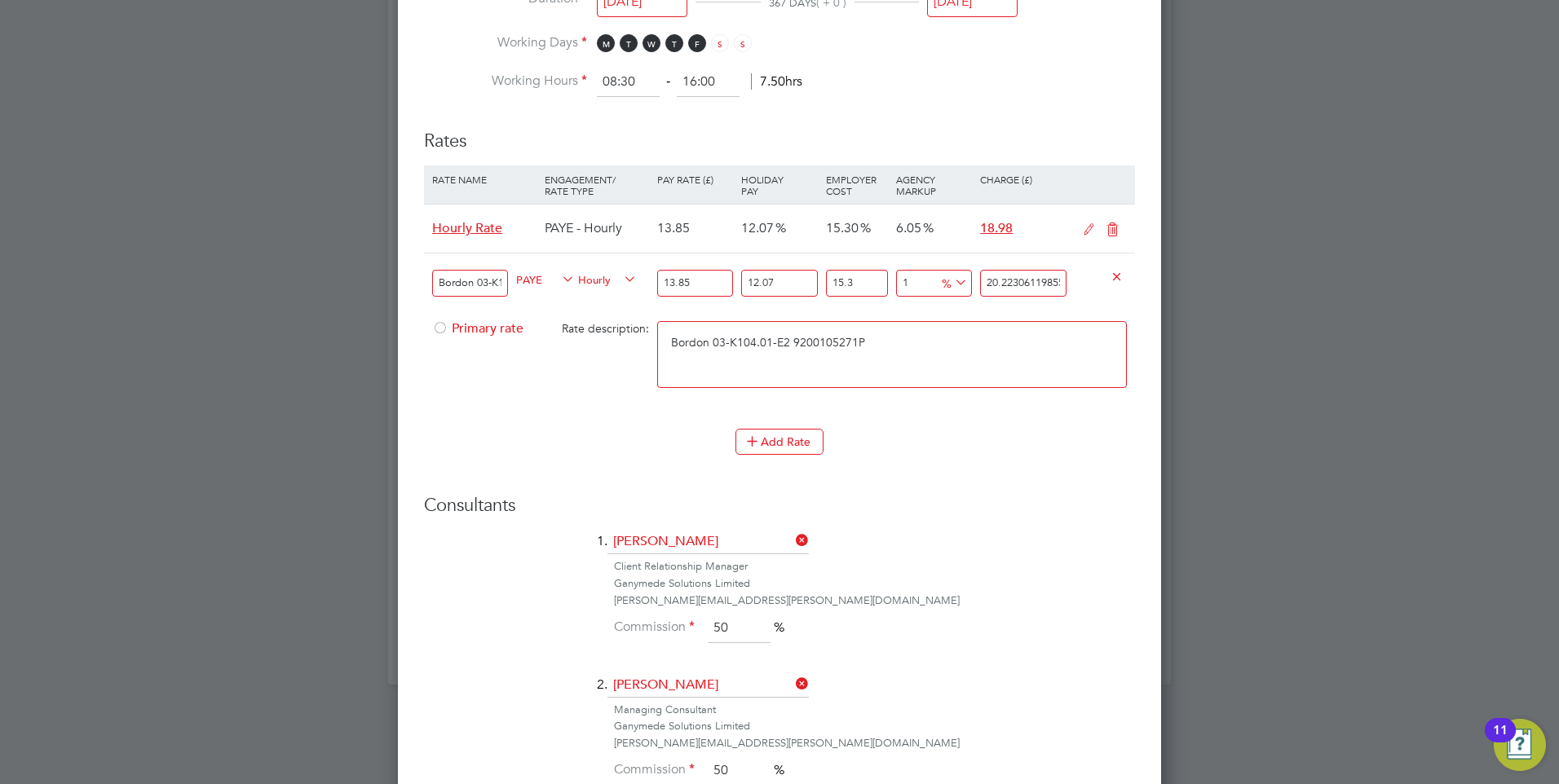 type on "18.07547947835" 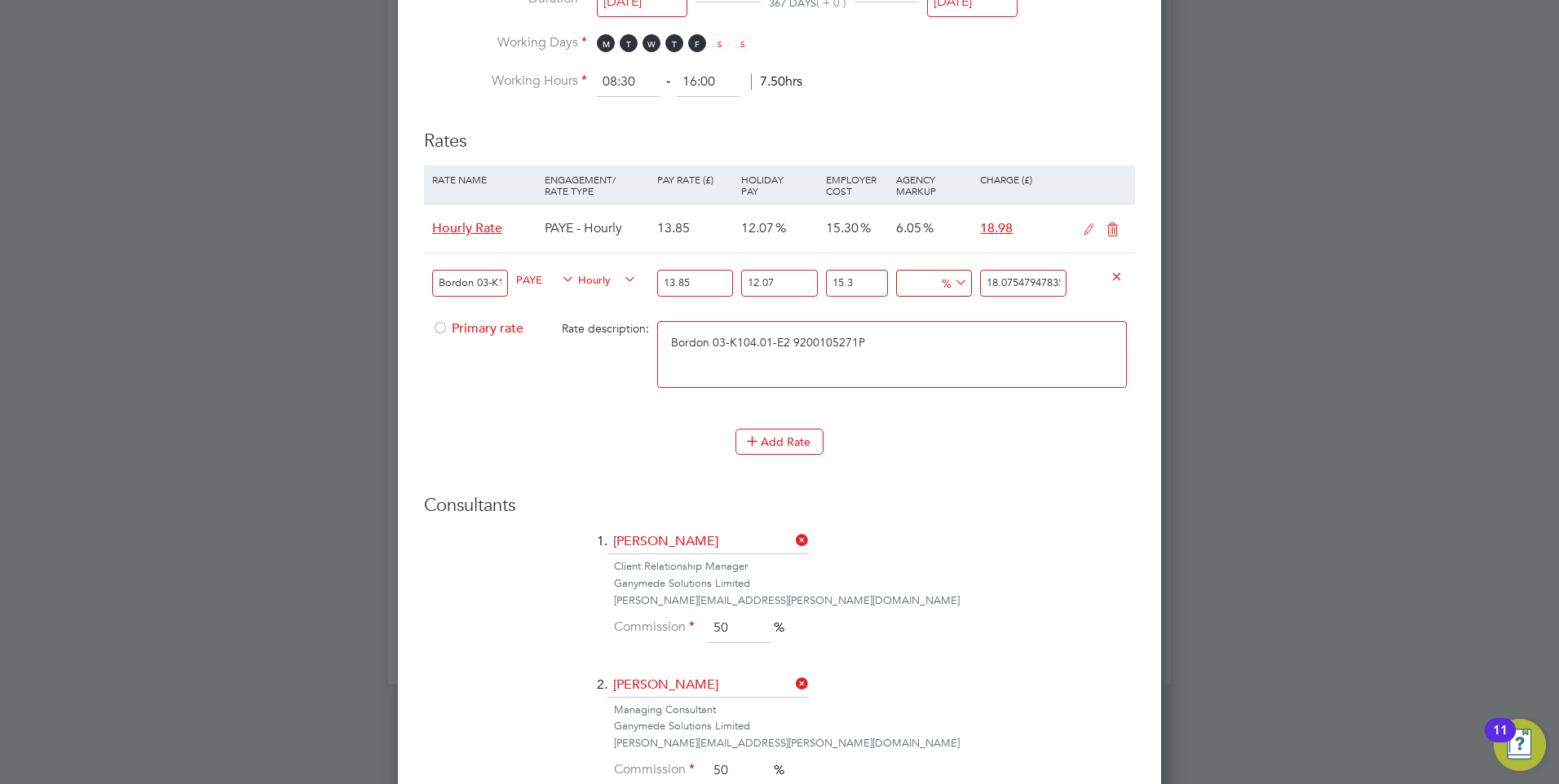 type on "6" 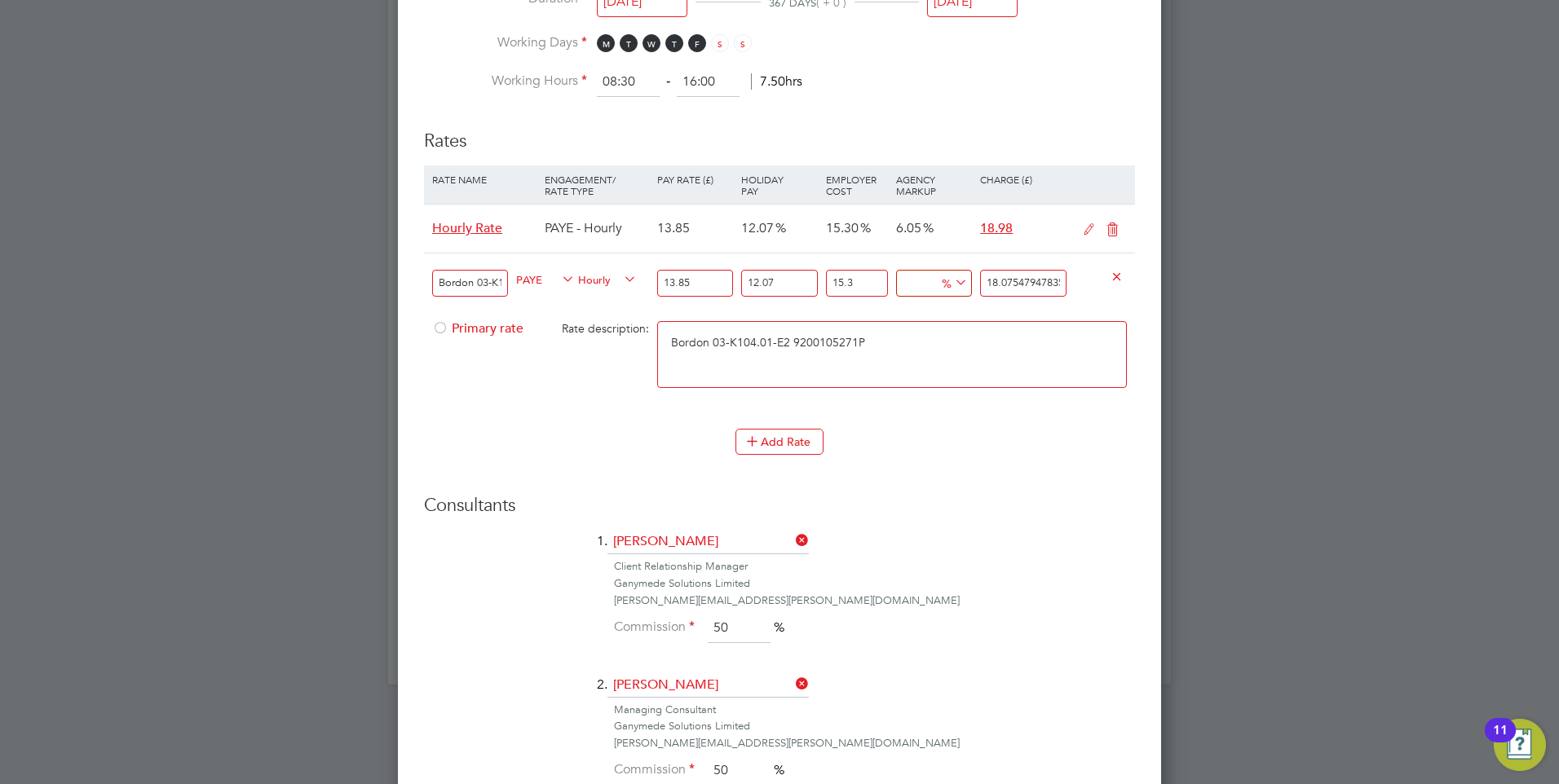 type on "18.9703051951" 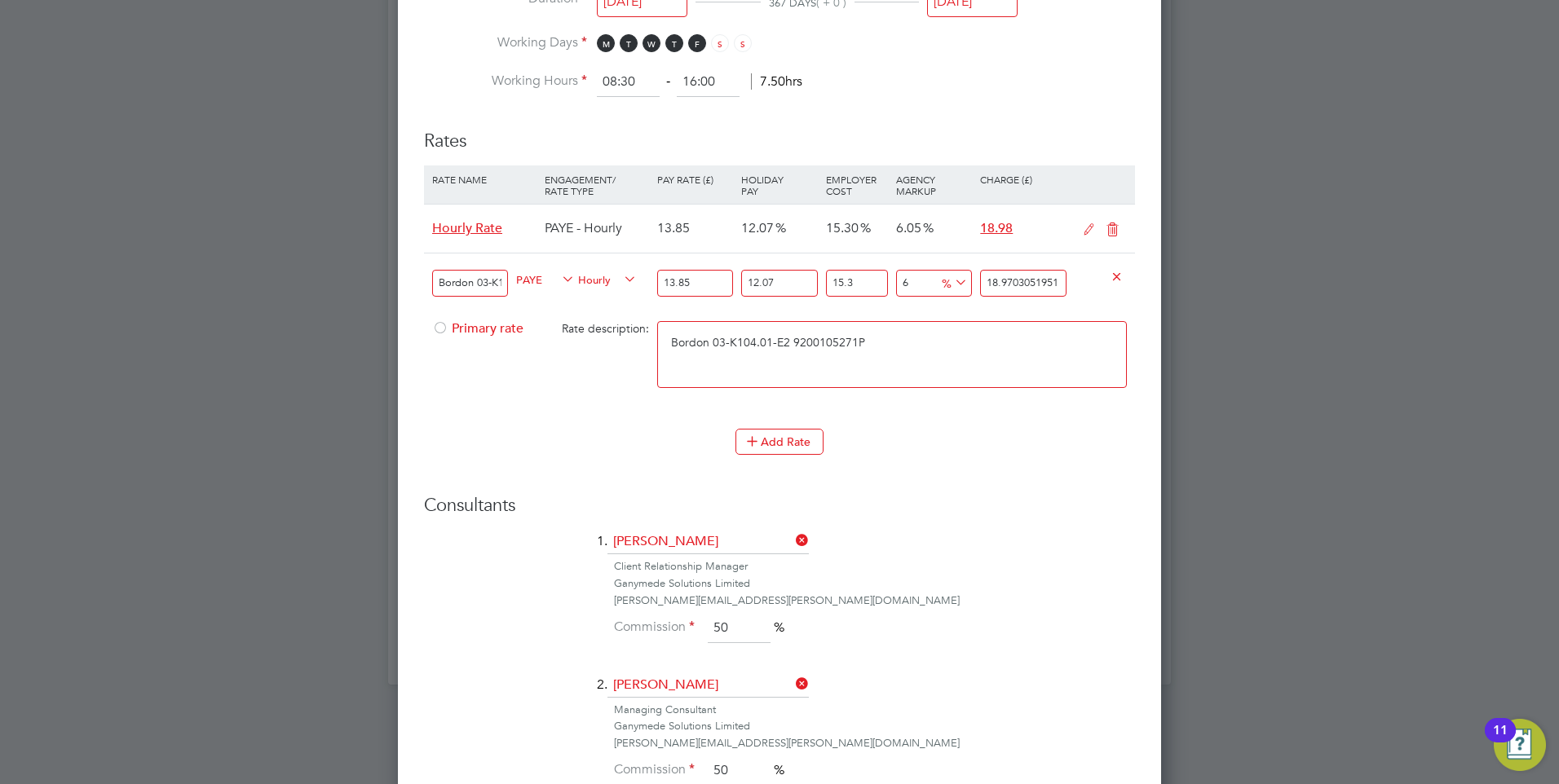 type on "6" 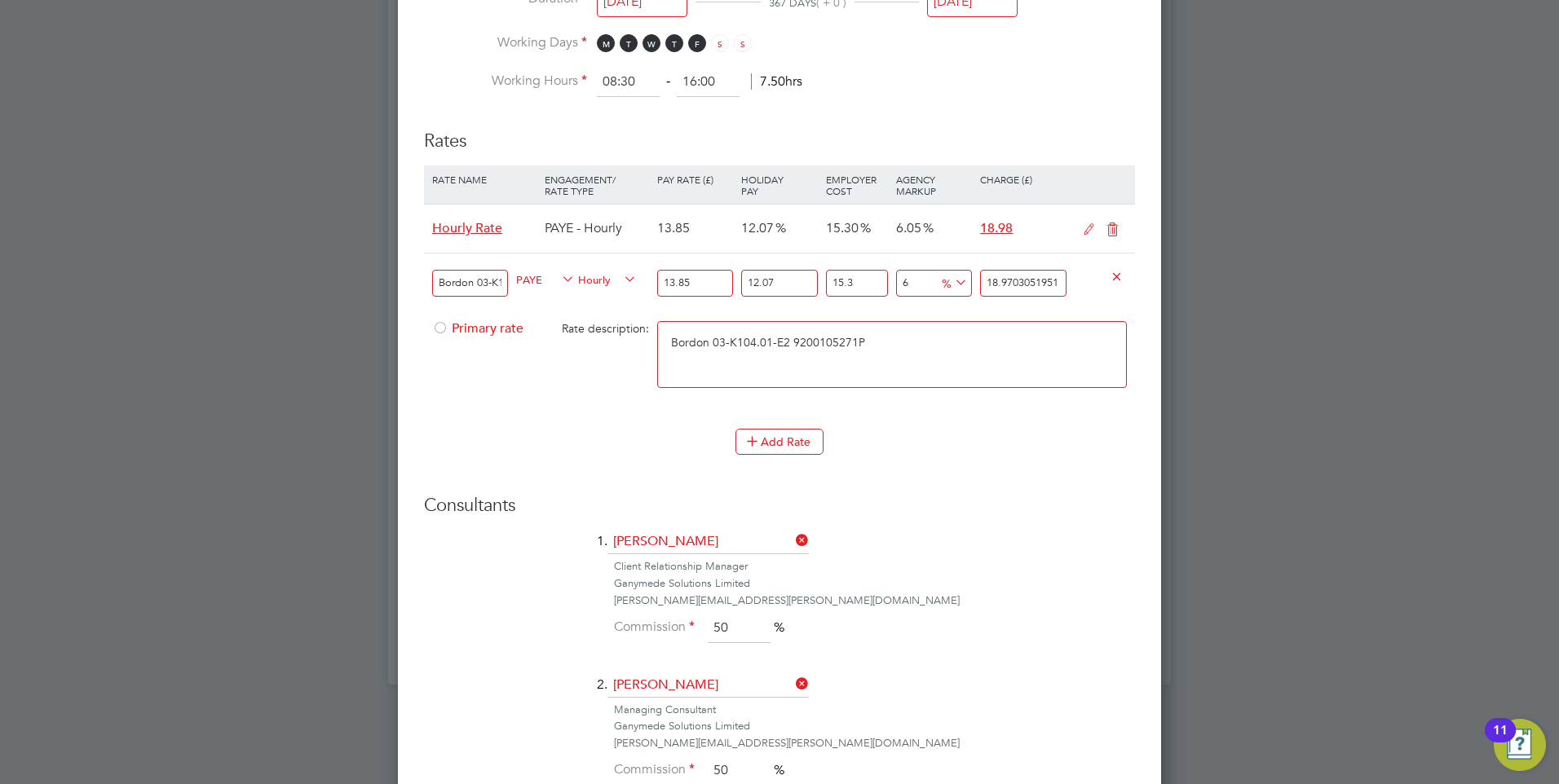 type 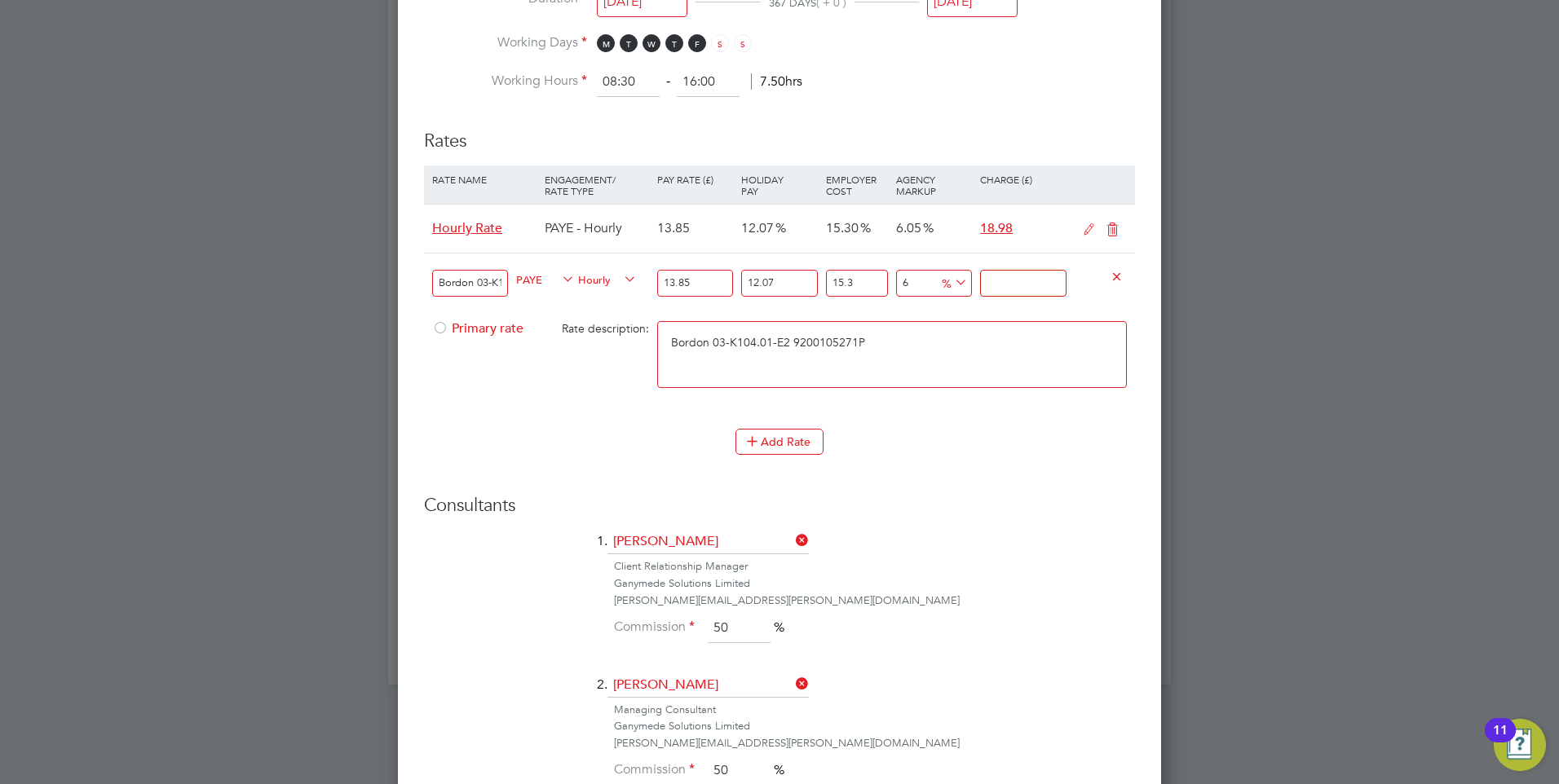 type on "-94.41231973287495" 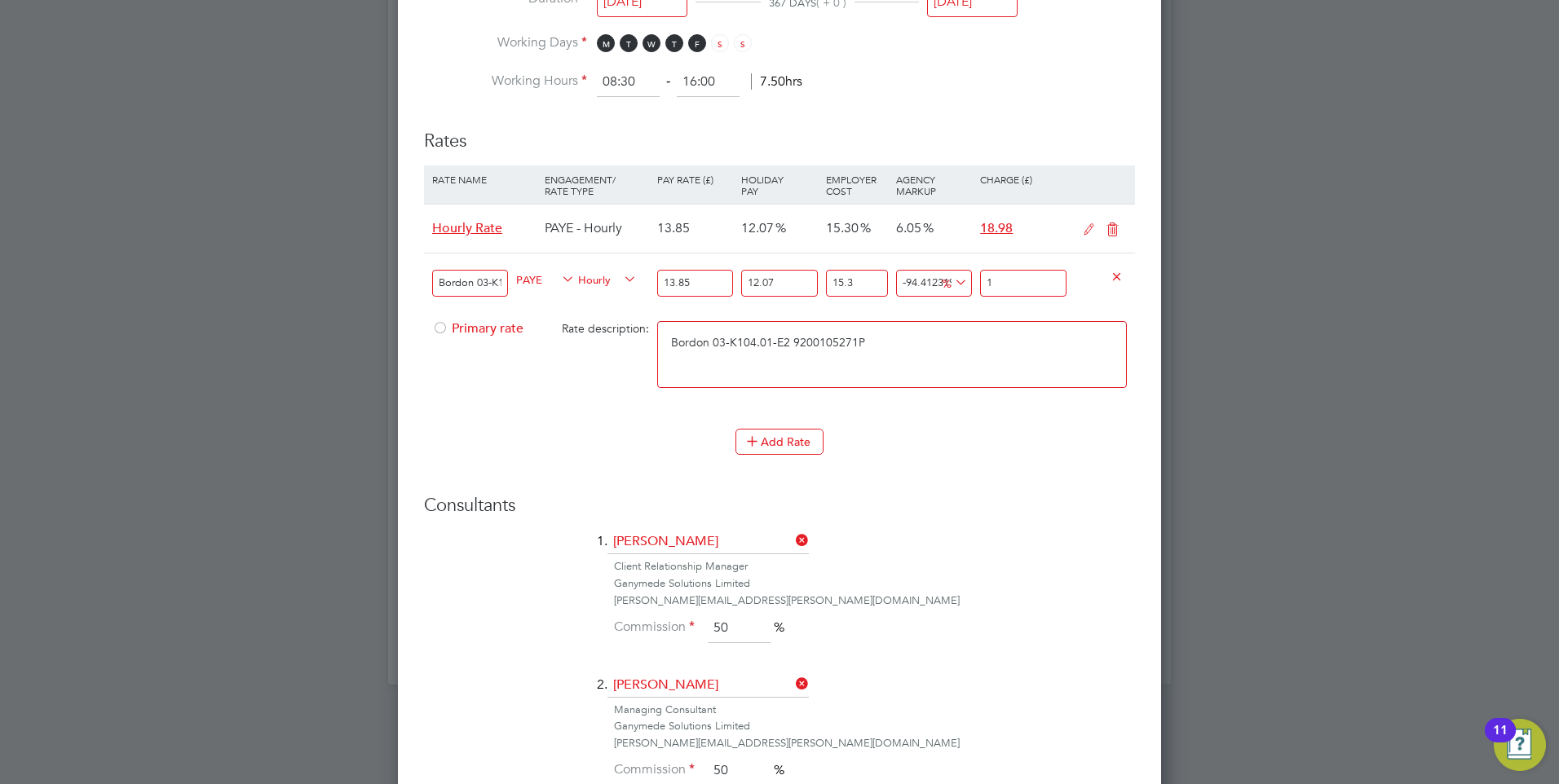 type on "0.5782448082508129" 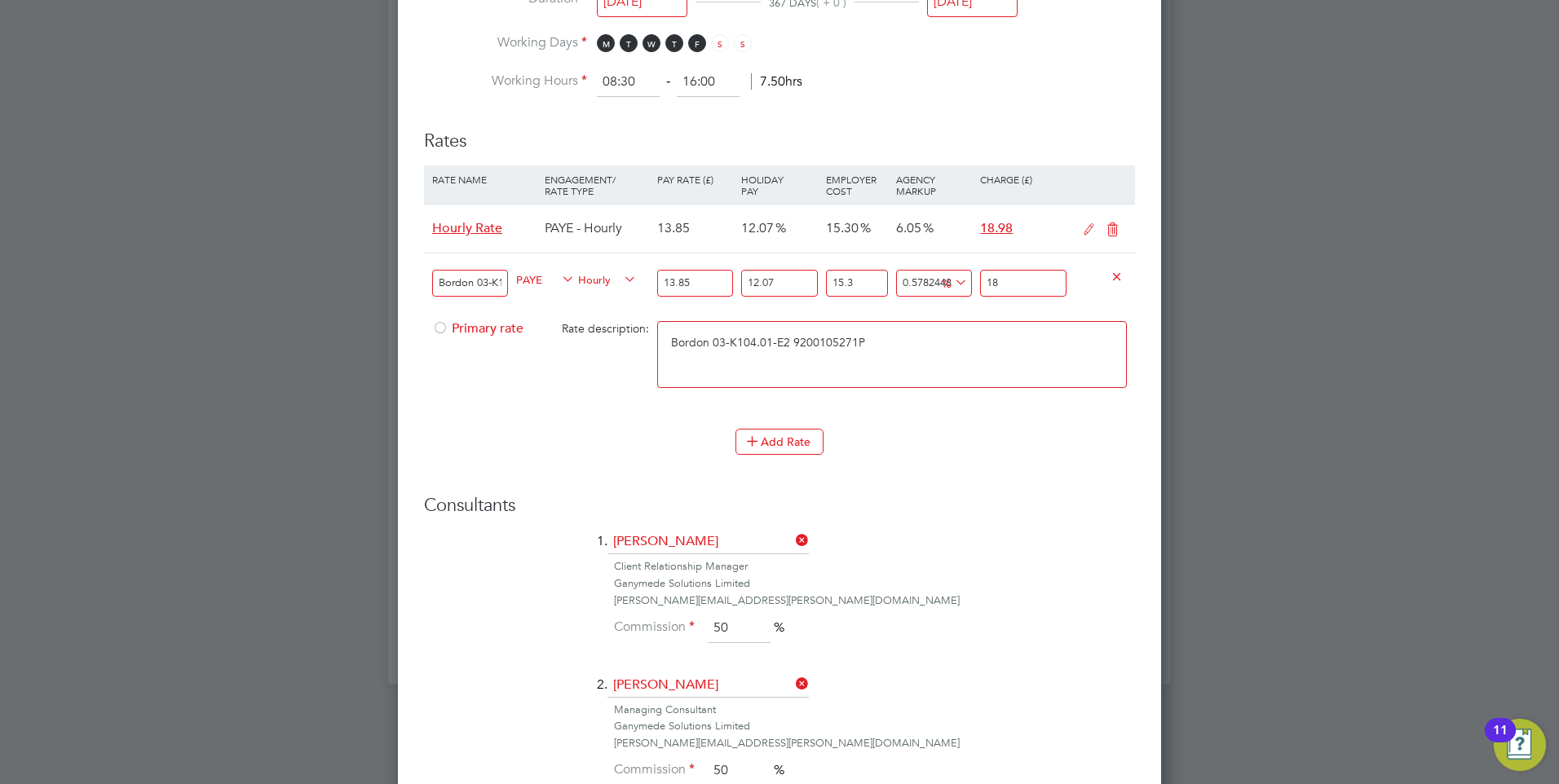 type on "5.607157048663353" 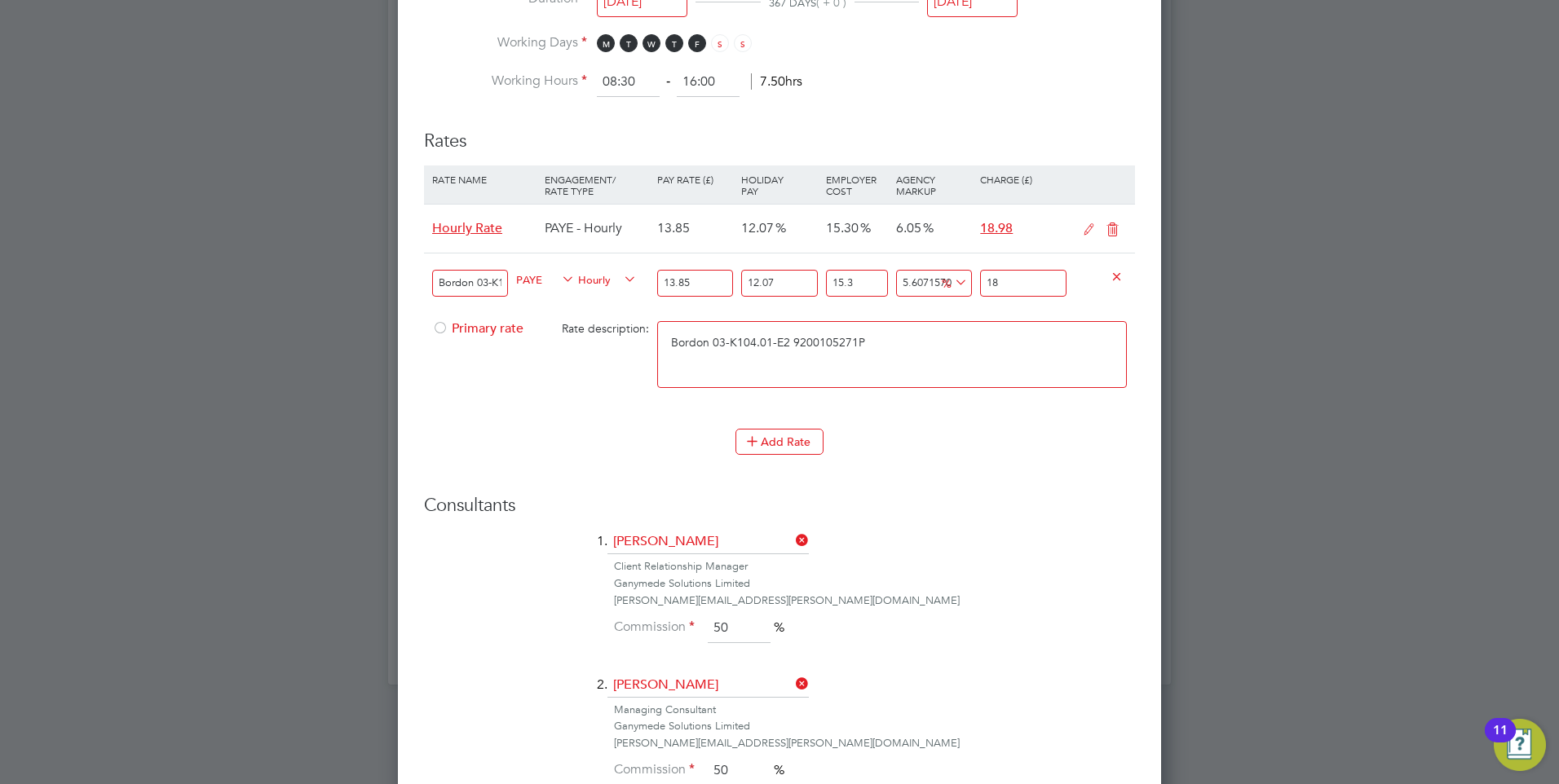 type on "18.9" 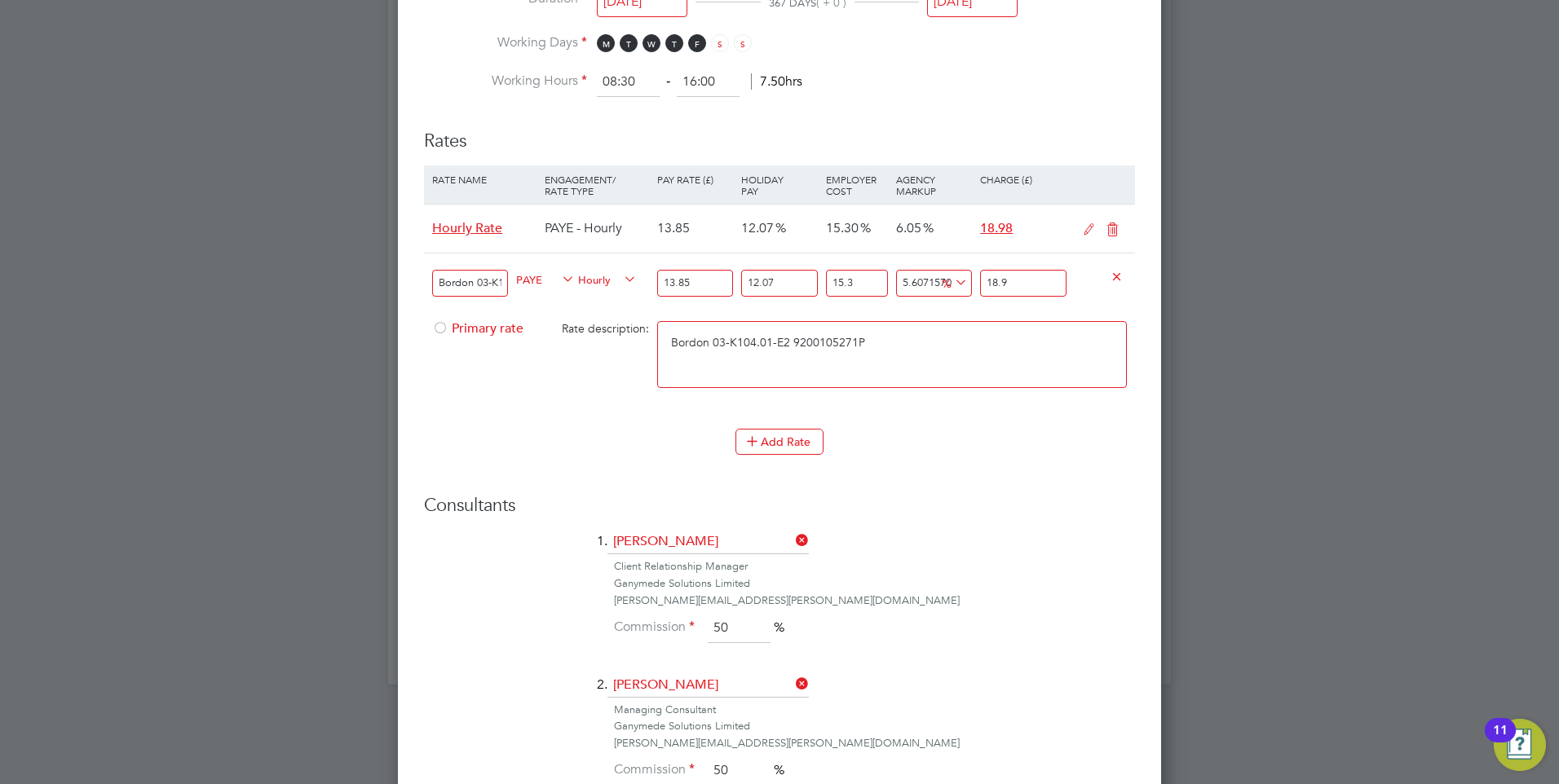 type on "6.054171470033357" 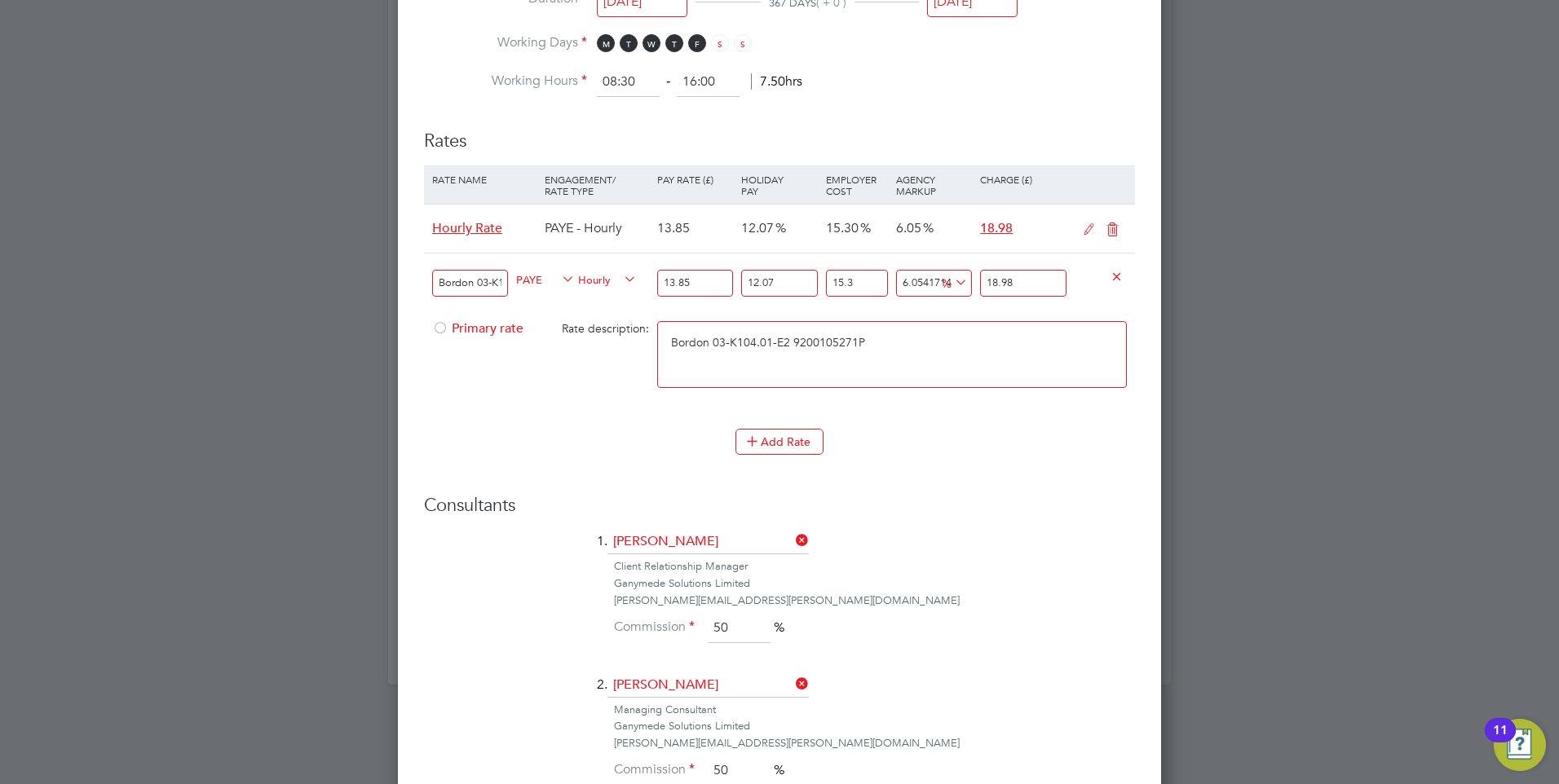 type on "18.98" 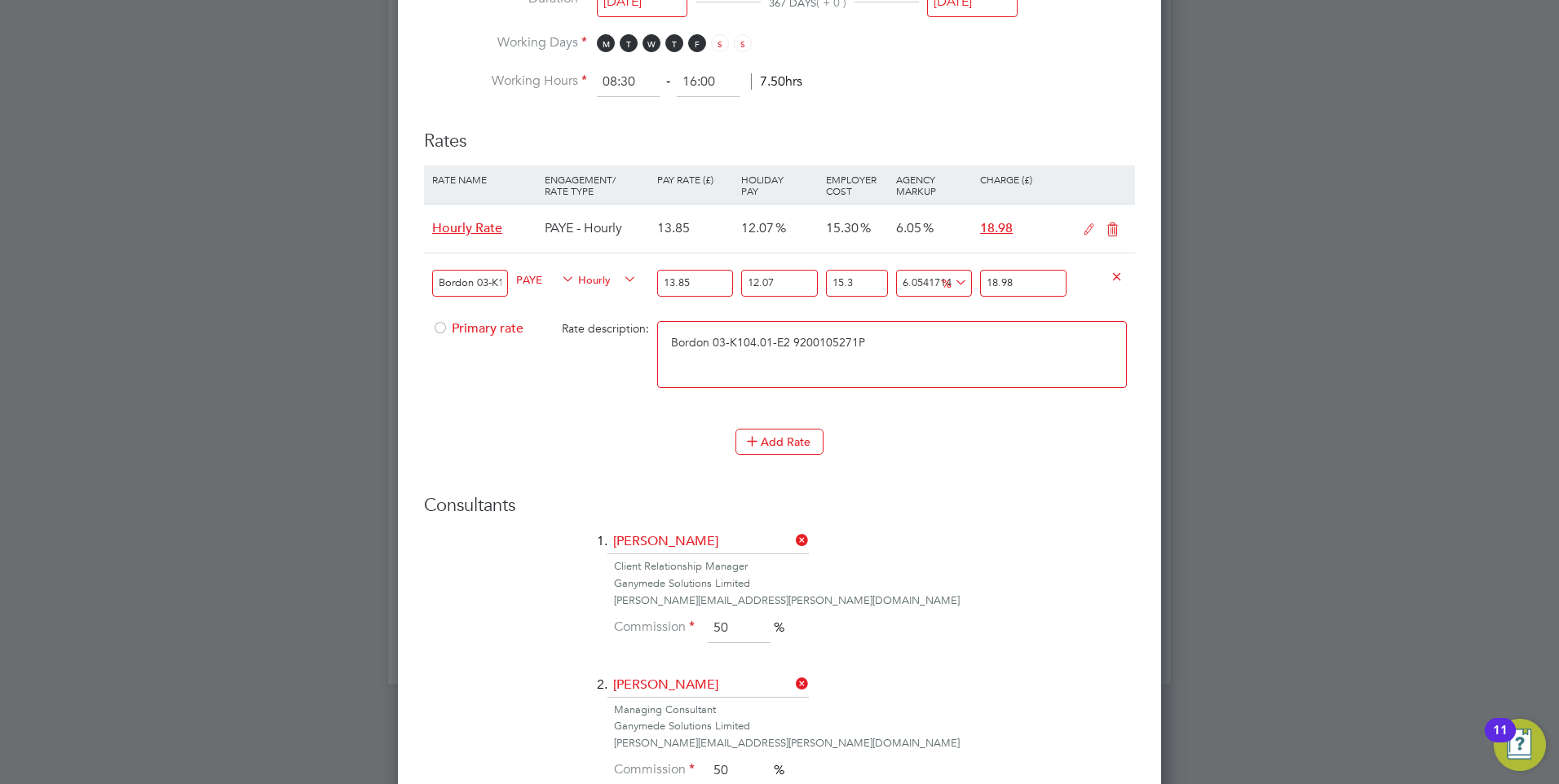 click at bounding box center (440, 333) 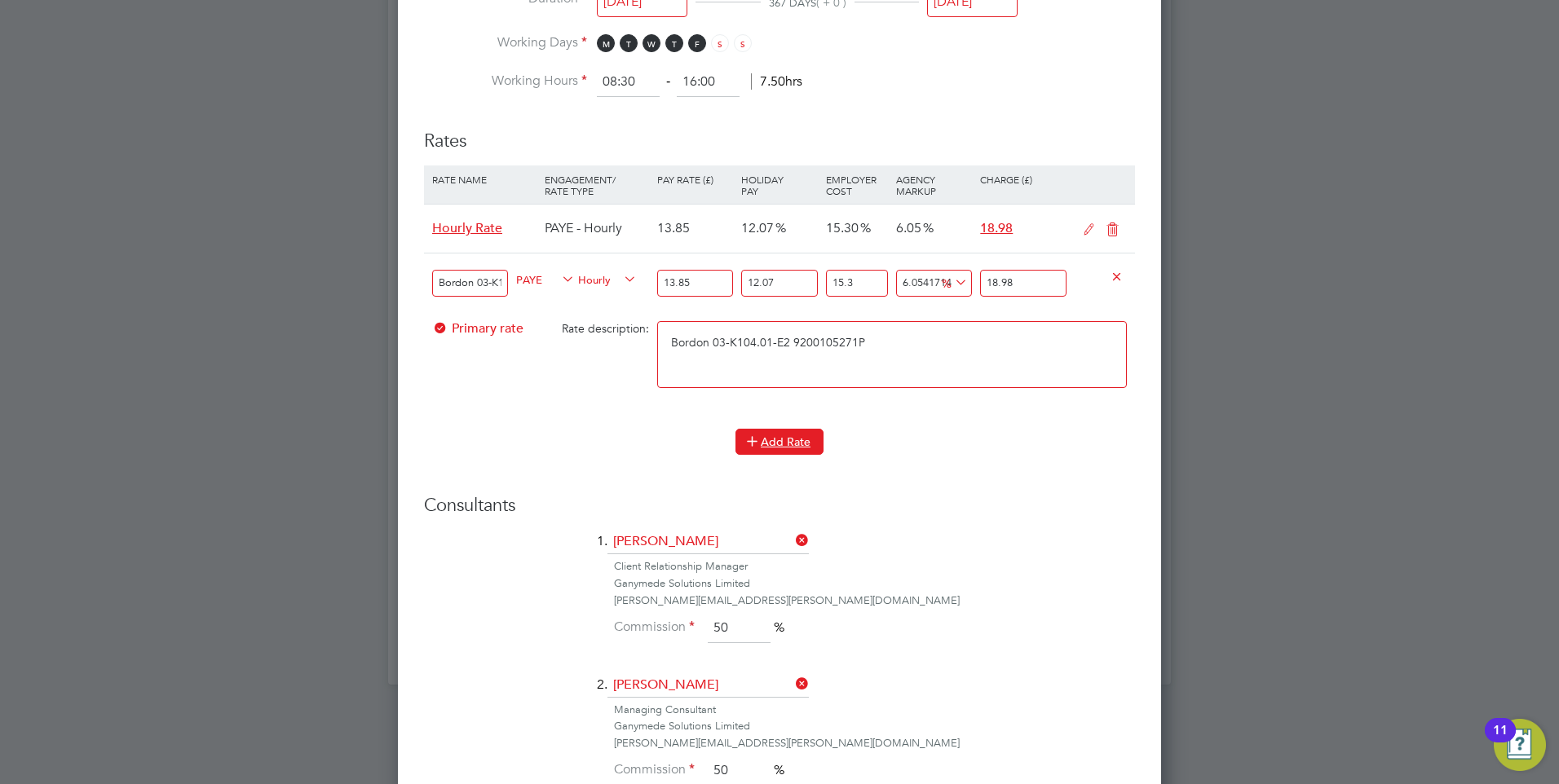 click on "Add Rate" at bounding box center [780, 442] 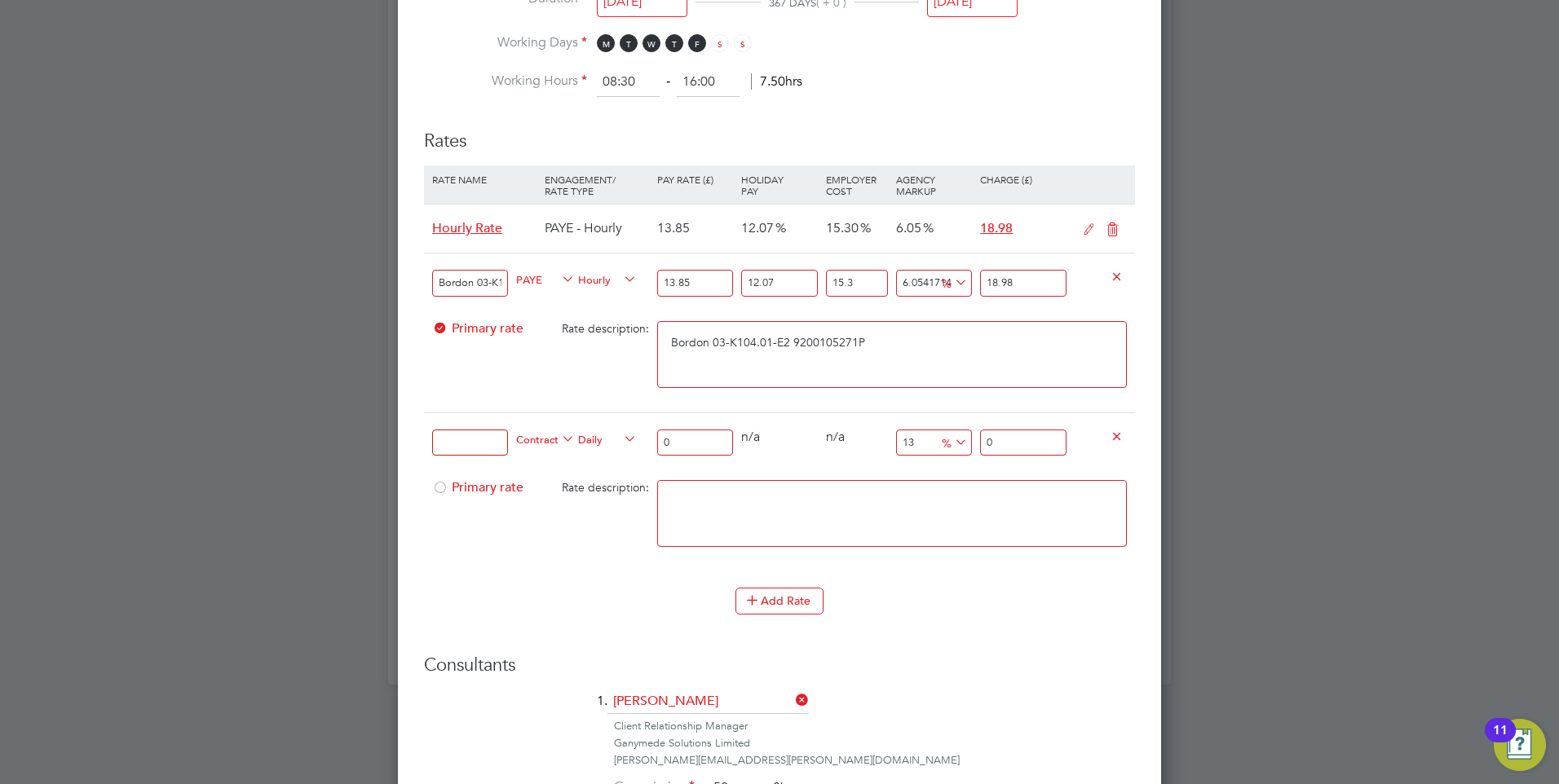click at bounding box center [892, 513] 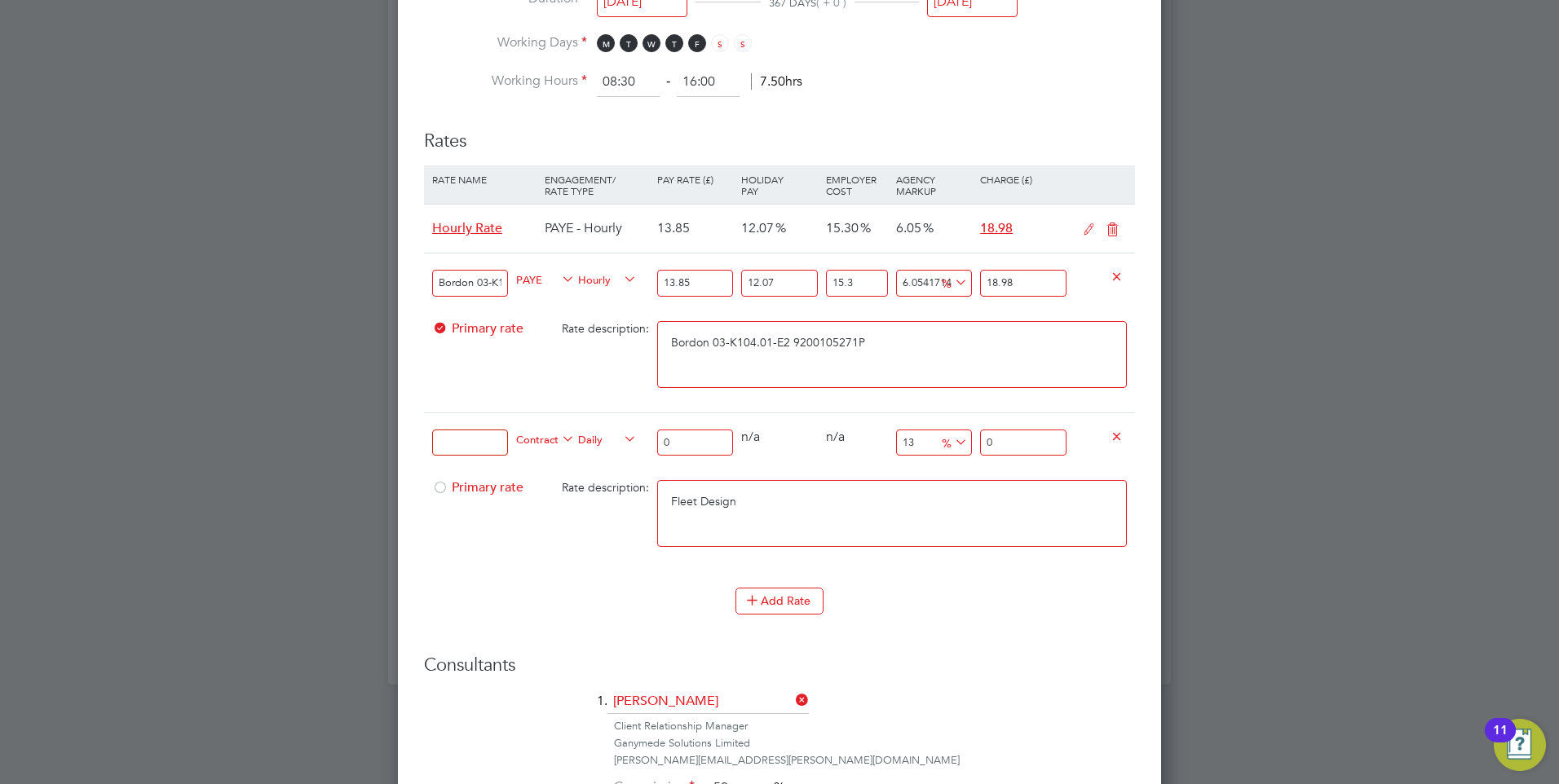 click on "Fleet Design" at bounding box center [892, 513] 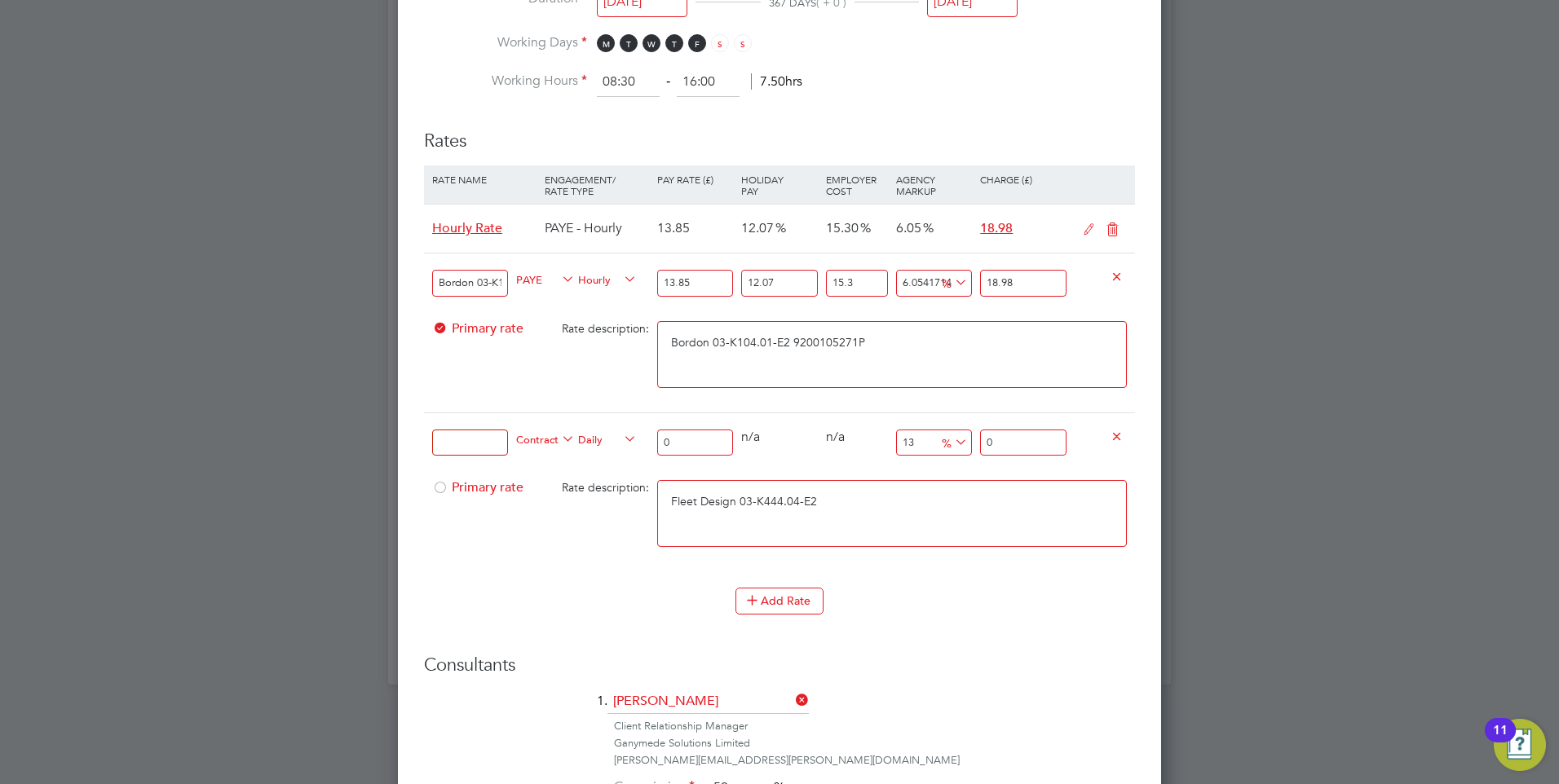 click on "Fleet Design 03-K444.04-E2" at bounding box center [892, 513] 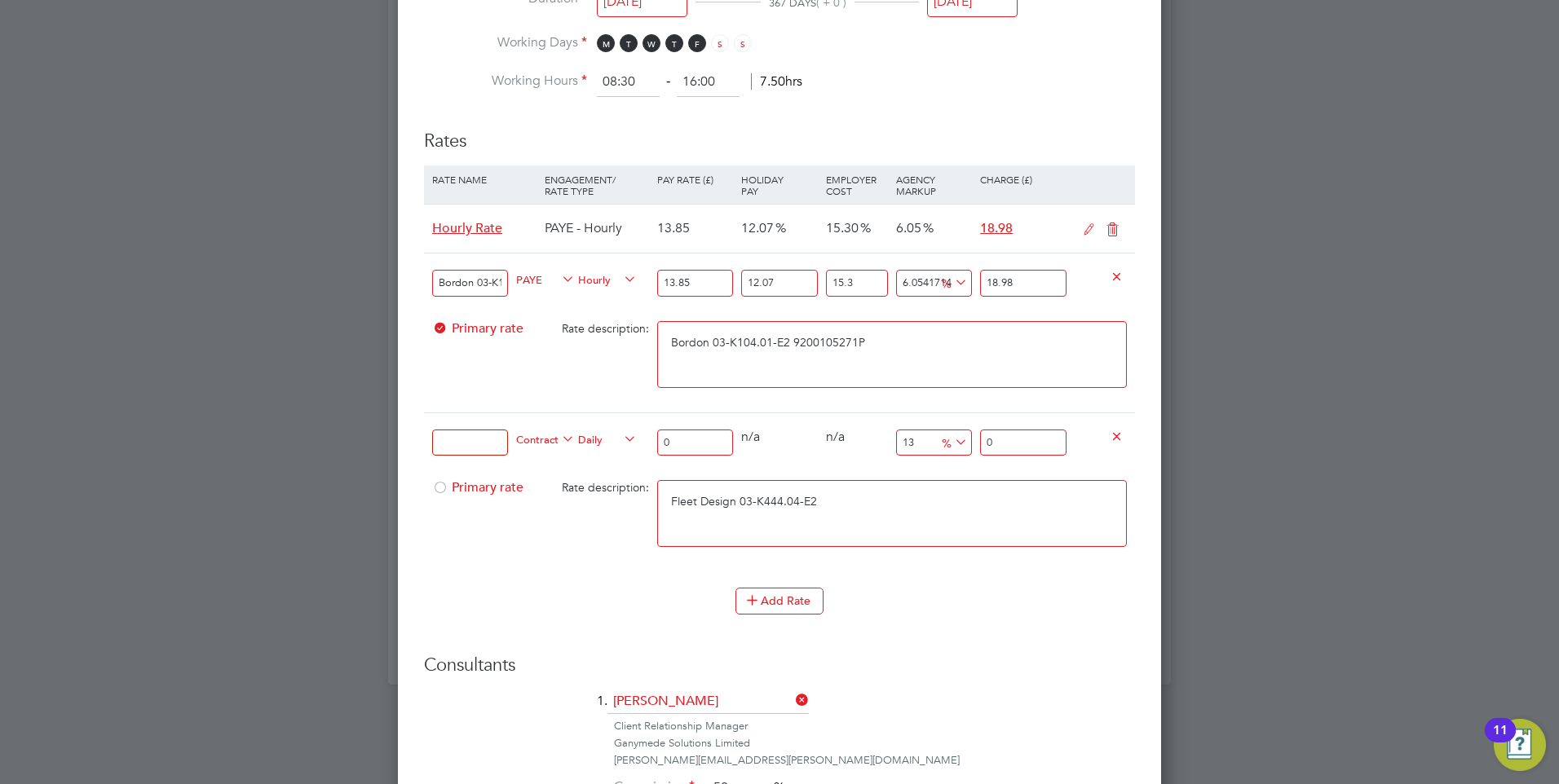 paste on "9200105322P" 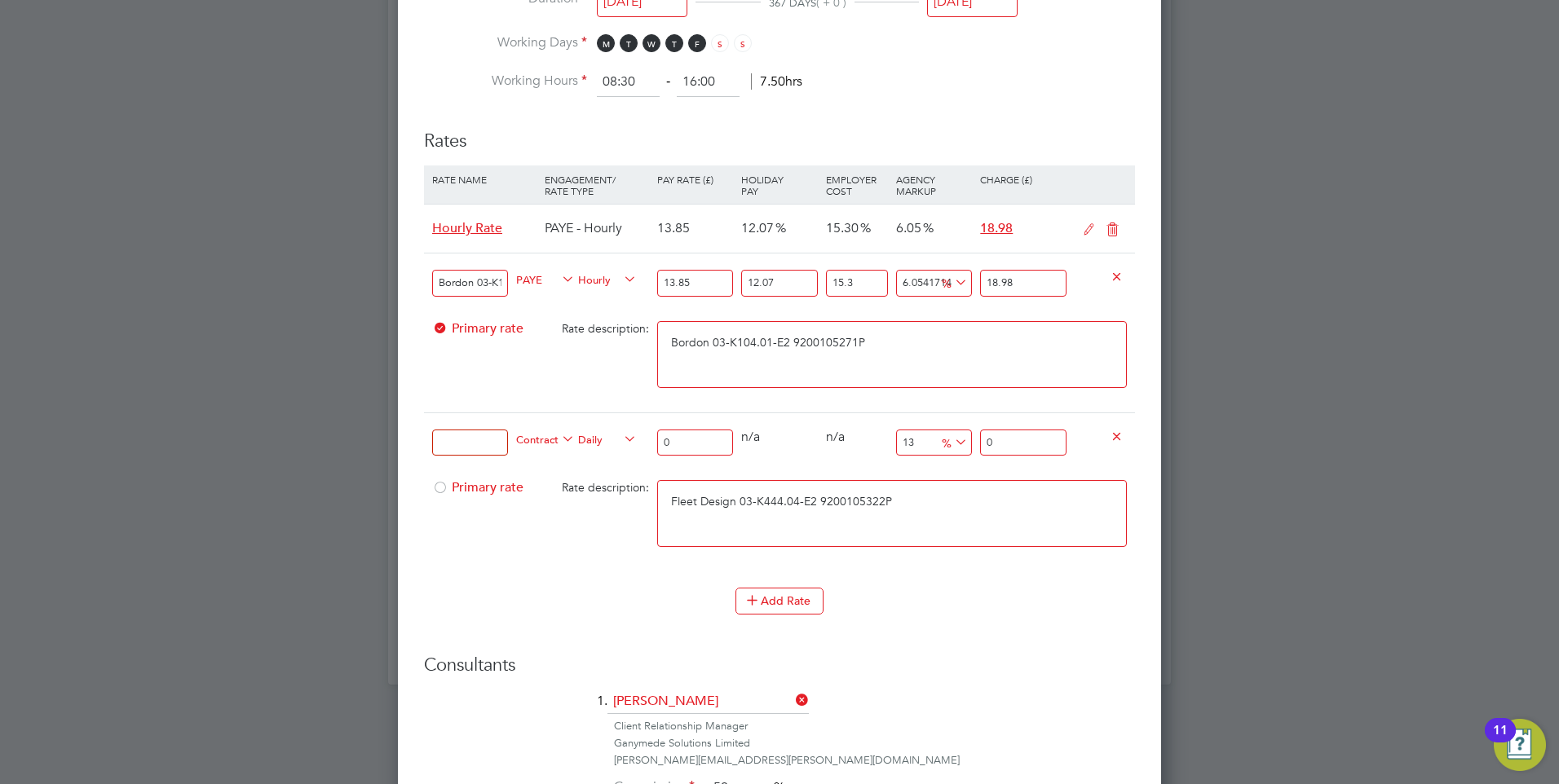 drag, startPoint x: 921, startPoint y: 500, endPoint x: 576, endPoint y: 505, distance: 345.03623 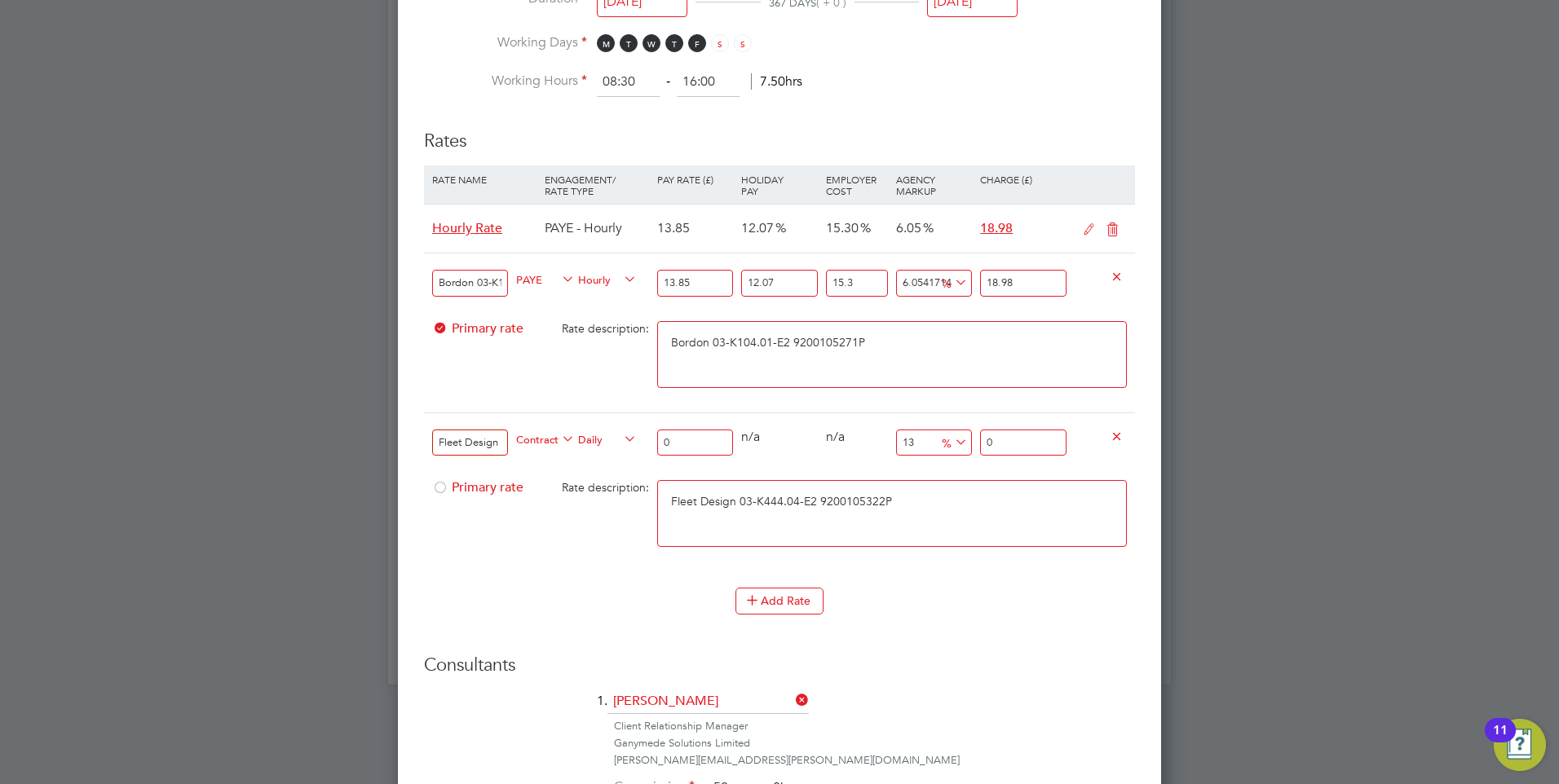 scroll, scrollTop: 0, scrollLeft: 138, axis: horizontal 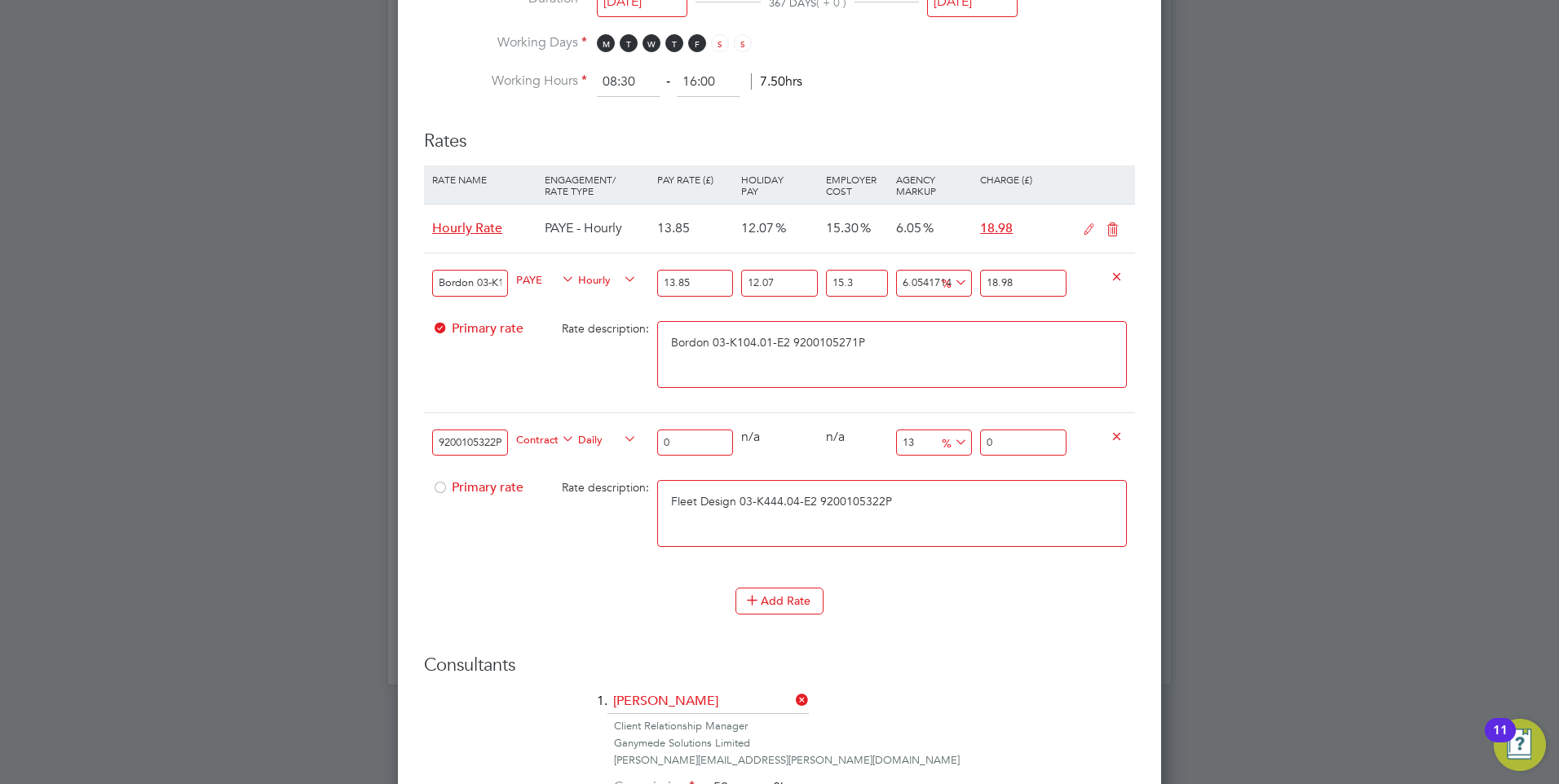 type on "Fleet Design 03-K444.04-E2 9200105322P" 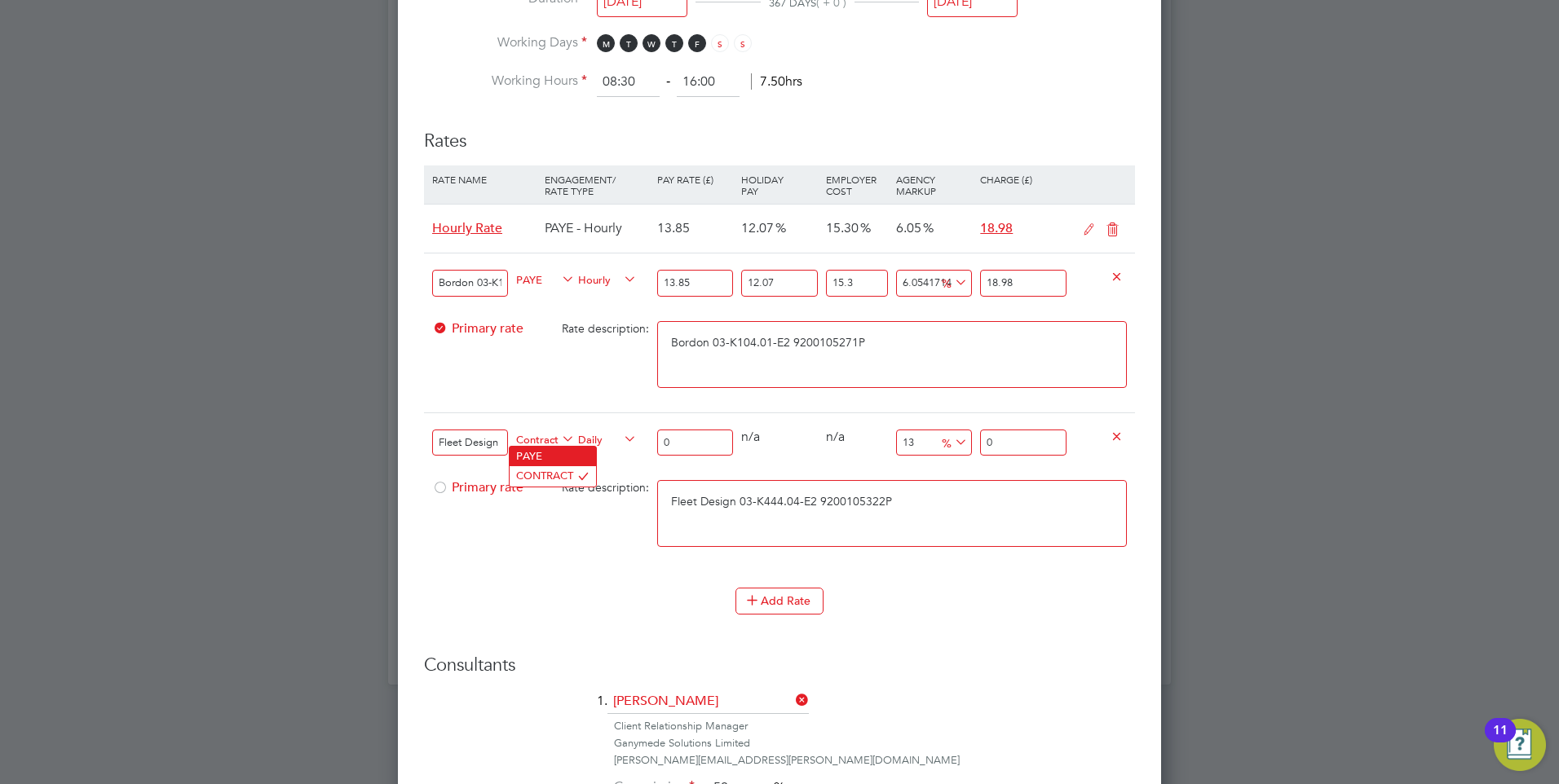 click on "PAYE" 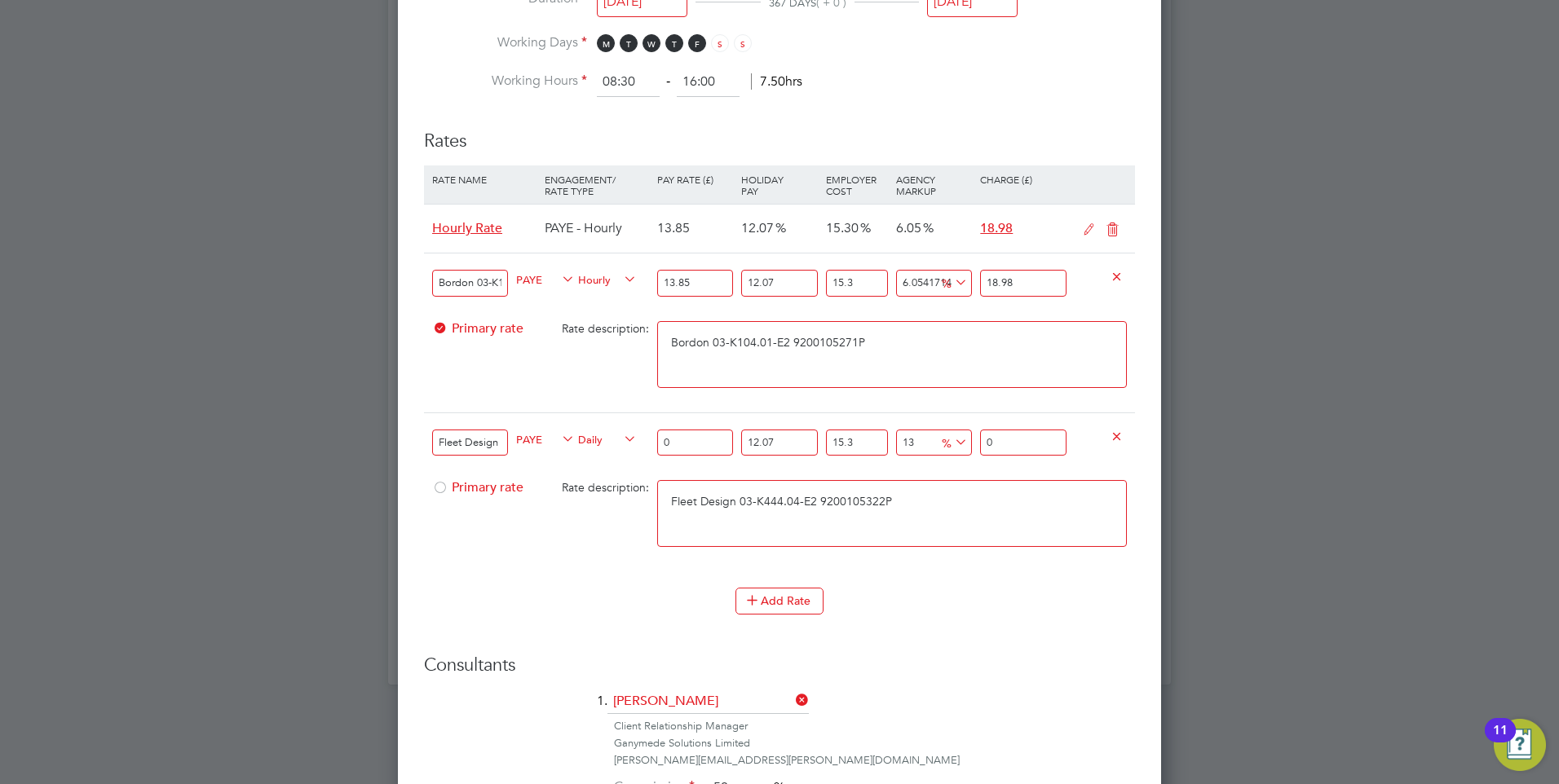 scroll, scrollTop: 8, scrollLeft: 8, axis: both 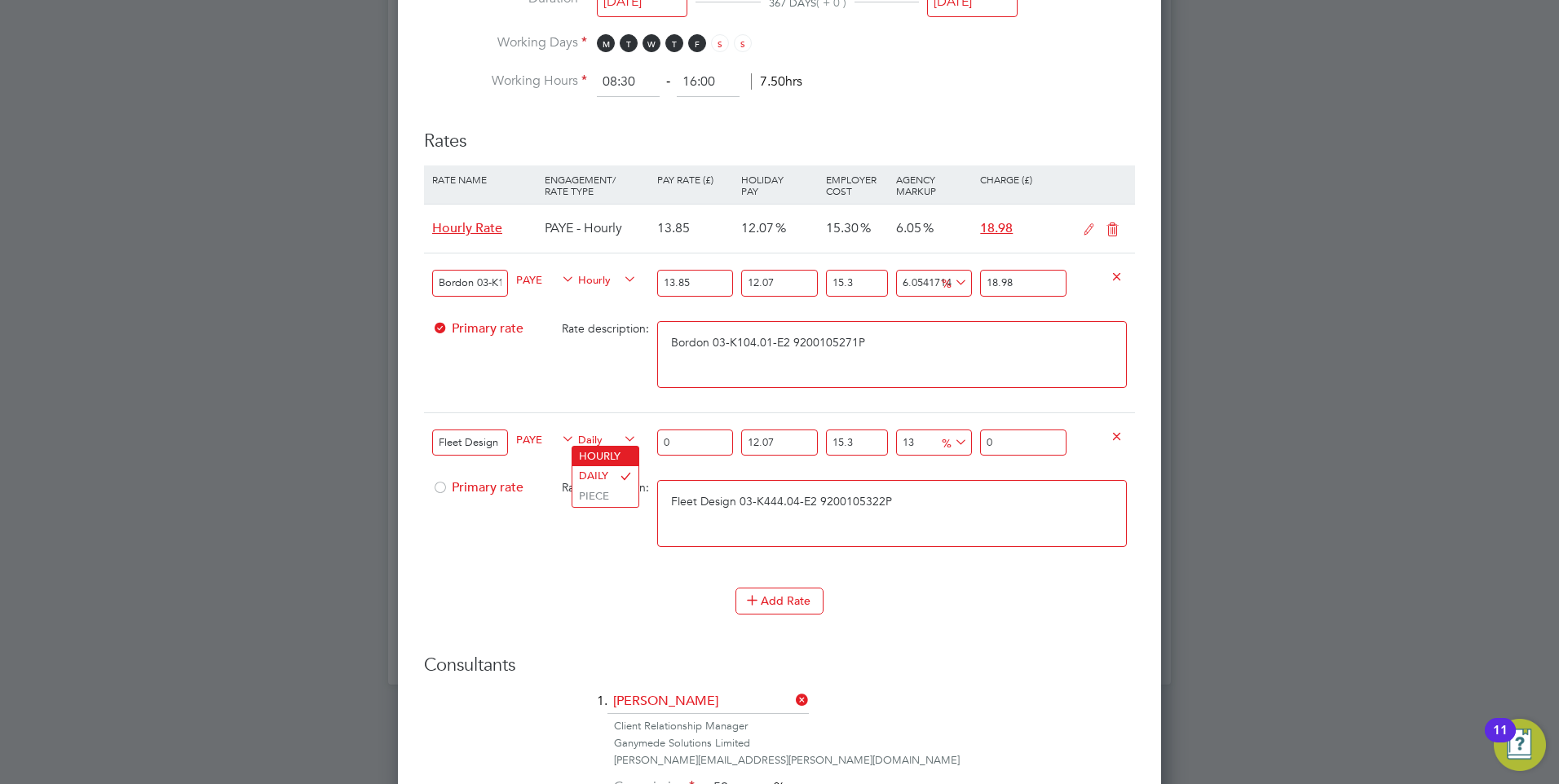 click on "HOURLY" 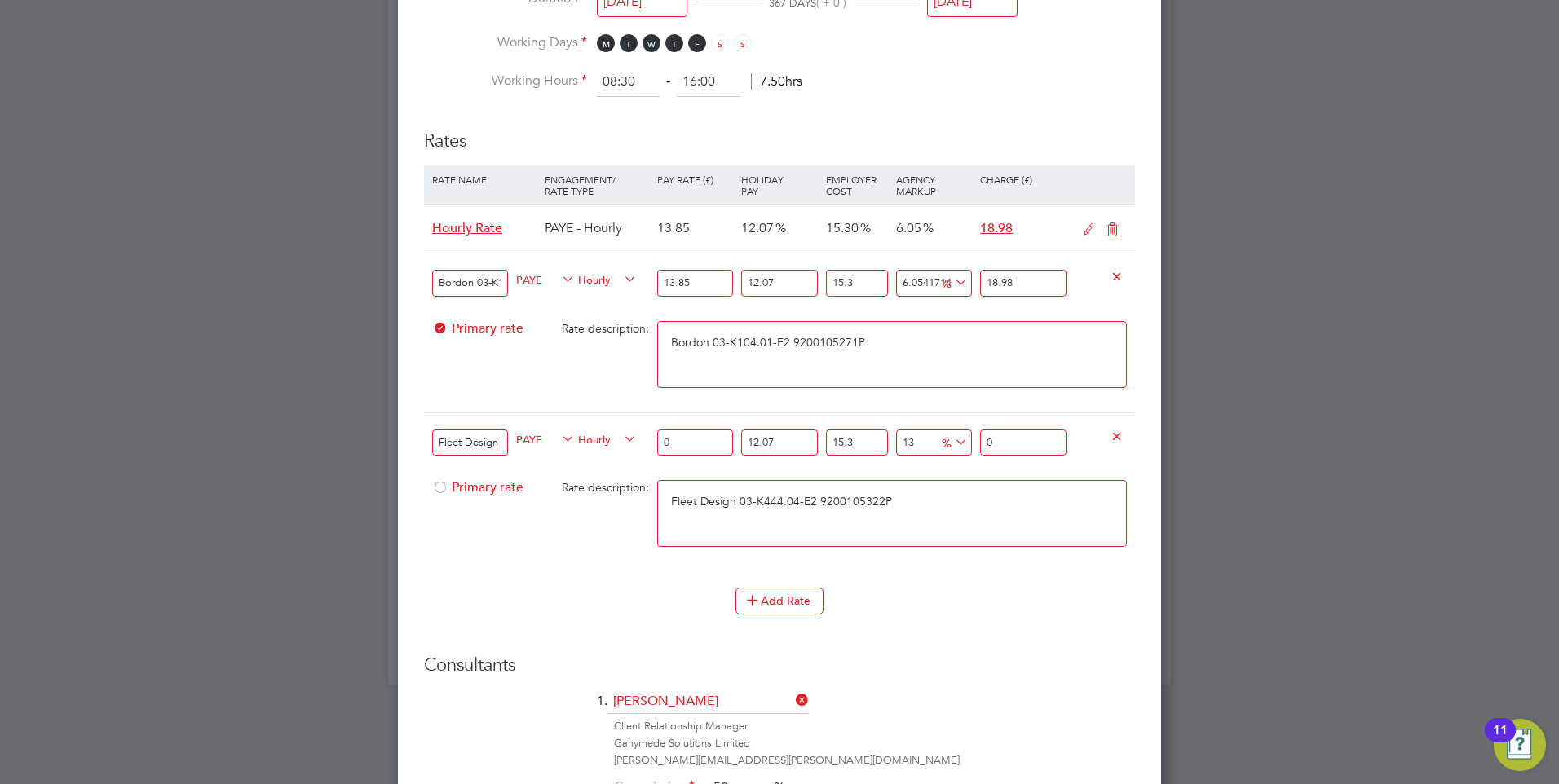 click on "0" at bounding box center (695, 443) 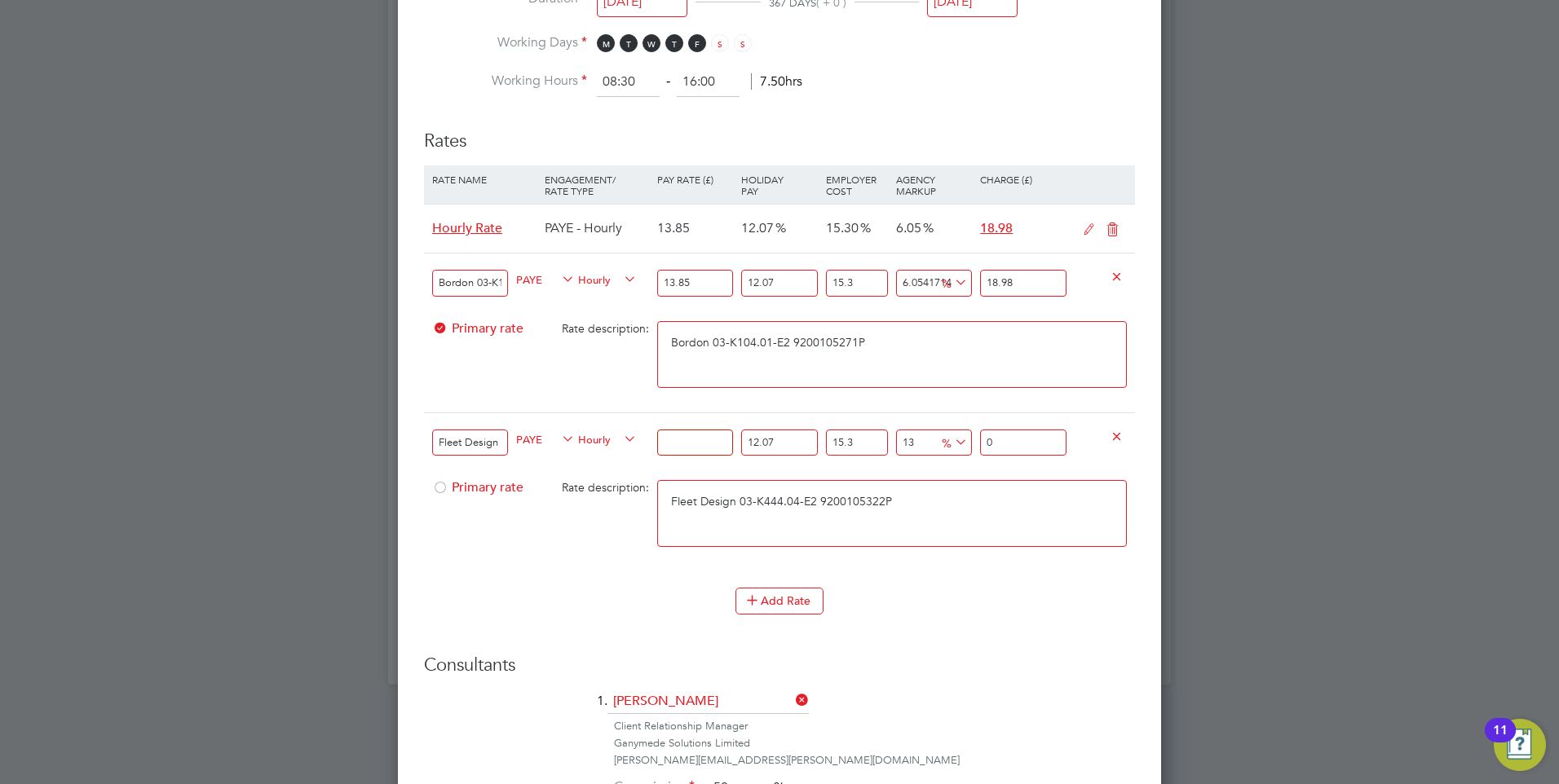 type on "1" 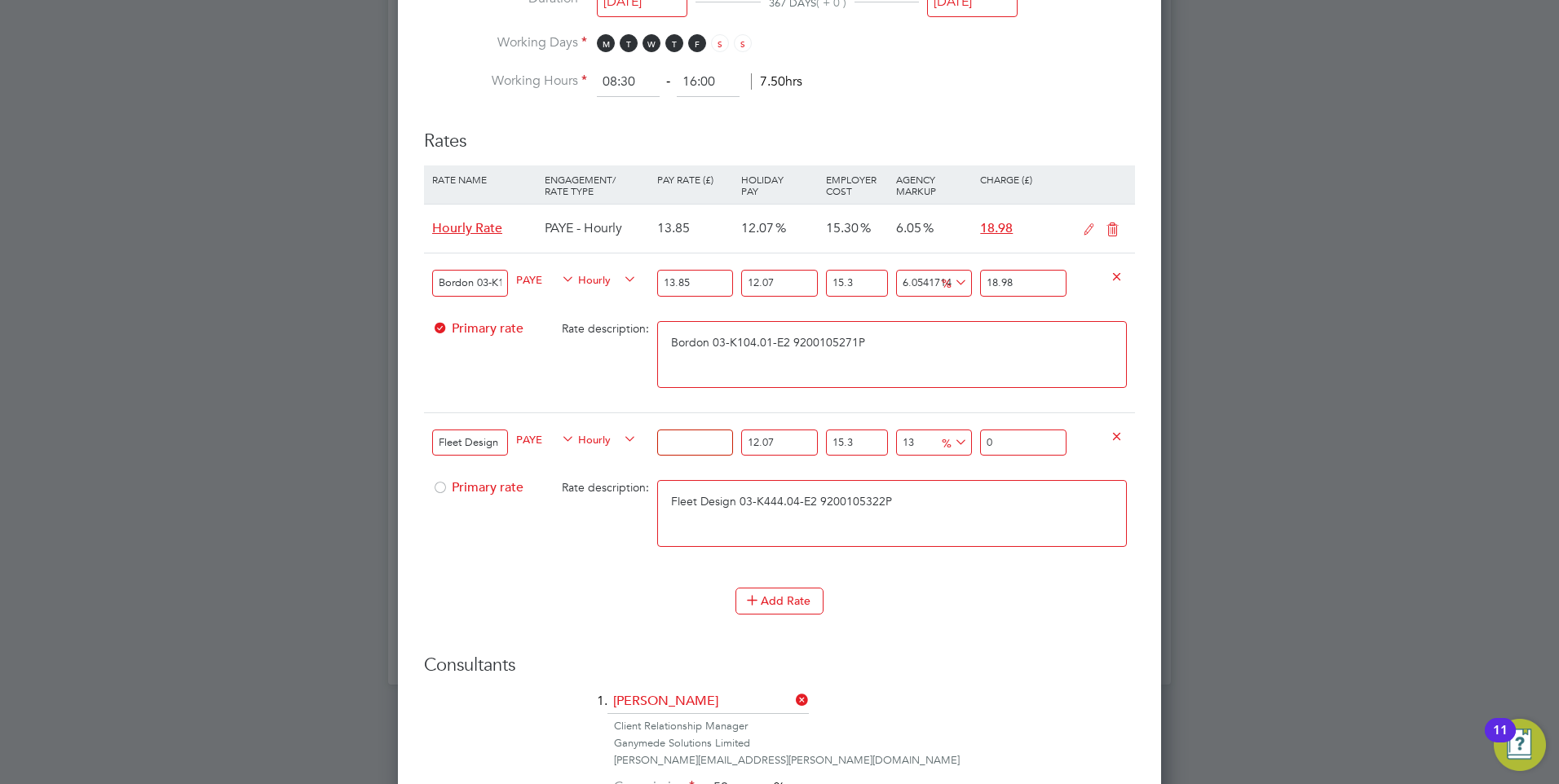type on "1.460148823" 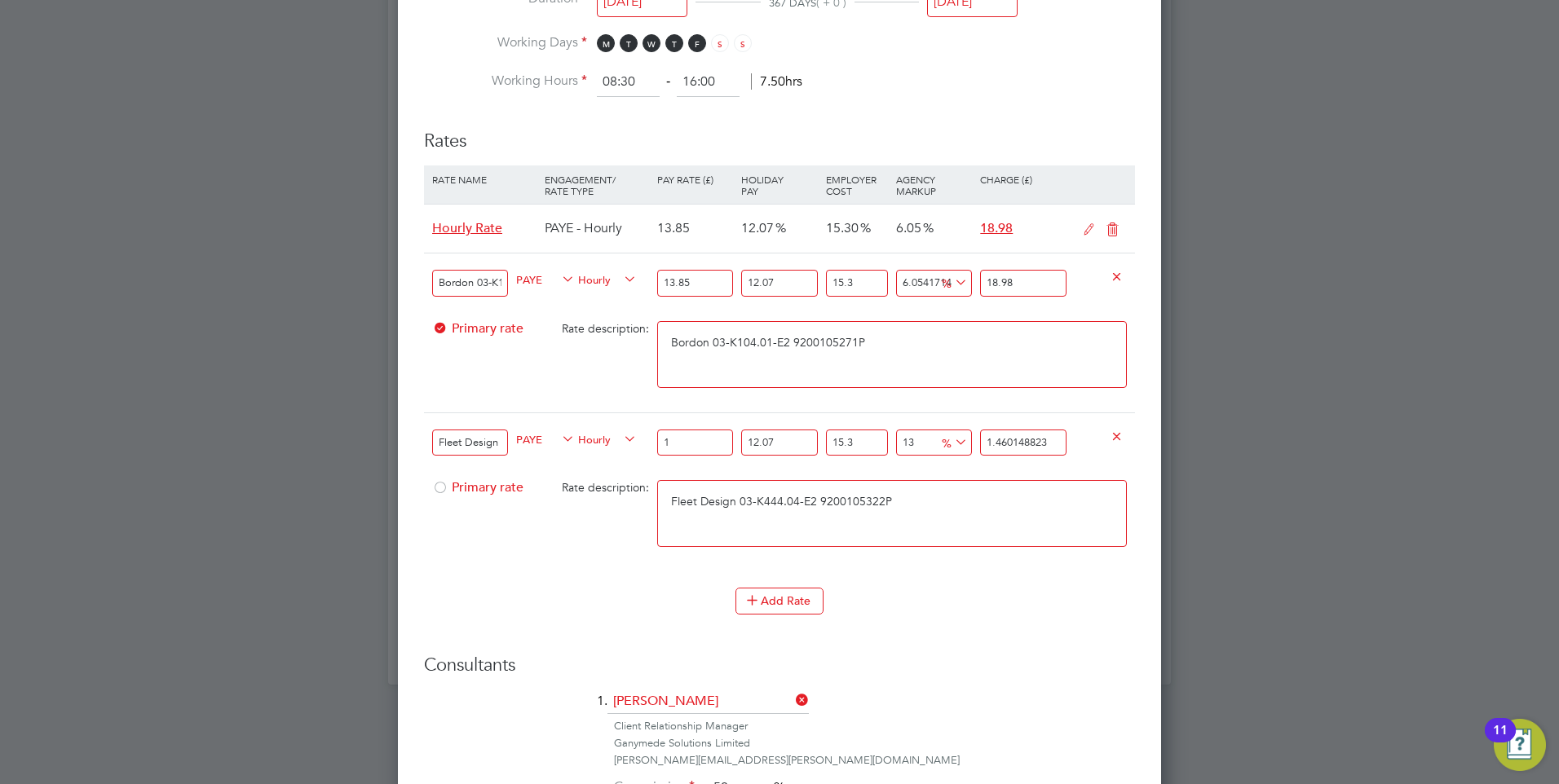 type on "13" 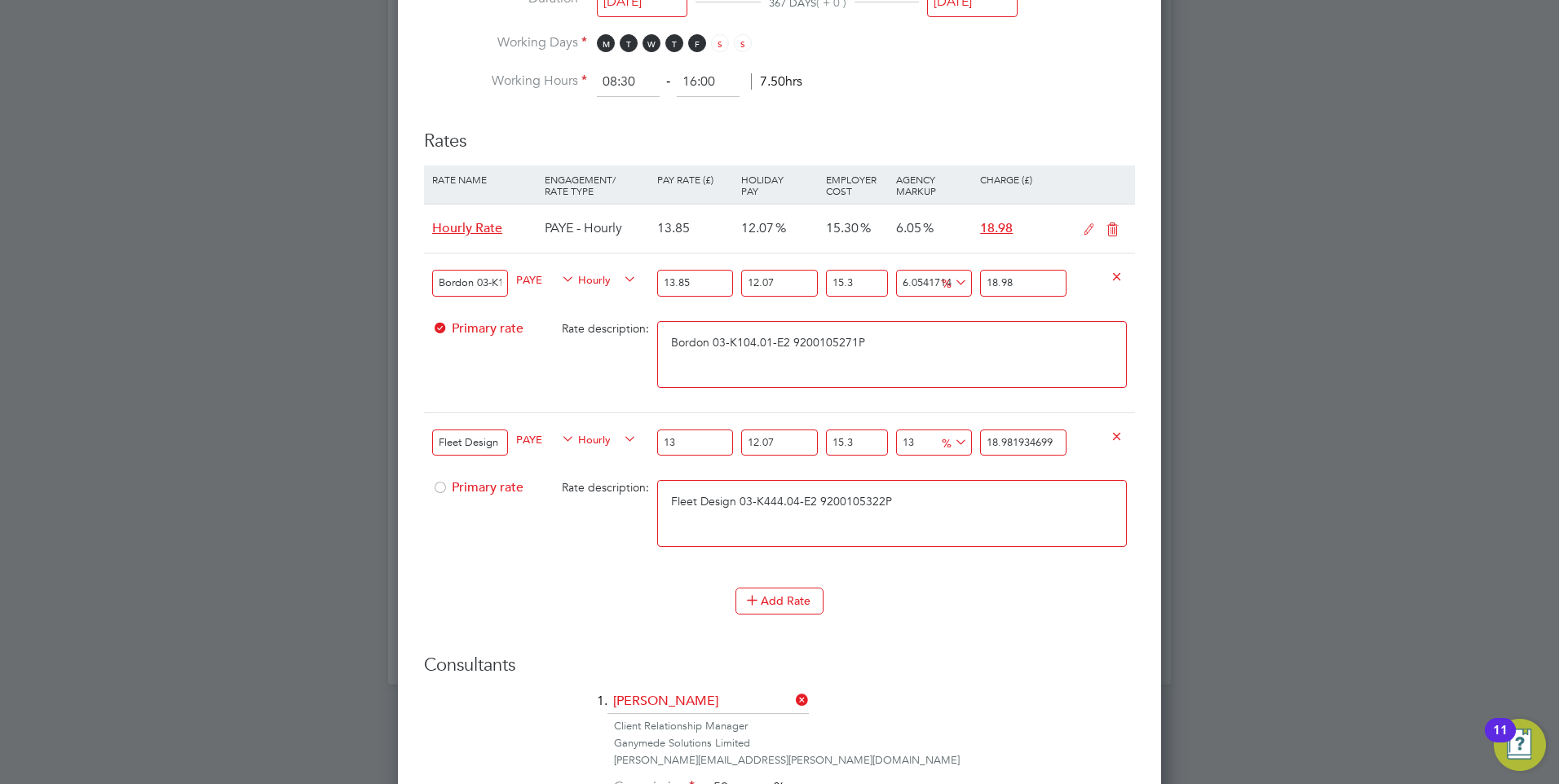 type on "13.8" 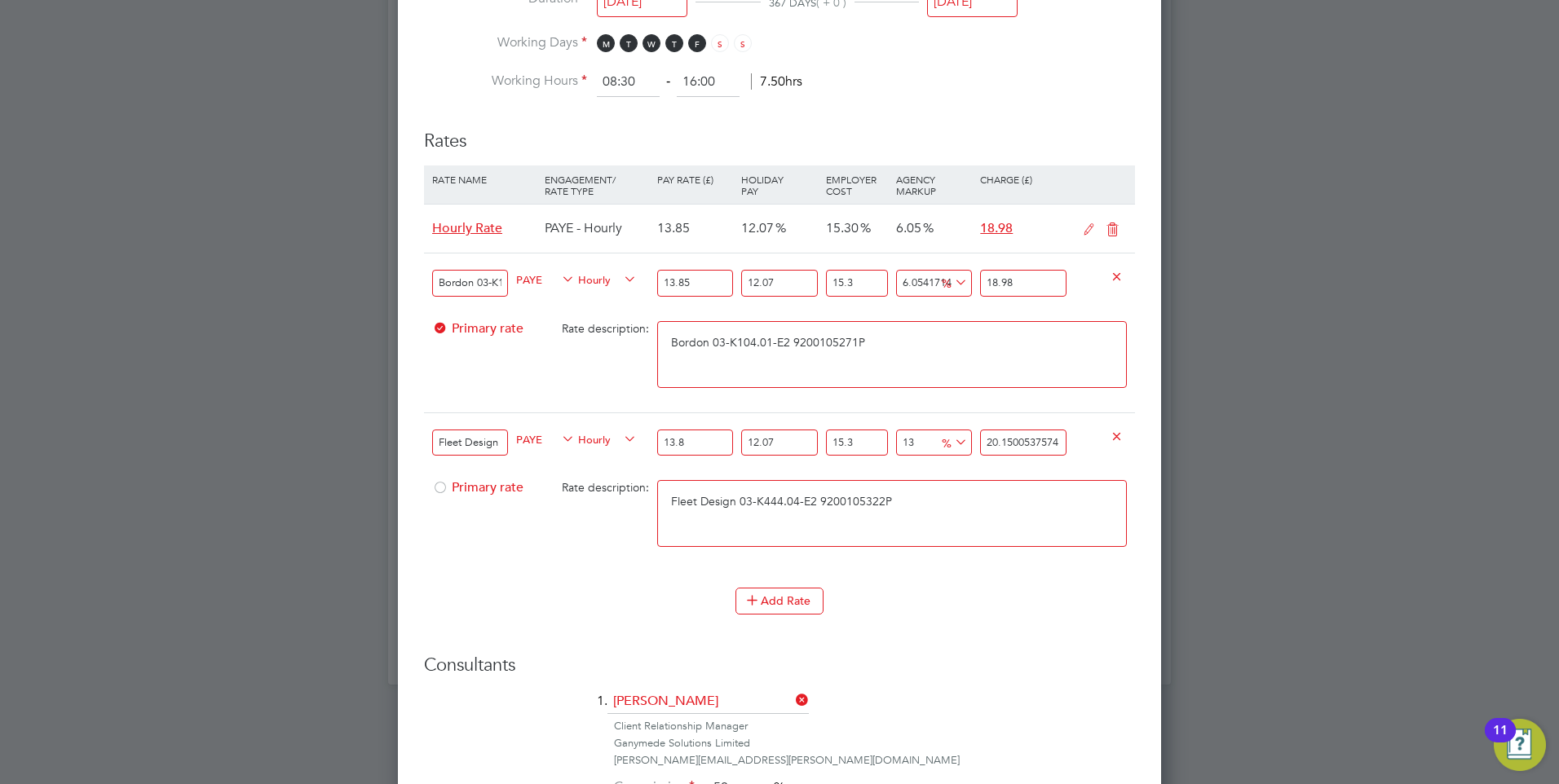type on "13.85" 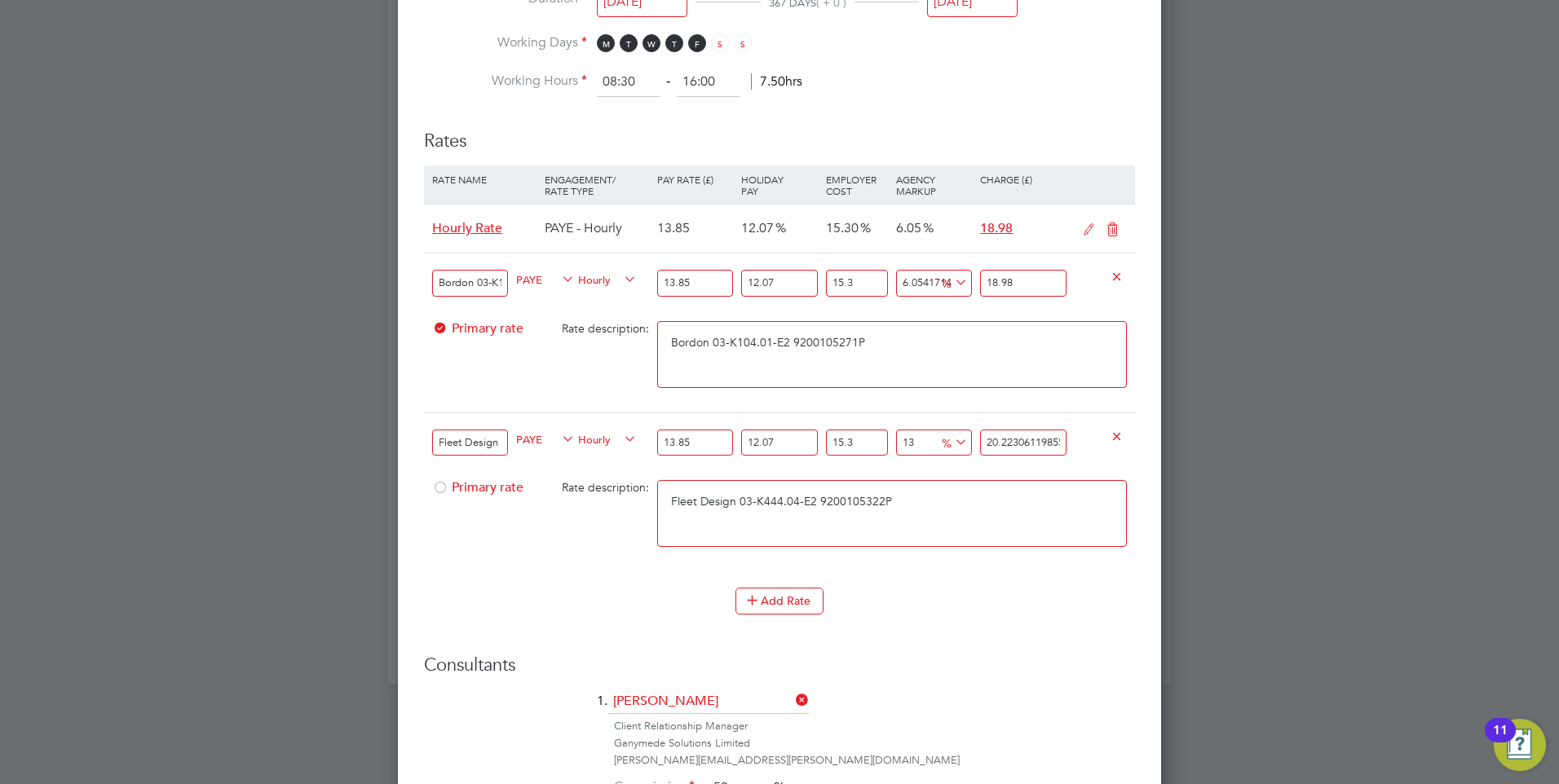 type on "13.85" 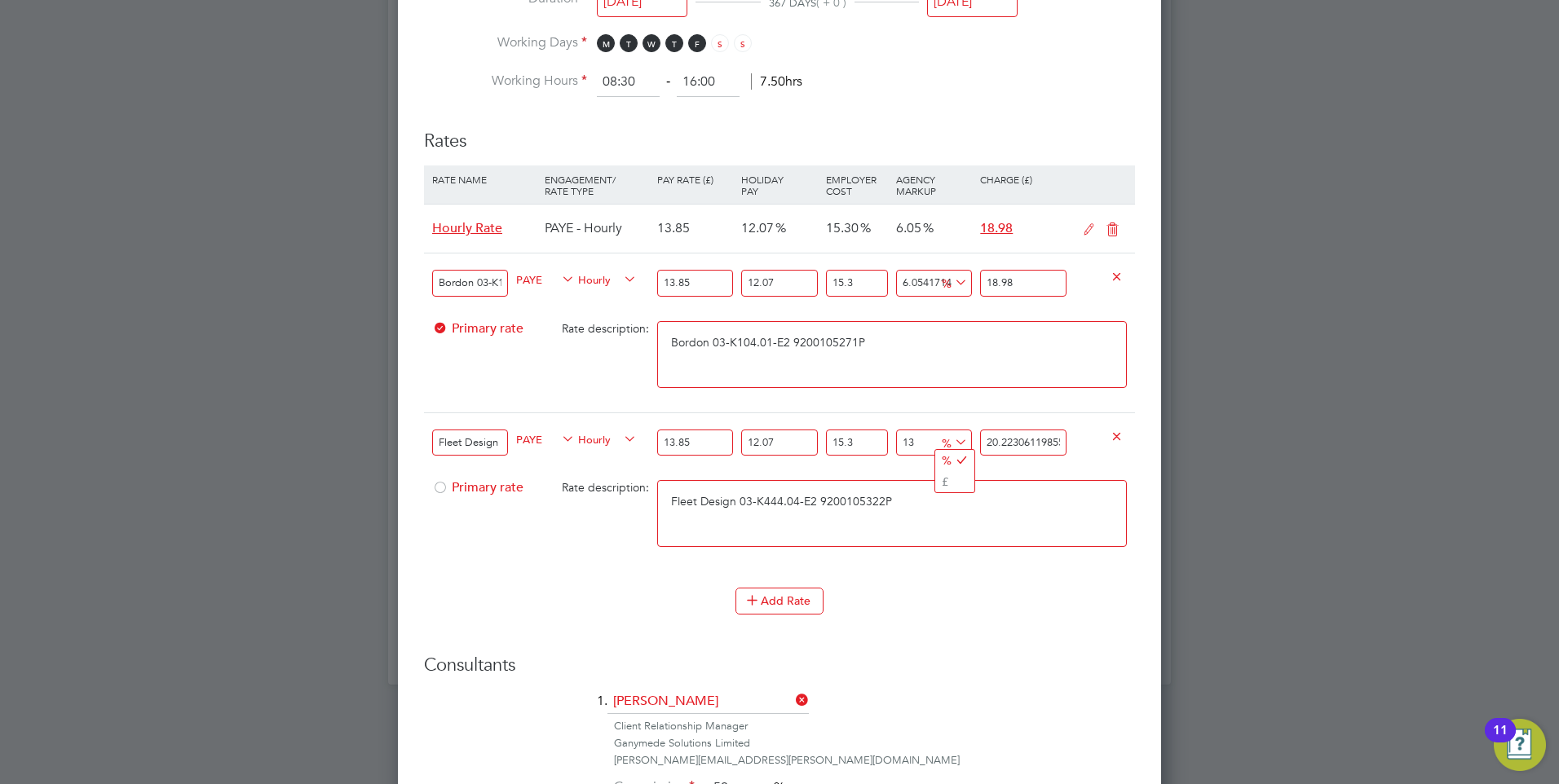 scroll, scrollTop: 0, scrollLeft: 7, axis: horizontal 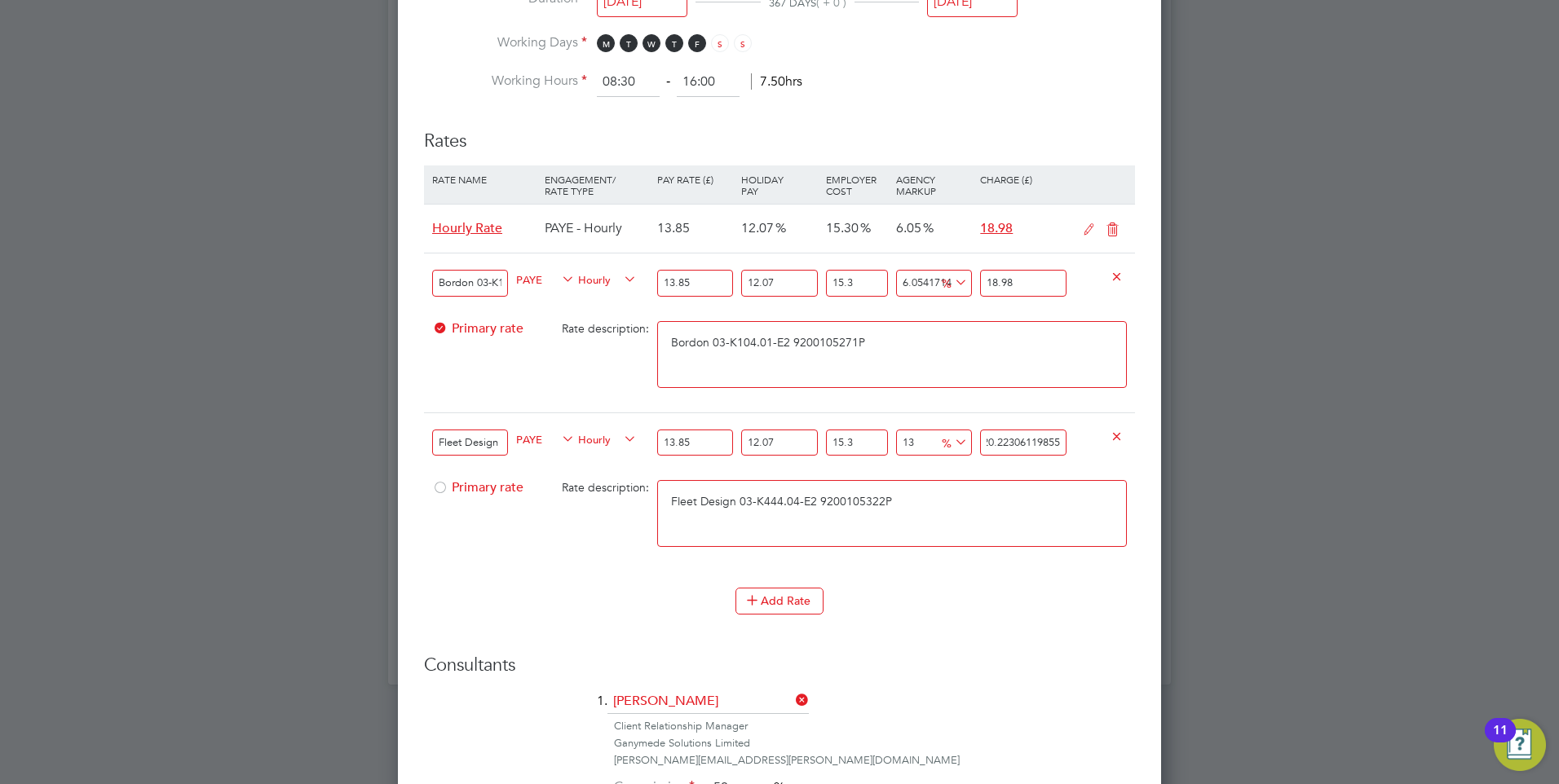 type 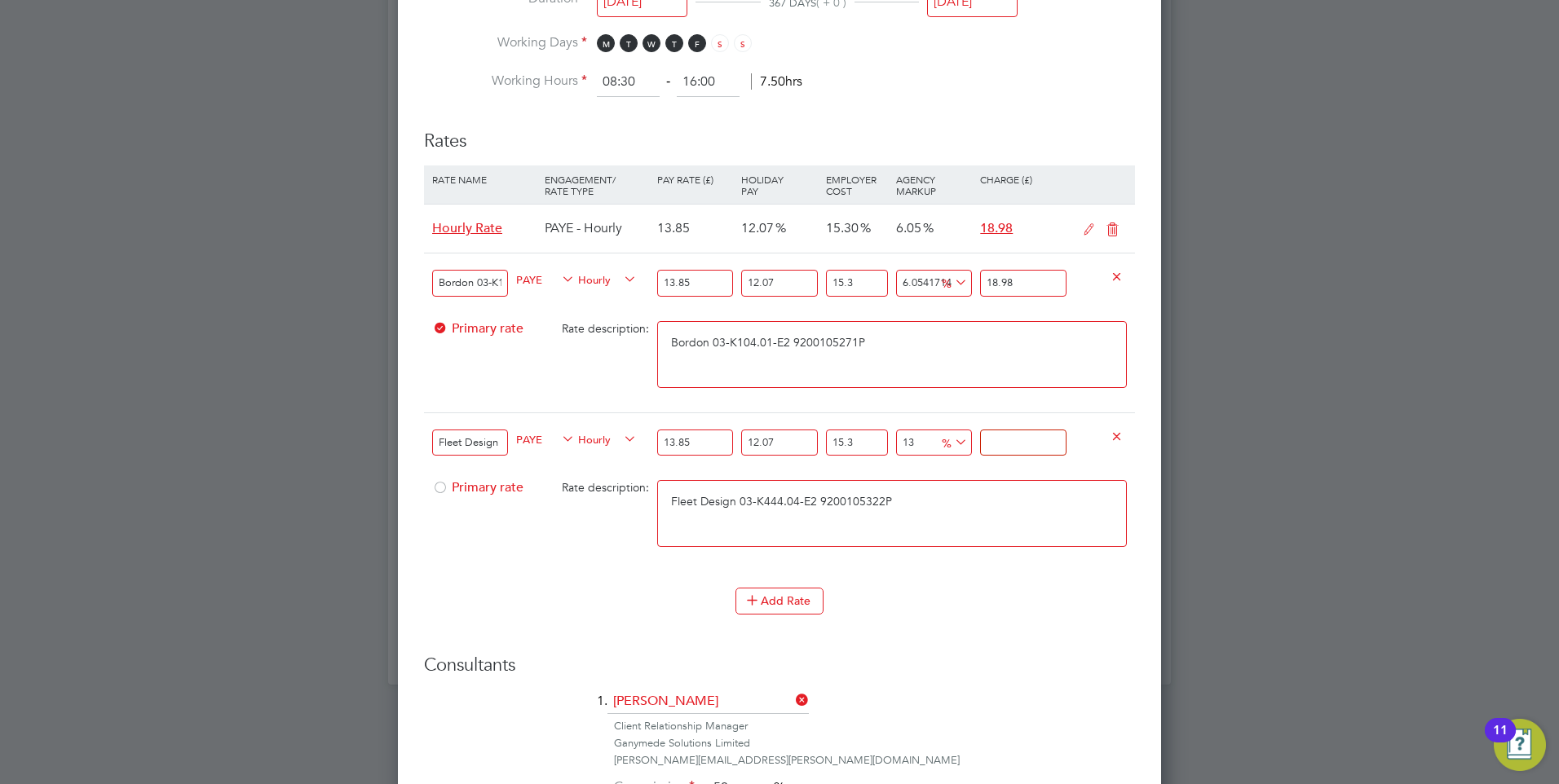 scroll, scrollTop: 0, scrollLeft: 0, axis: both 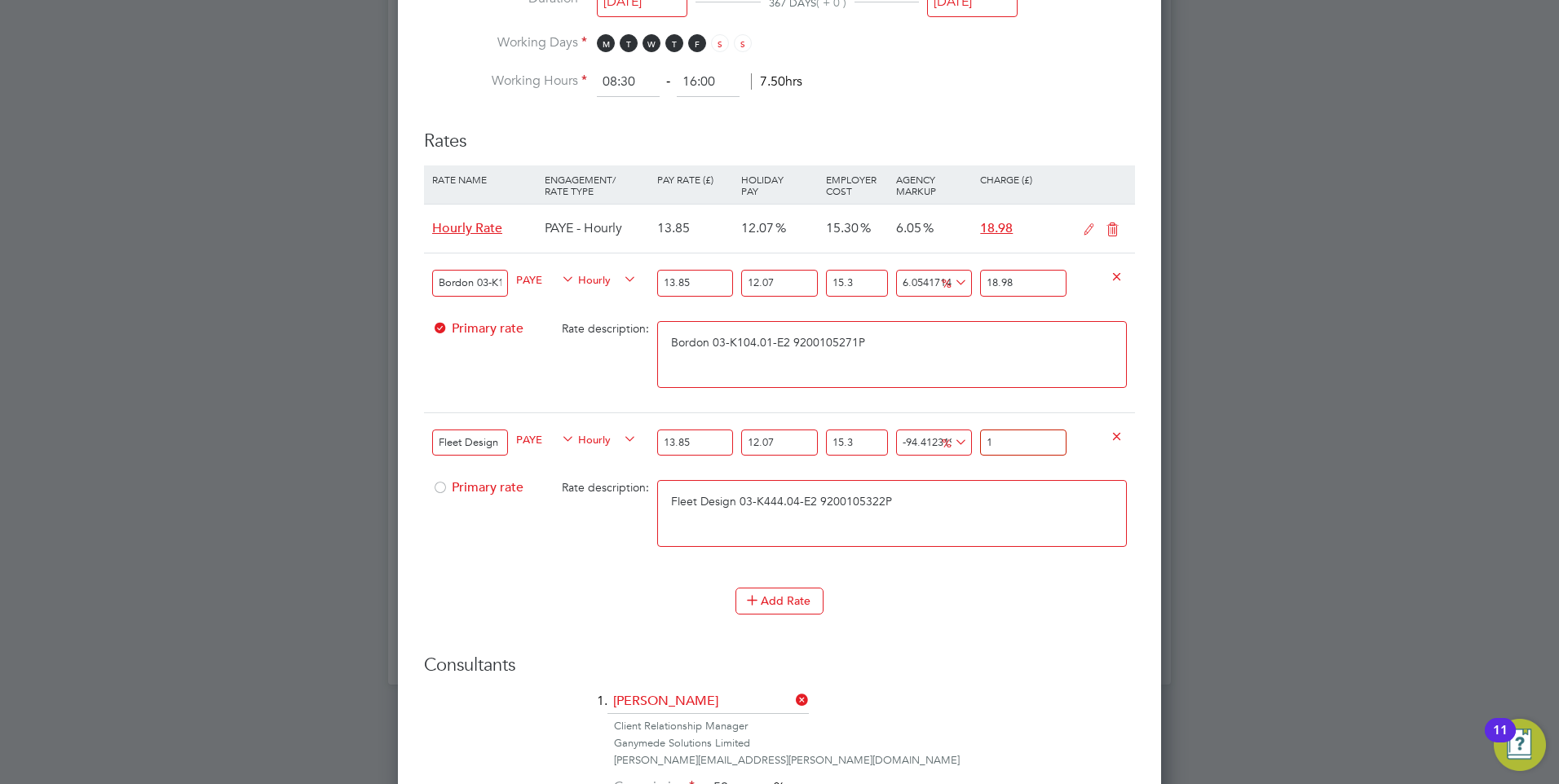 type on "0.5782448082508129" 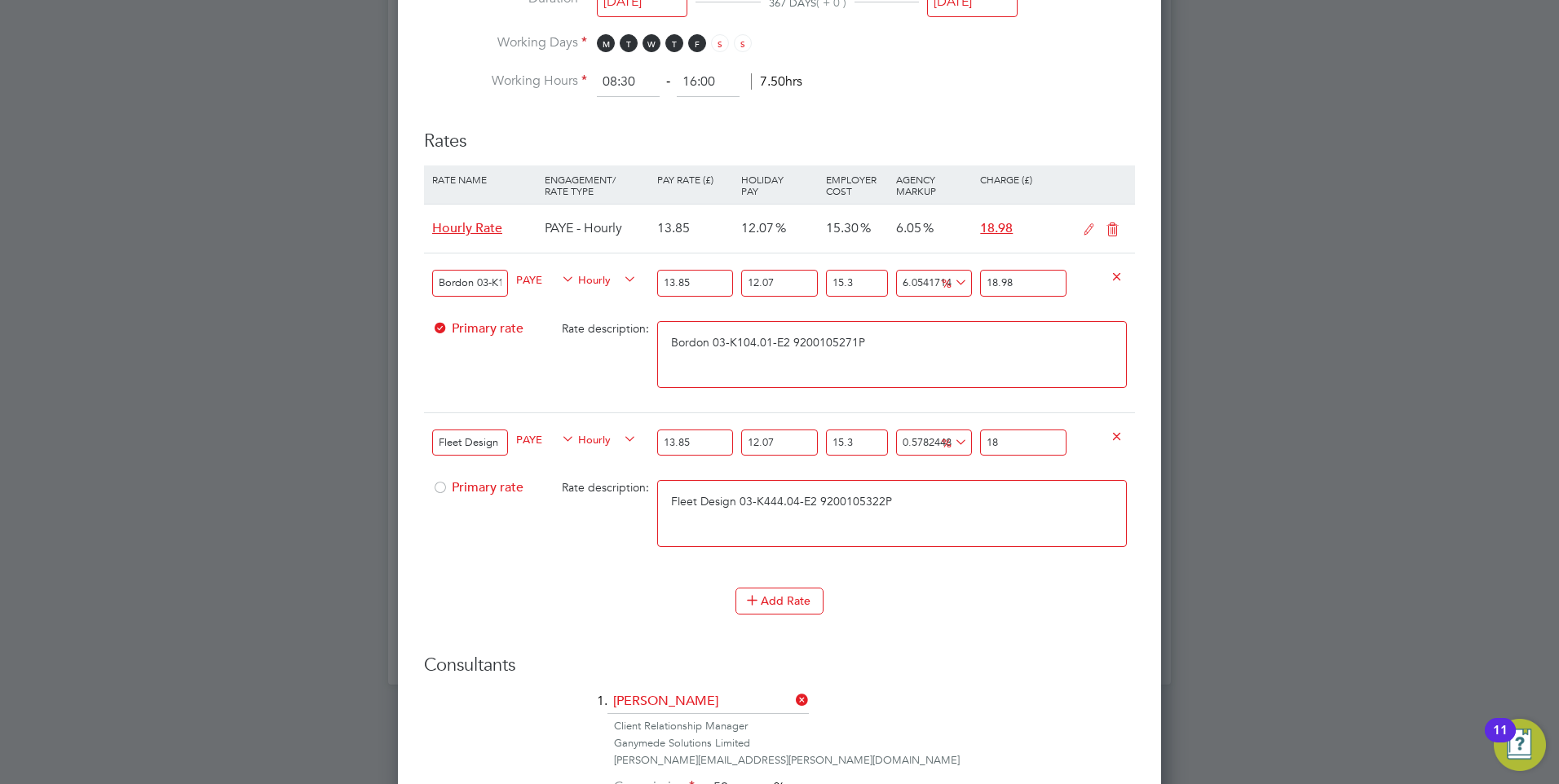 type on "5.607157048663353" 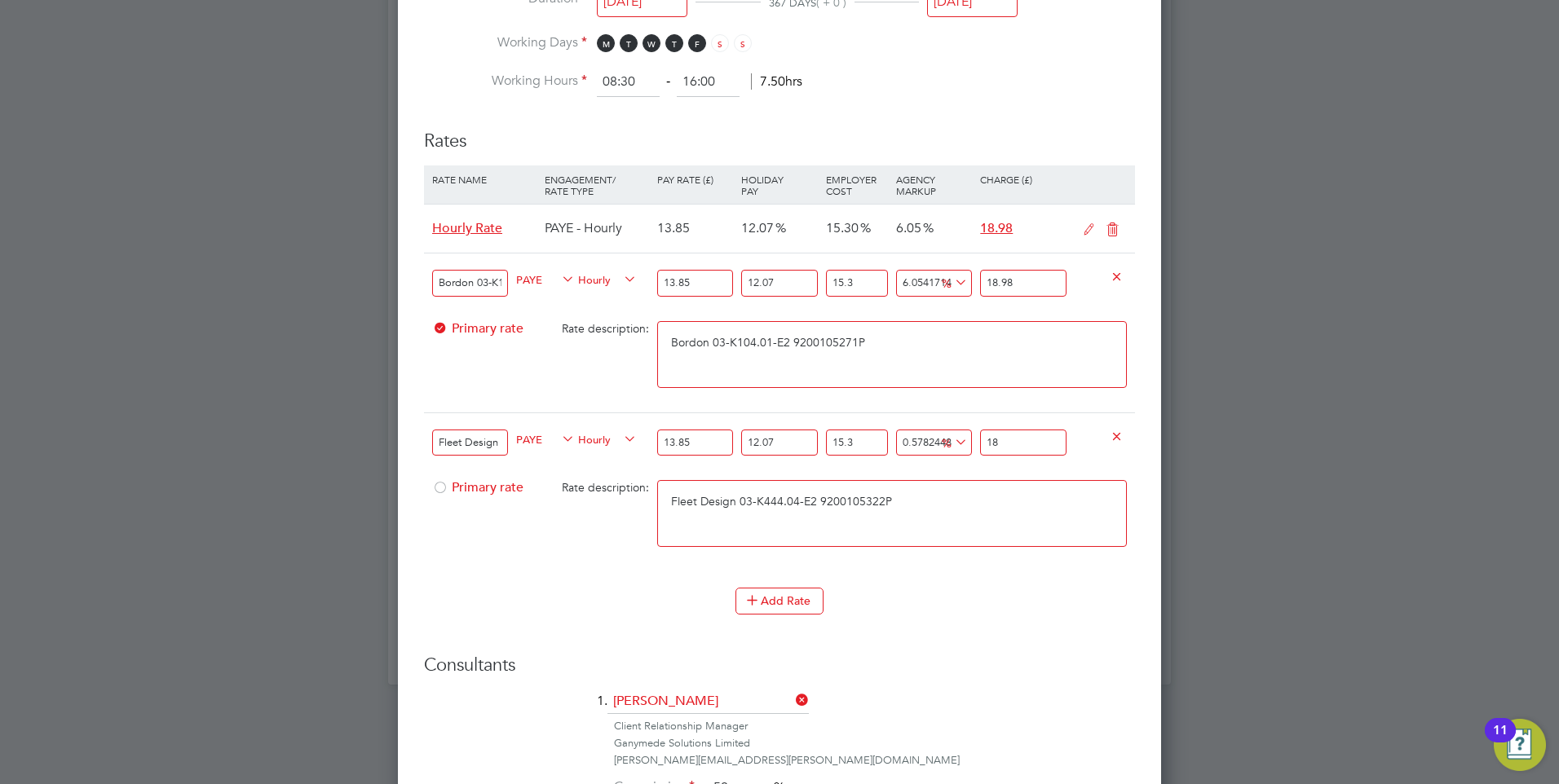 type on "18.9" 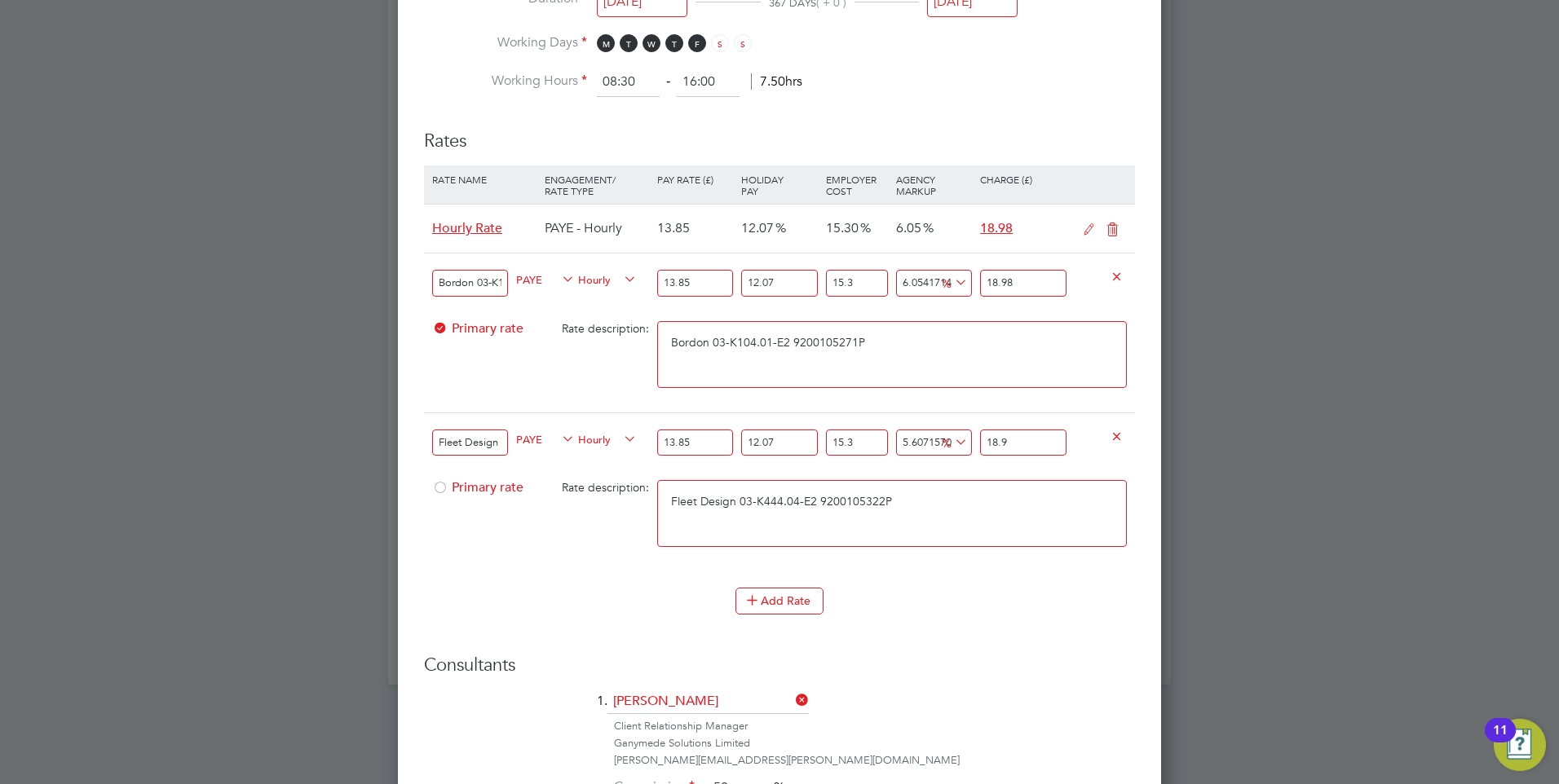 type on "6.054171470033357" 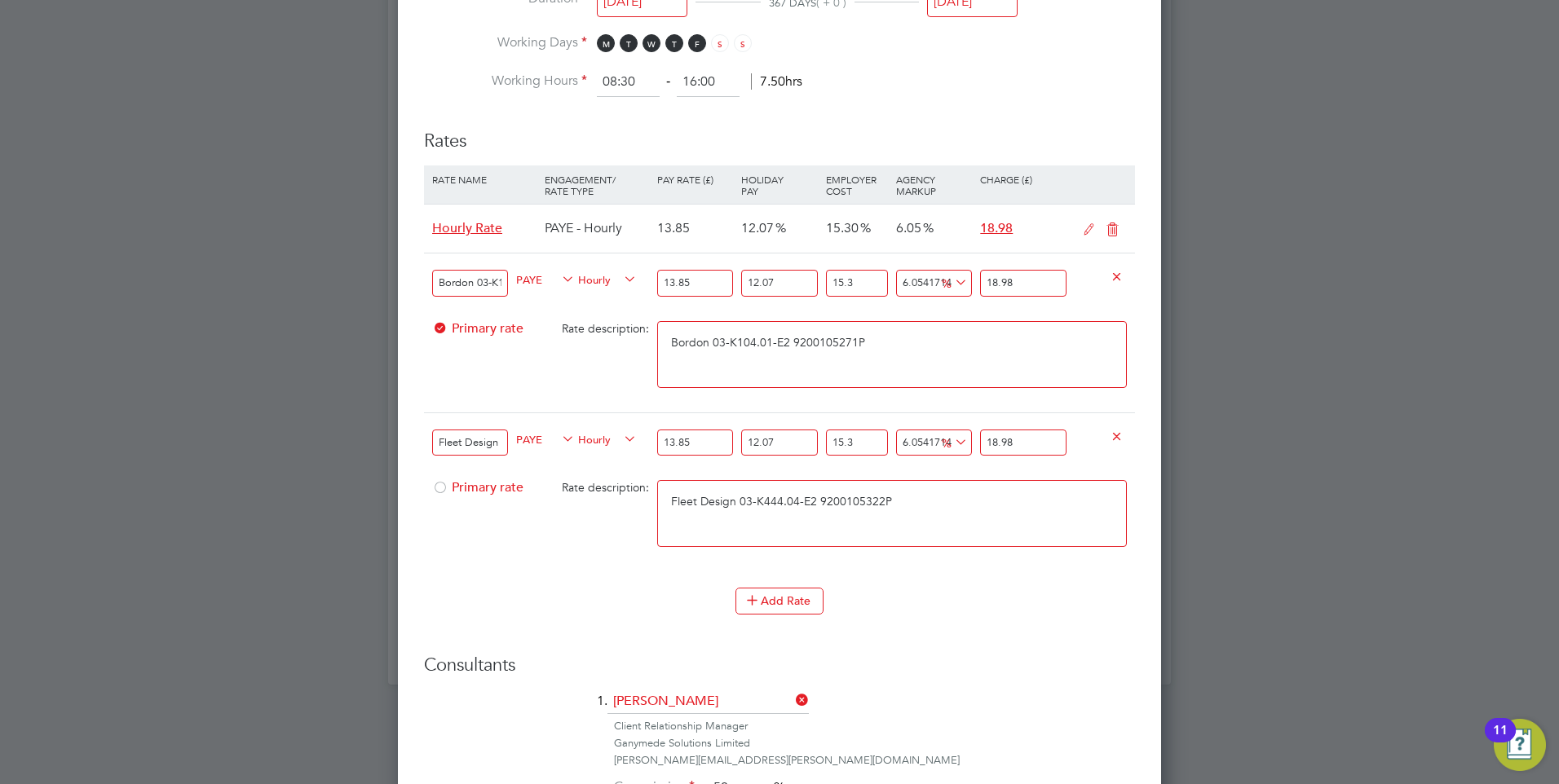 type on "18.98" 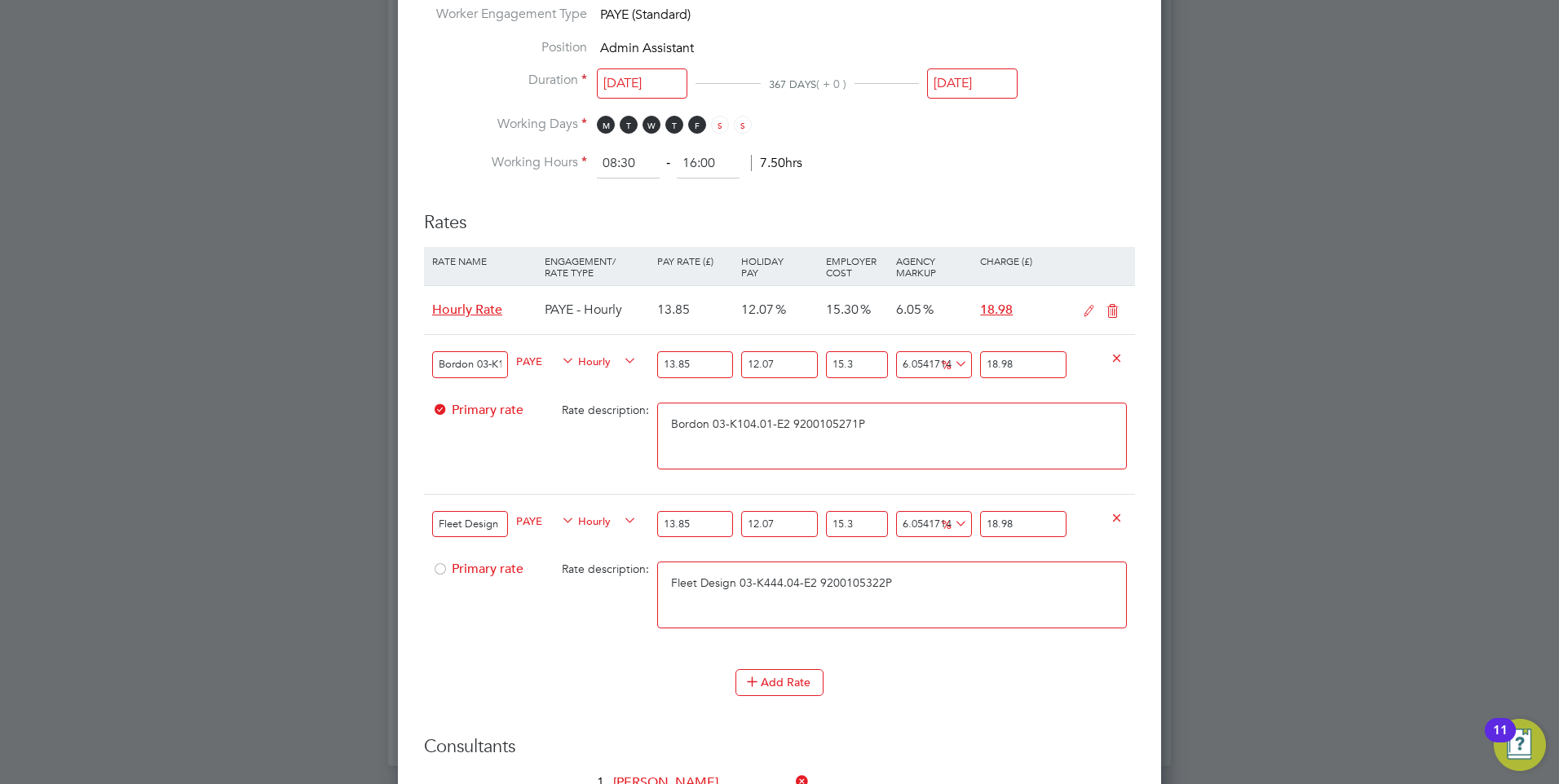 scroll, scrollTop: 896, scrollLeft: 0, axis: vertical 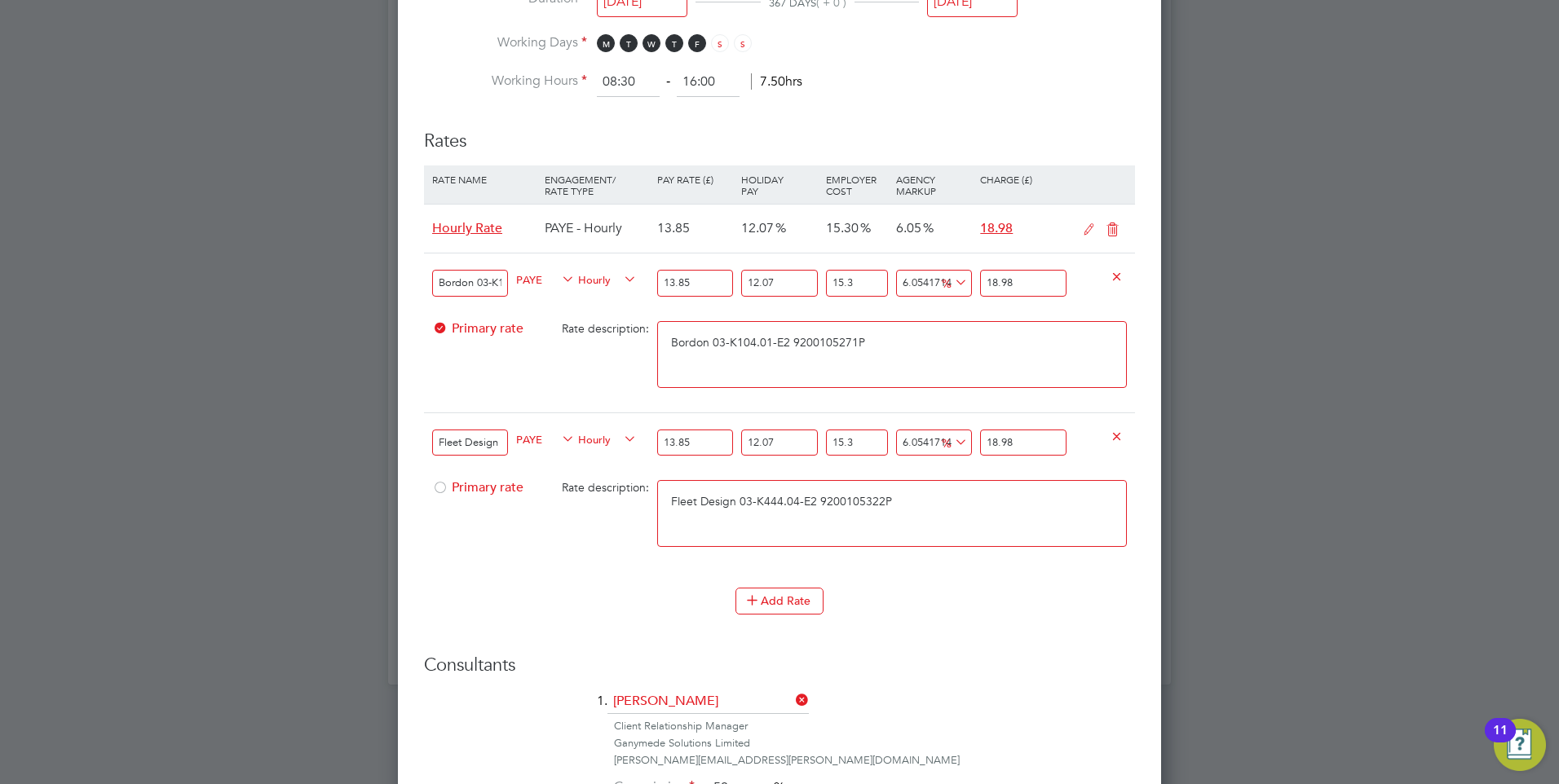 click at bounding box center [1112, 230] 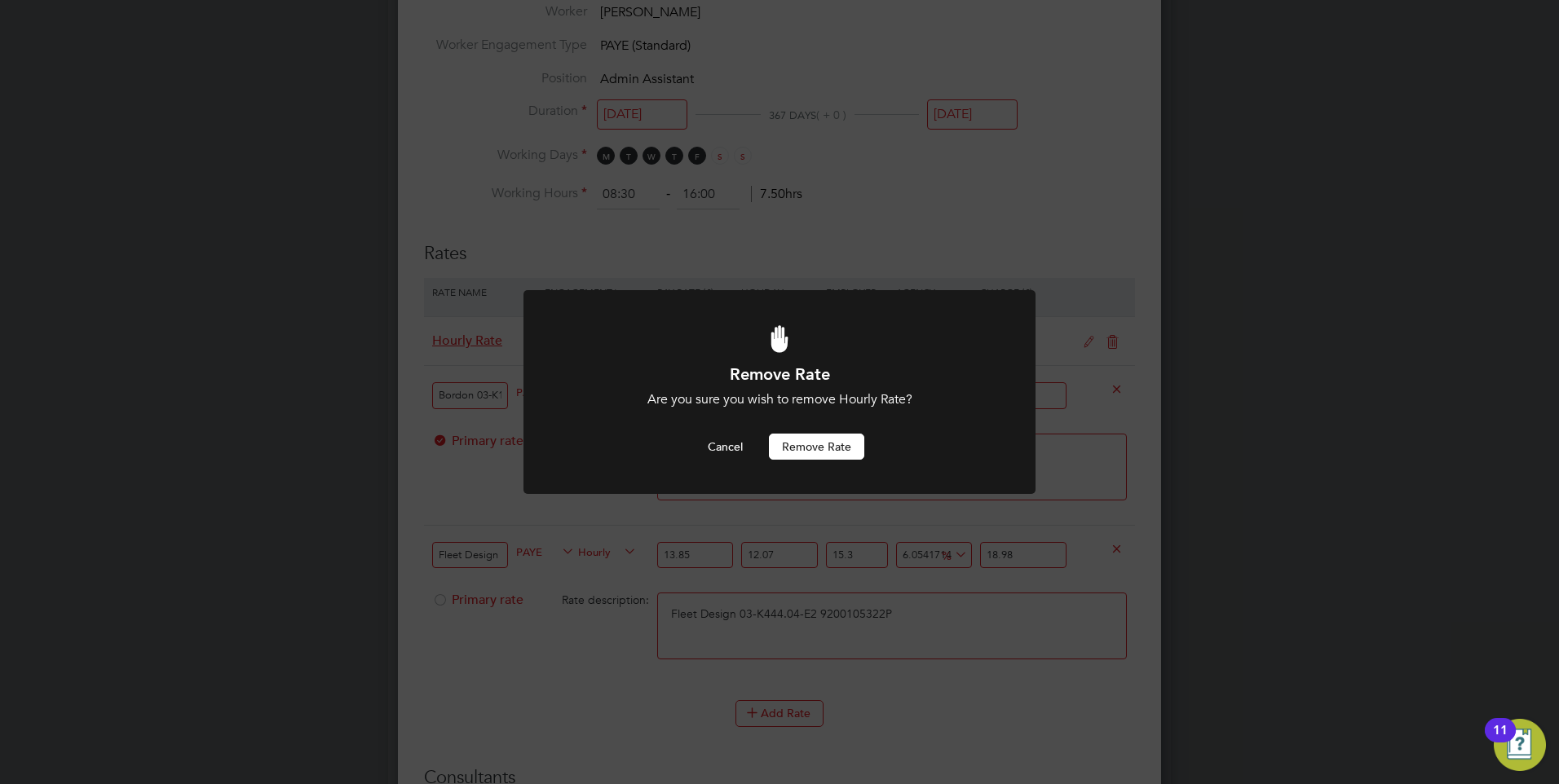 click on "Remove rate" at bounding box center (816, 447) 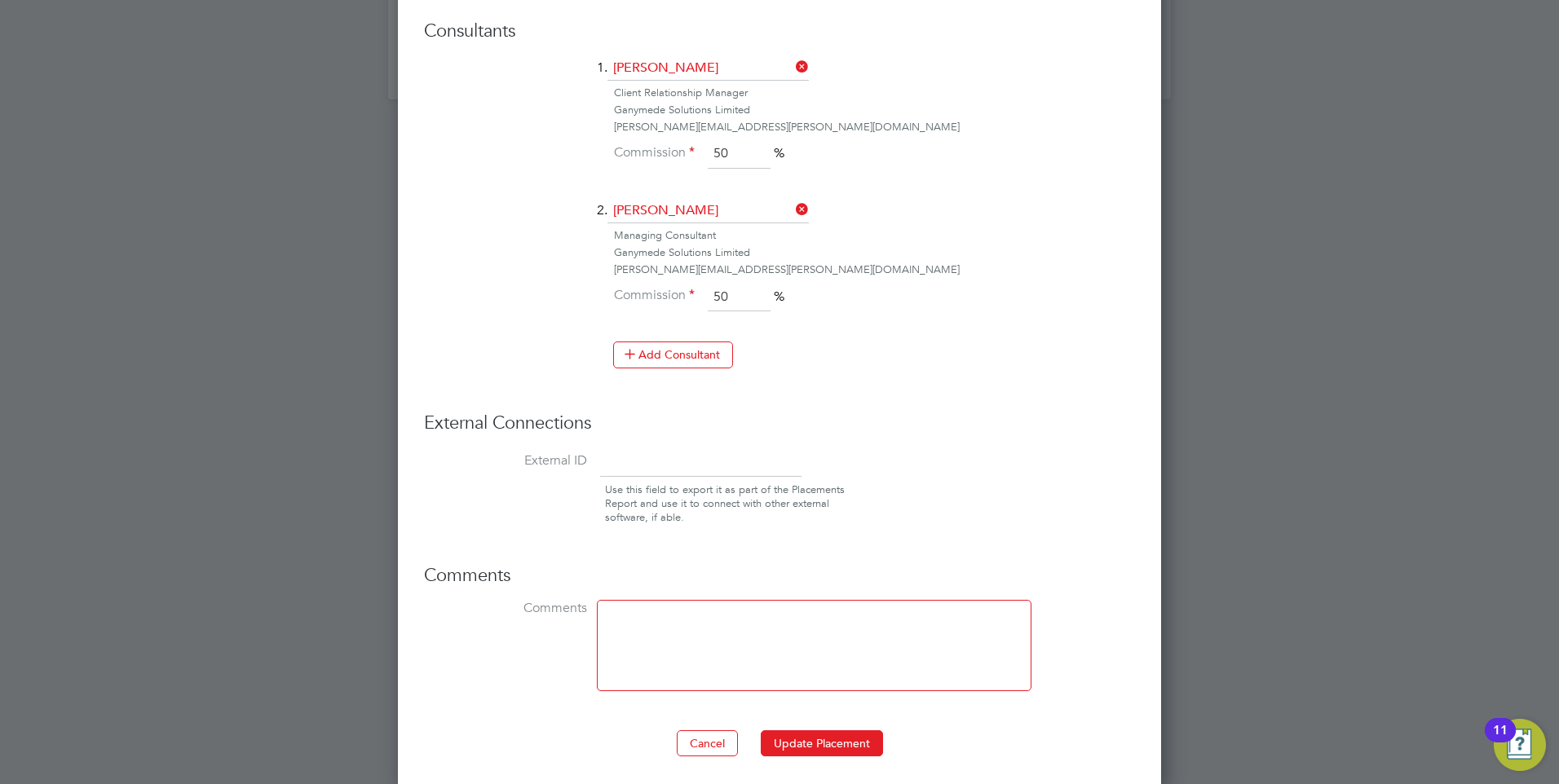 scroll, scrollTop: 1486, scrollLeft: 0, axis: vertical 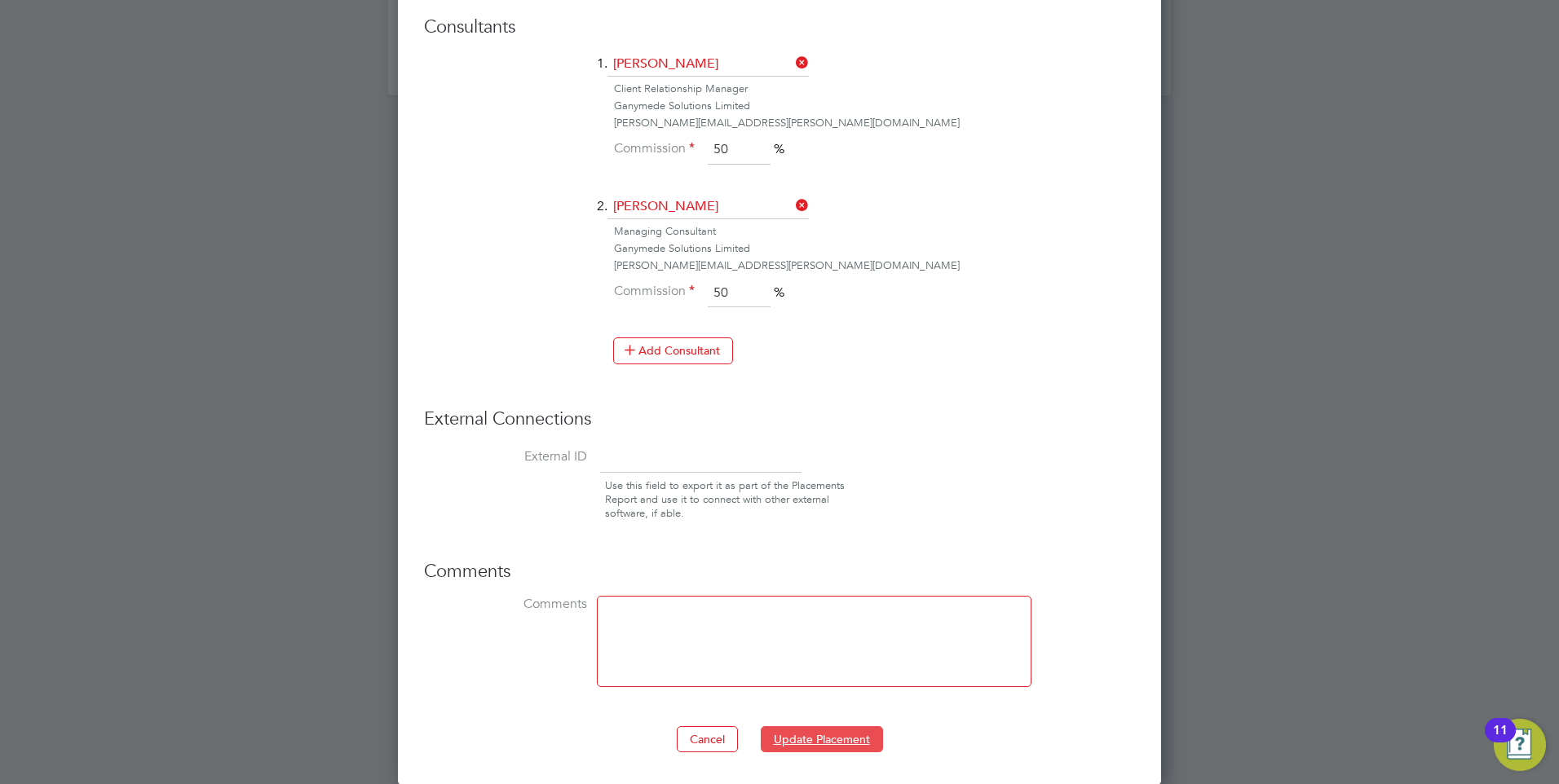 click on "Update Placement" at bounding box center [822, 739] 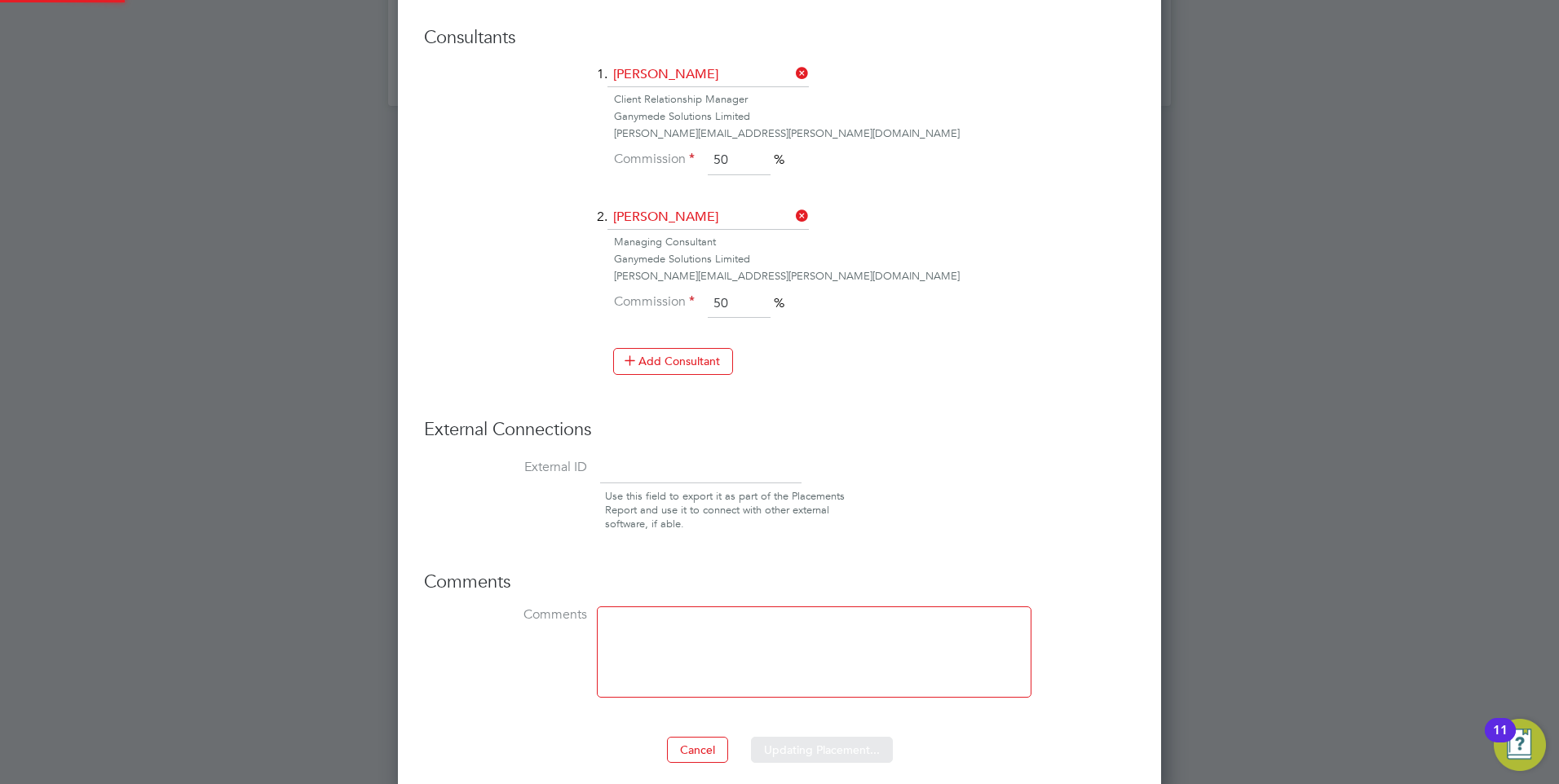 scroll, scrollTop: 1209, scrollLeft: 0, axis: vertical 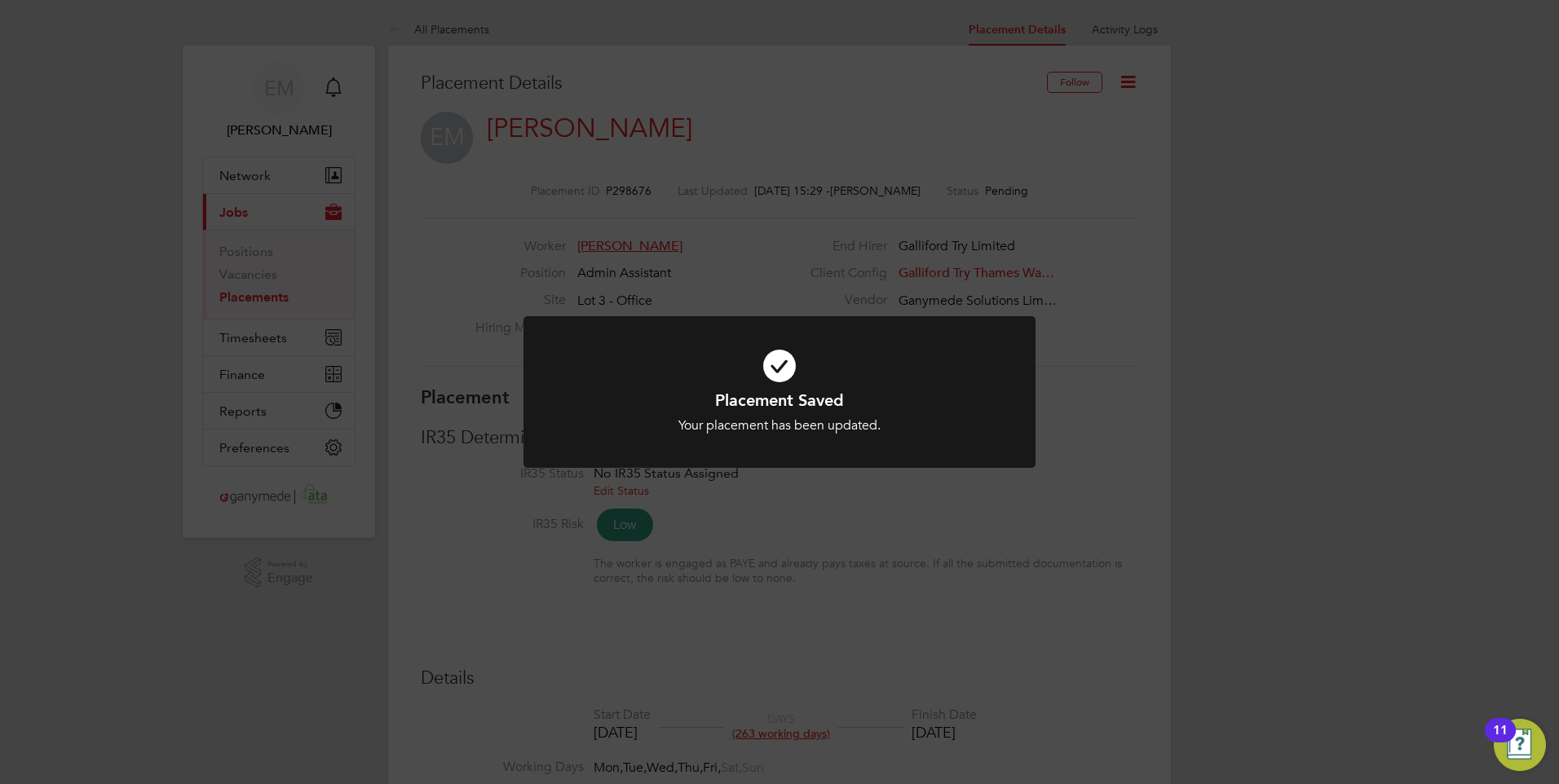 click on "Placement Saved Your placement has been updated. Cancel Okay" 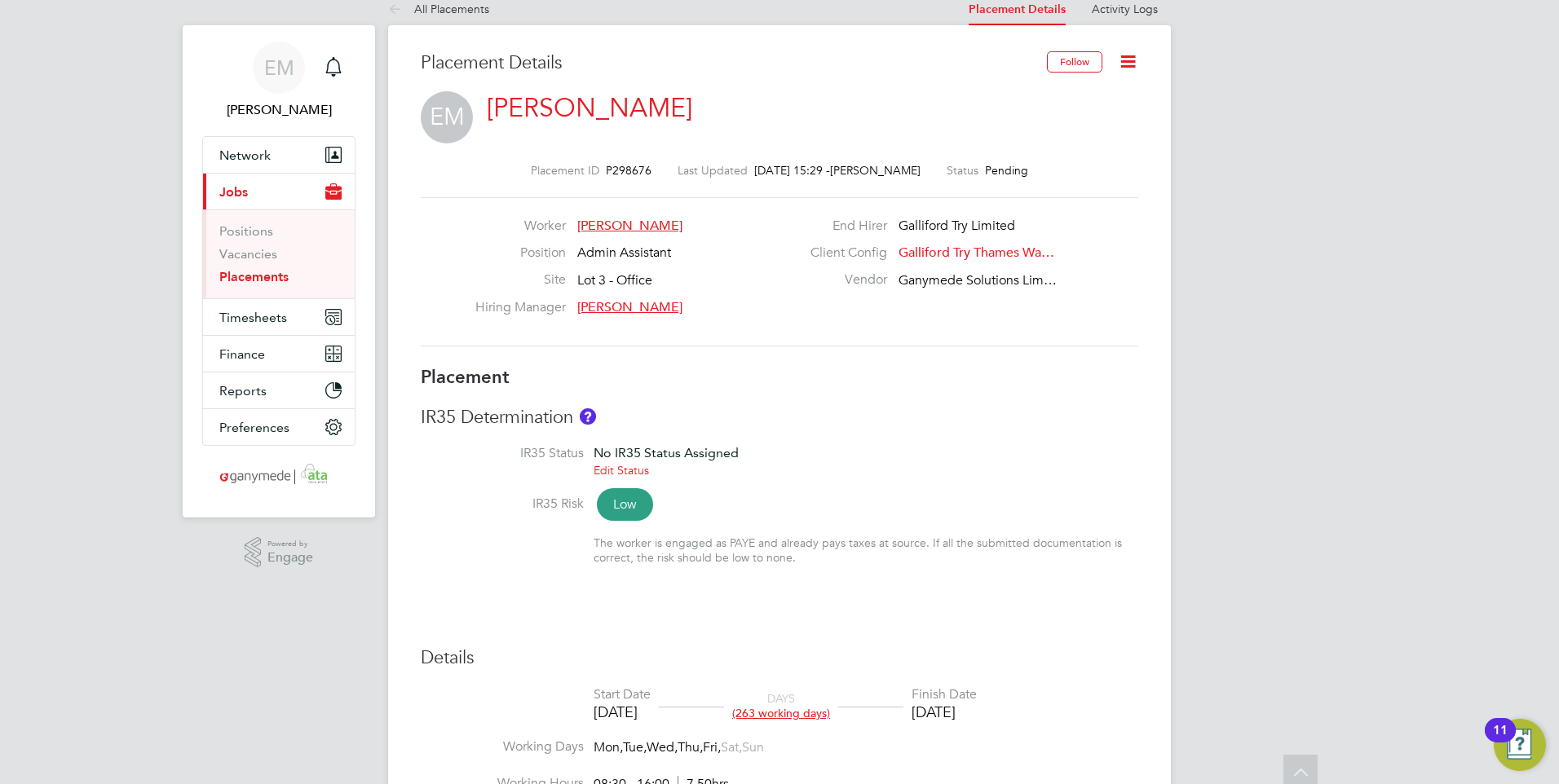 scroll, scrollTop: 0, scrollLeft: 0, axis: both 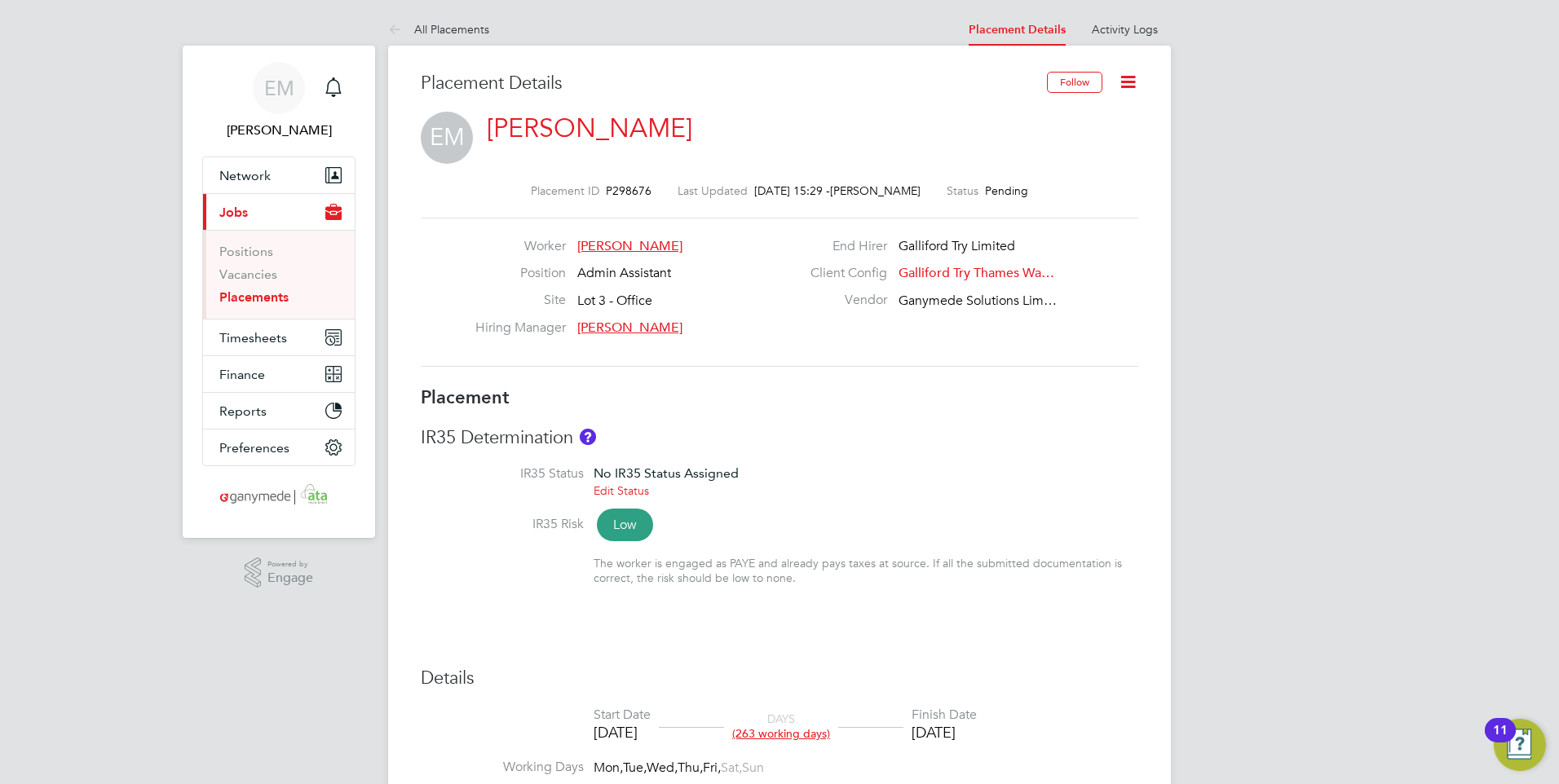 click 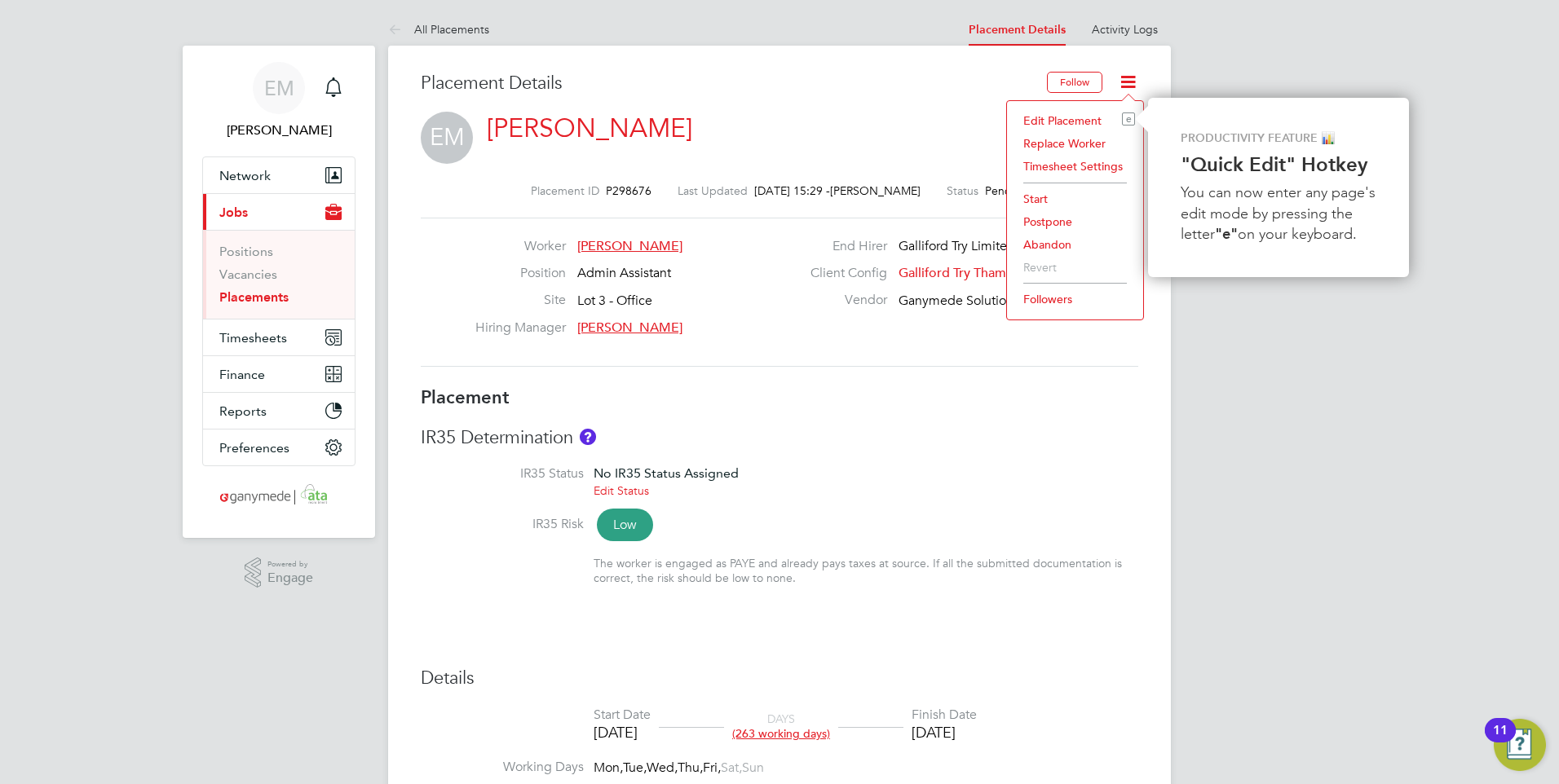 click on "Edit Placement e" 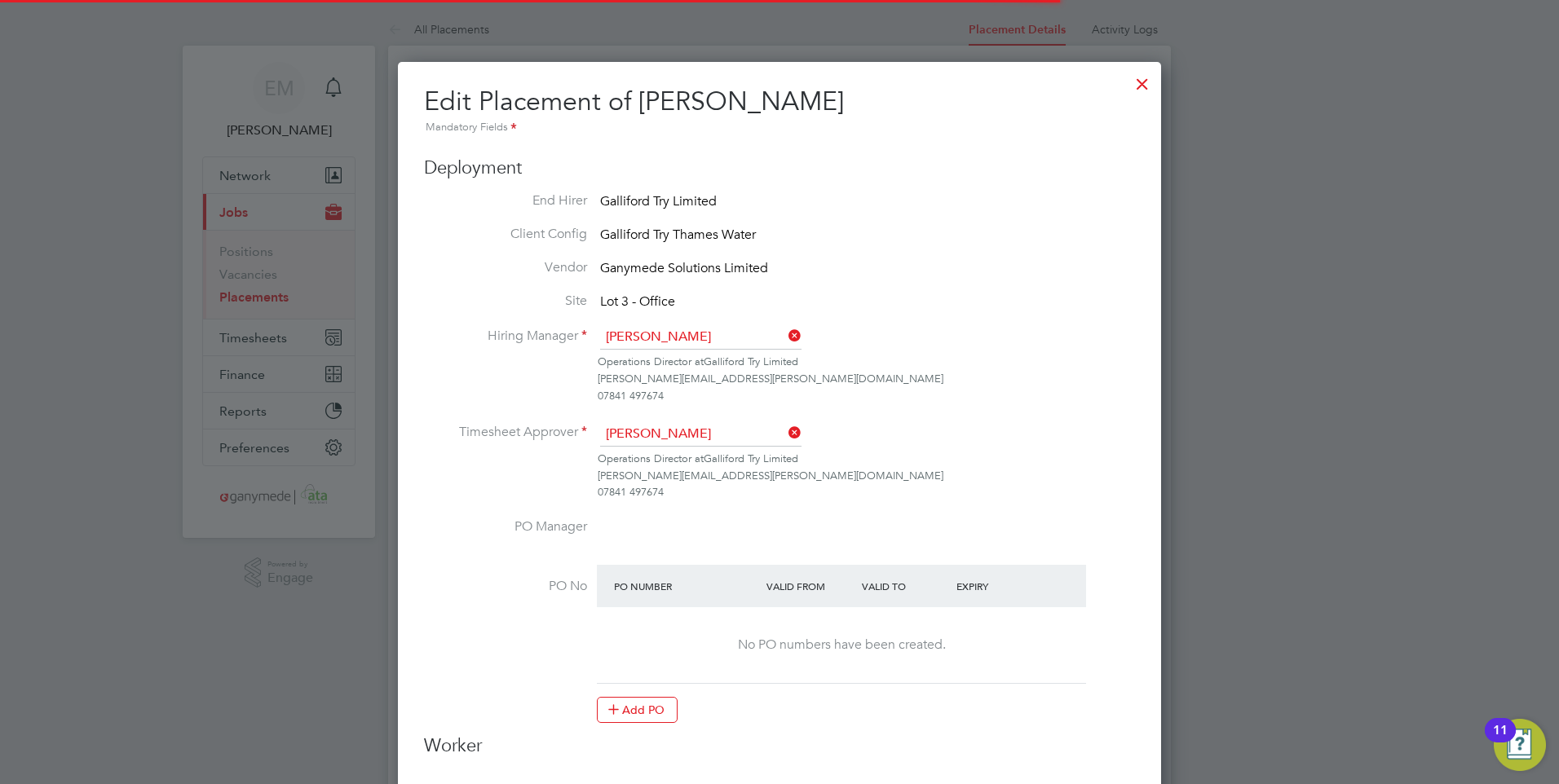 scroll, scrollTop: 8, scrollLeft: 8, axis: both 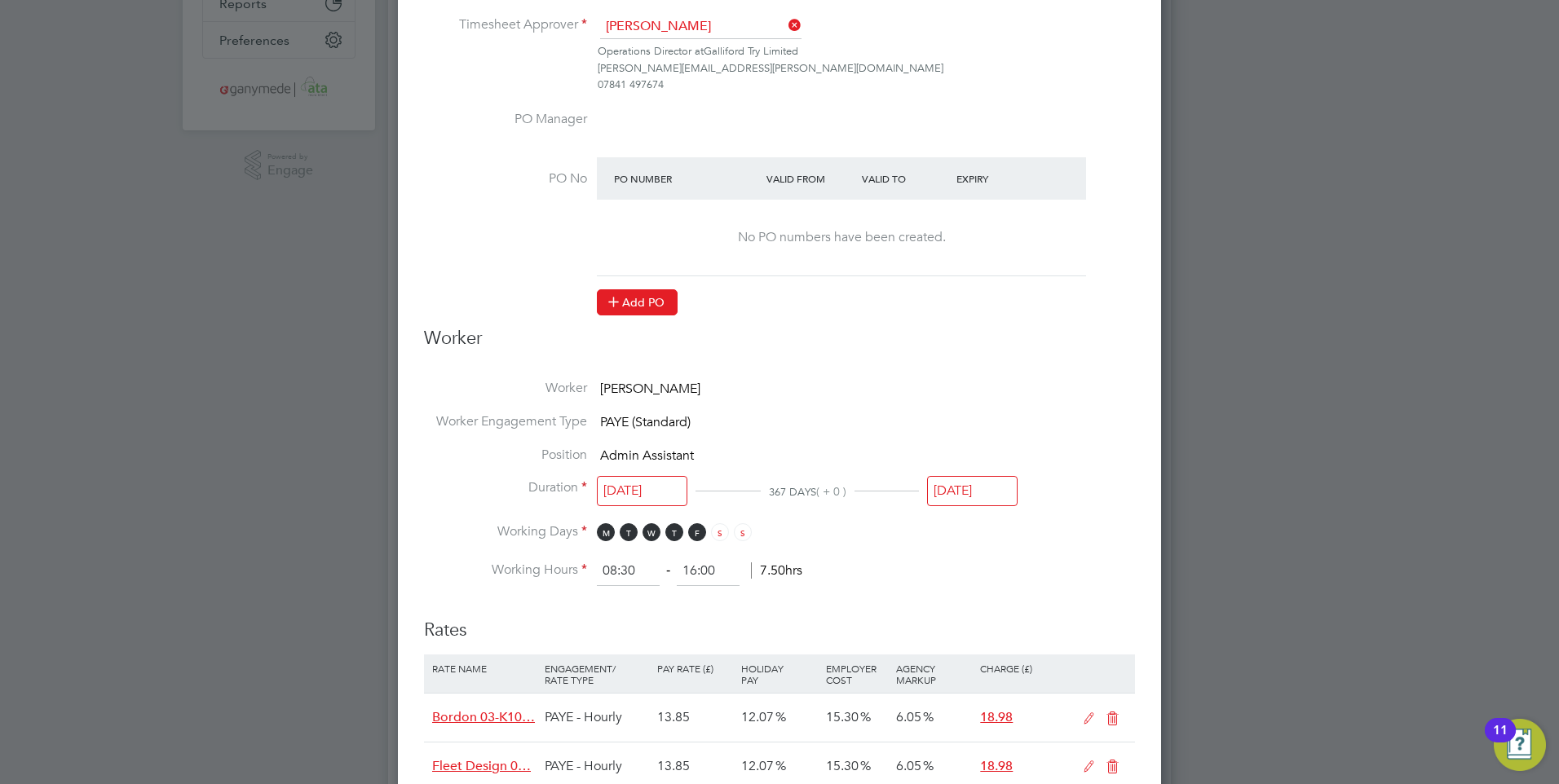 click on "Add PO" at bounding box center (637, 302) 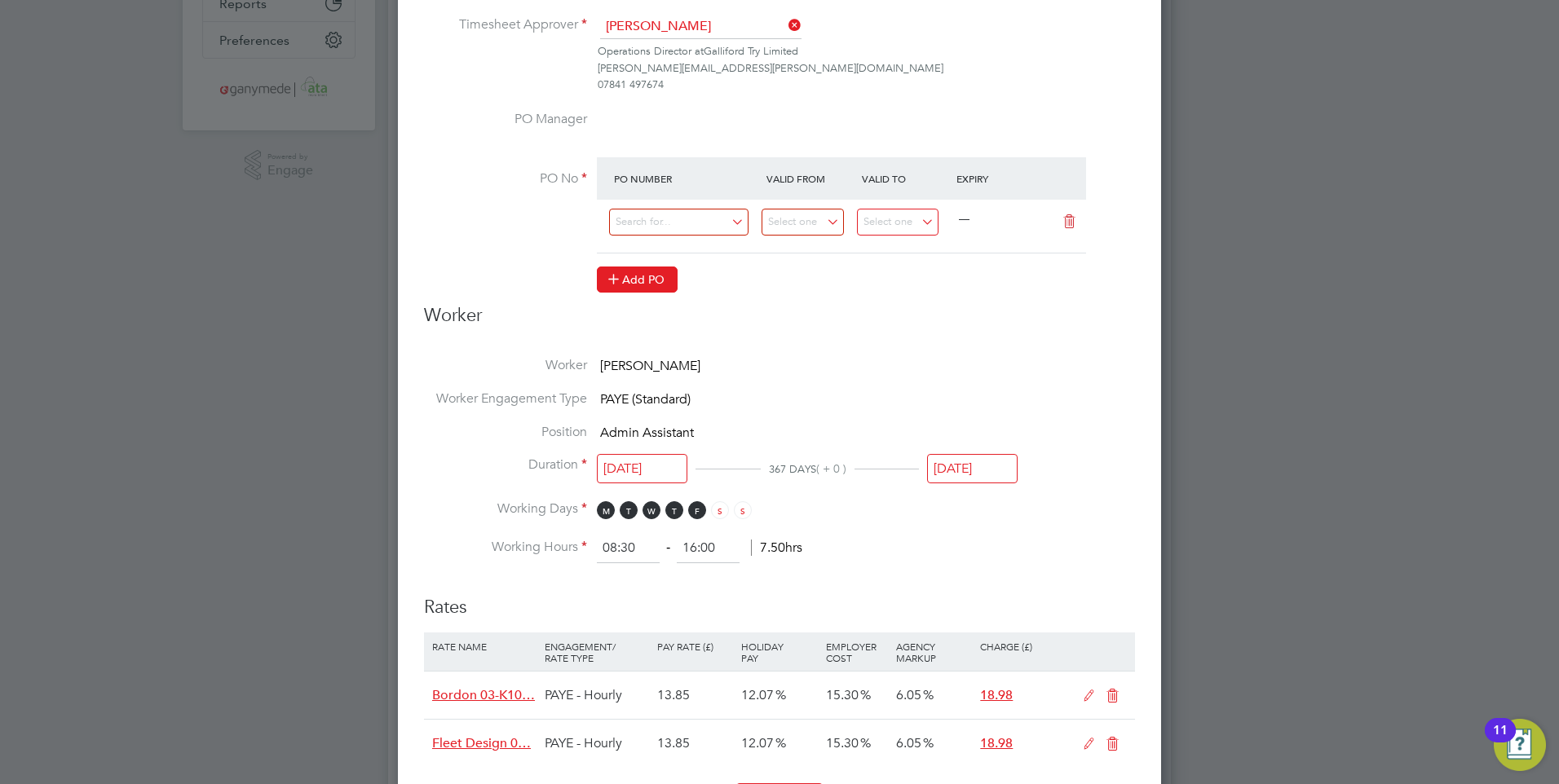 scroll, scrollTop: 8, scrollLeft: 8, axis: both 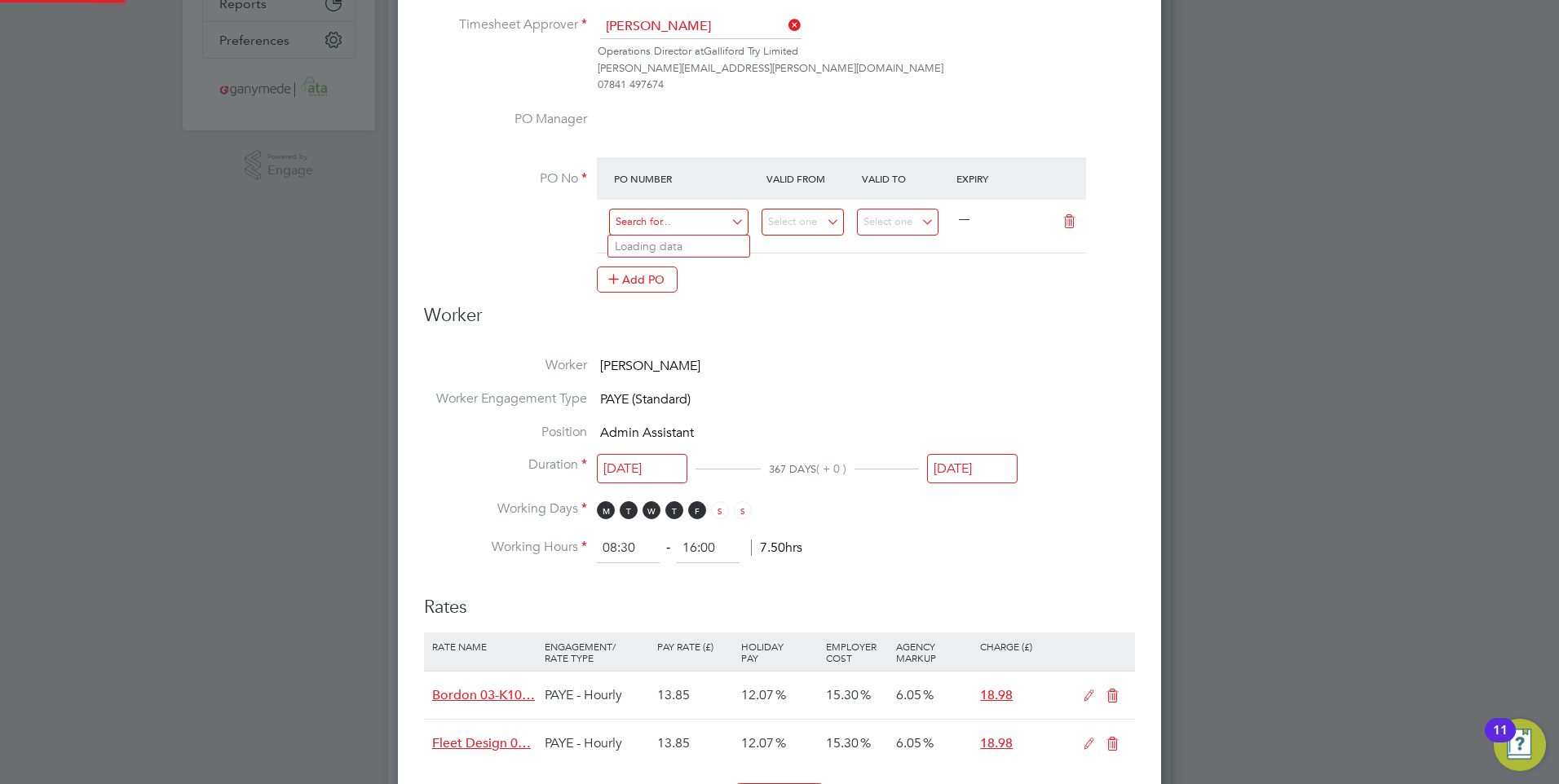 click at bounding box center (678, 222) 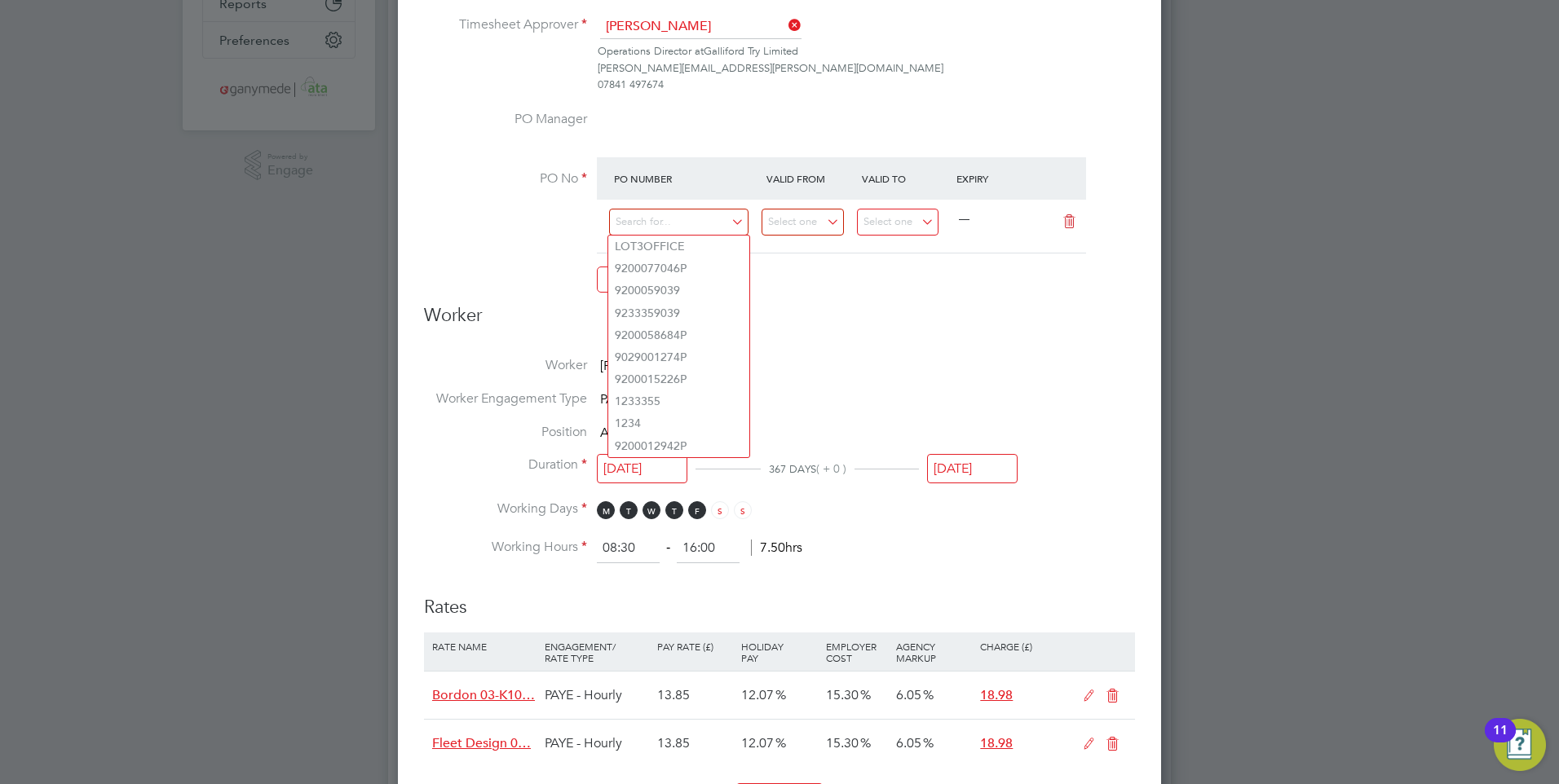 click on "Operations Director at  Galliford Try Limited david.easson@gallifordtry.co.uk 07841 497674" at bounding box center [780, 70] 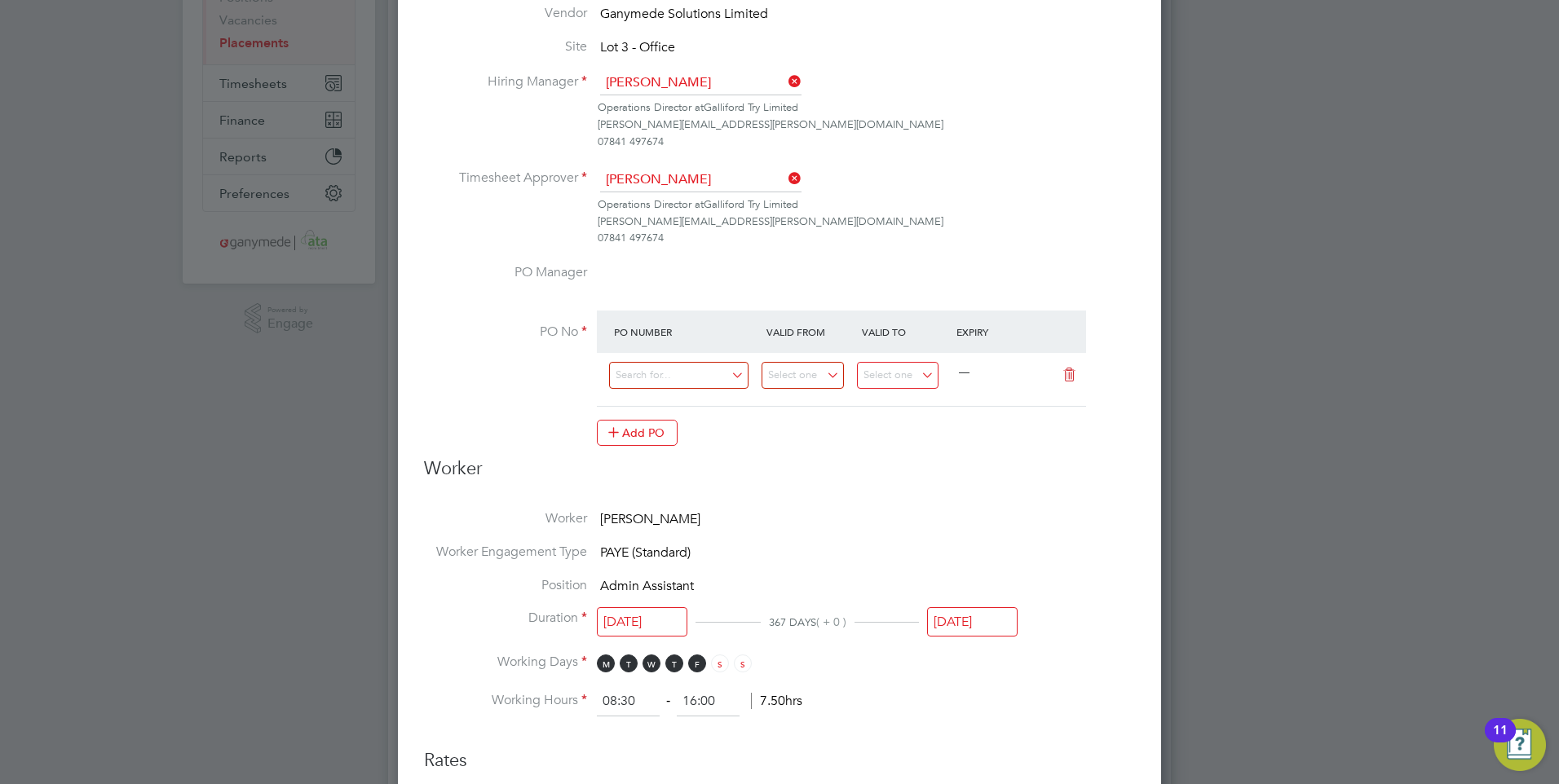 scroll, scrollTop: 0, scrollLeft: 0, axis: both 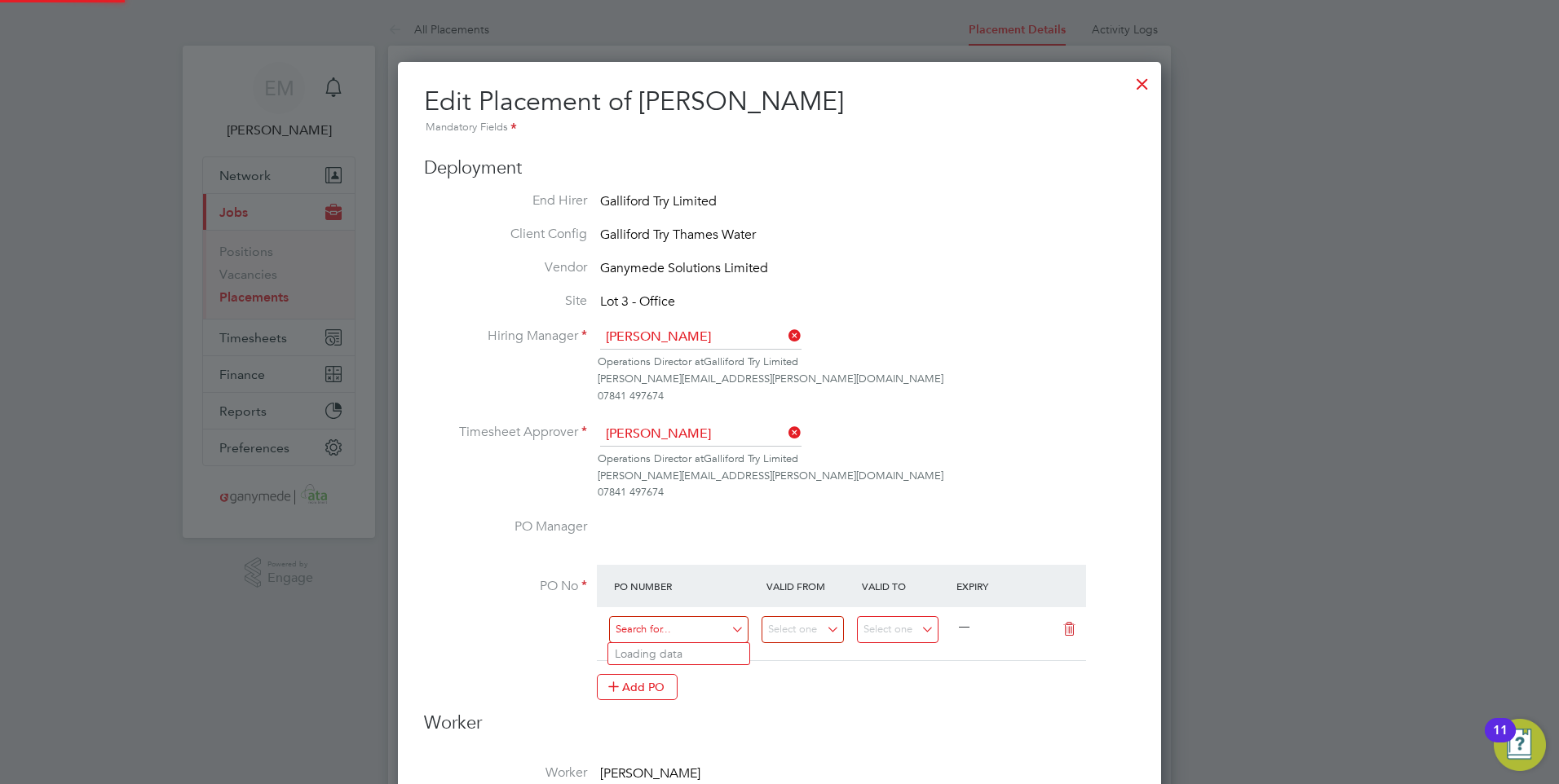 click at bounding box center [678, 629] 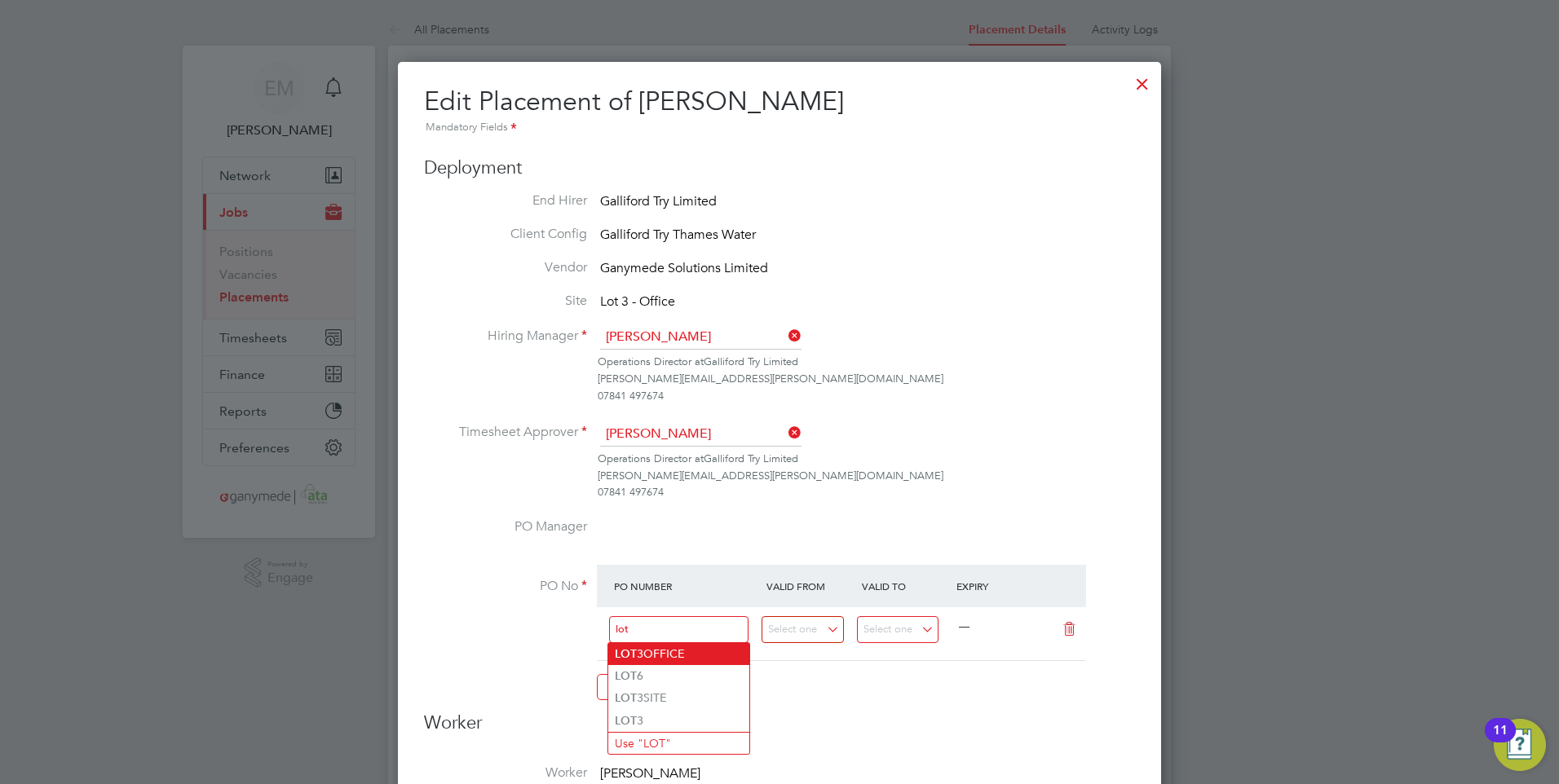 type on "lot" 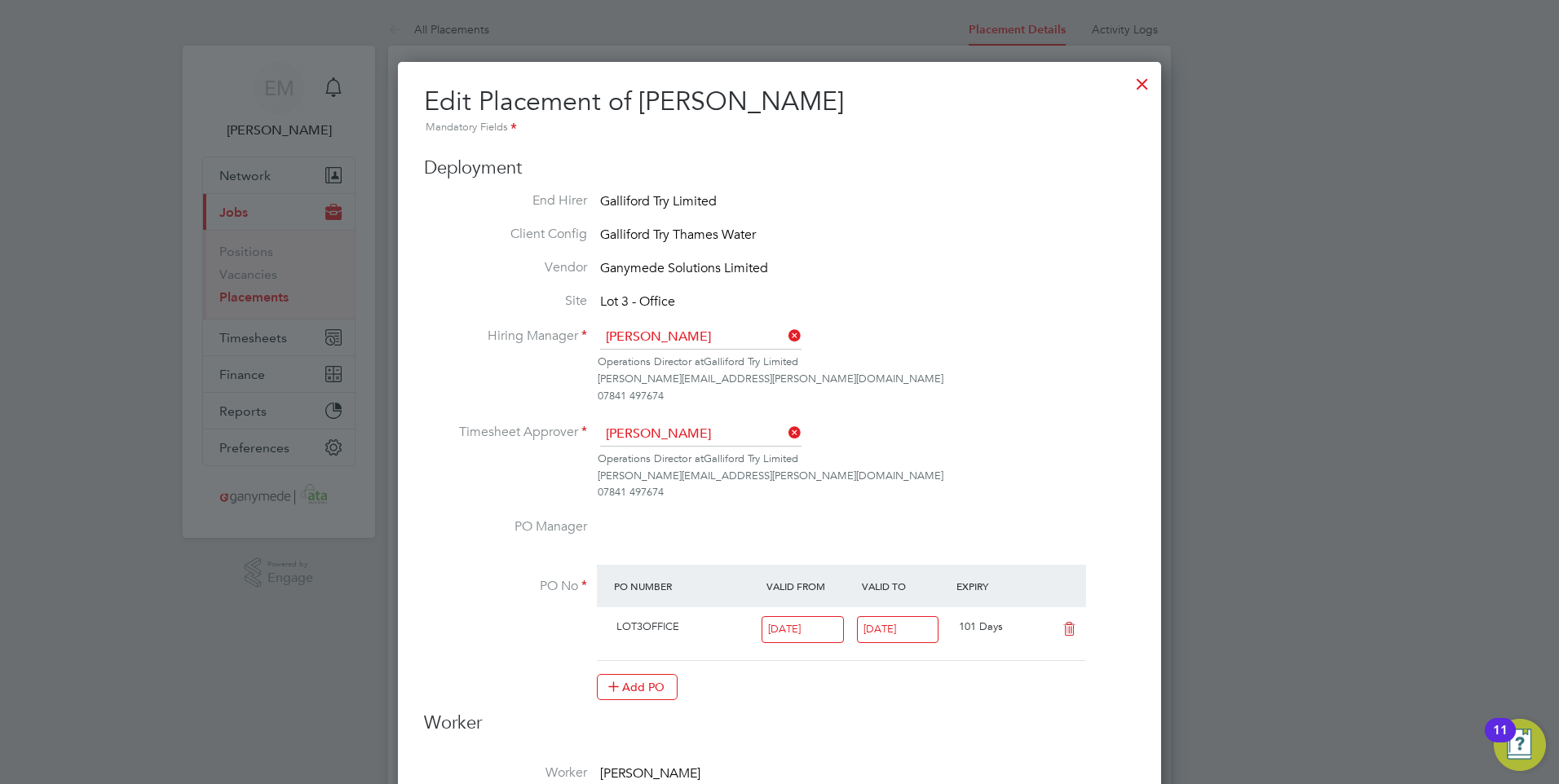 scroll, scrollTop: 8, scrollLeft: 8, axis: both 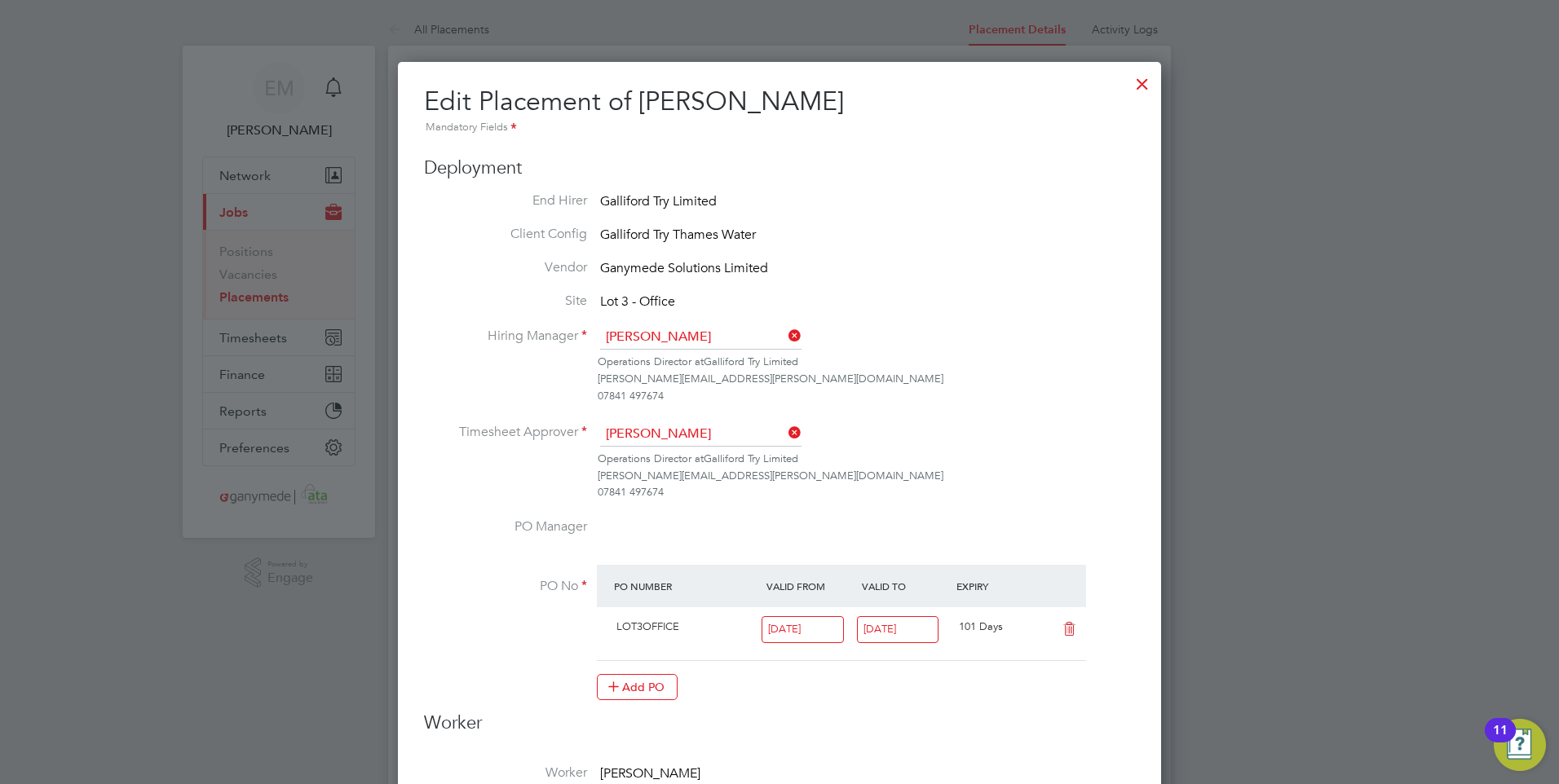 click at bounding box center [1142, 80] 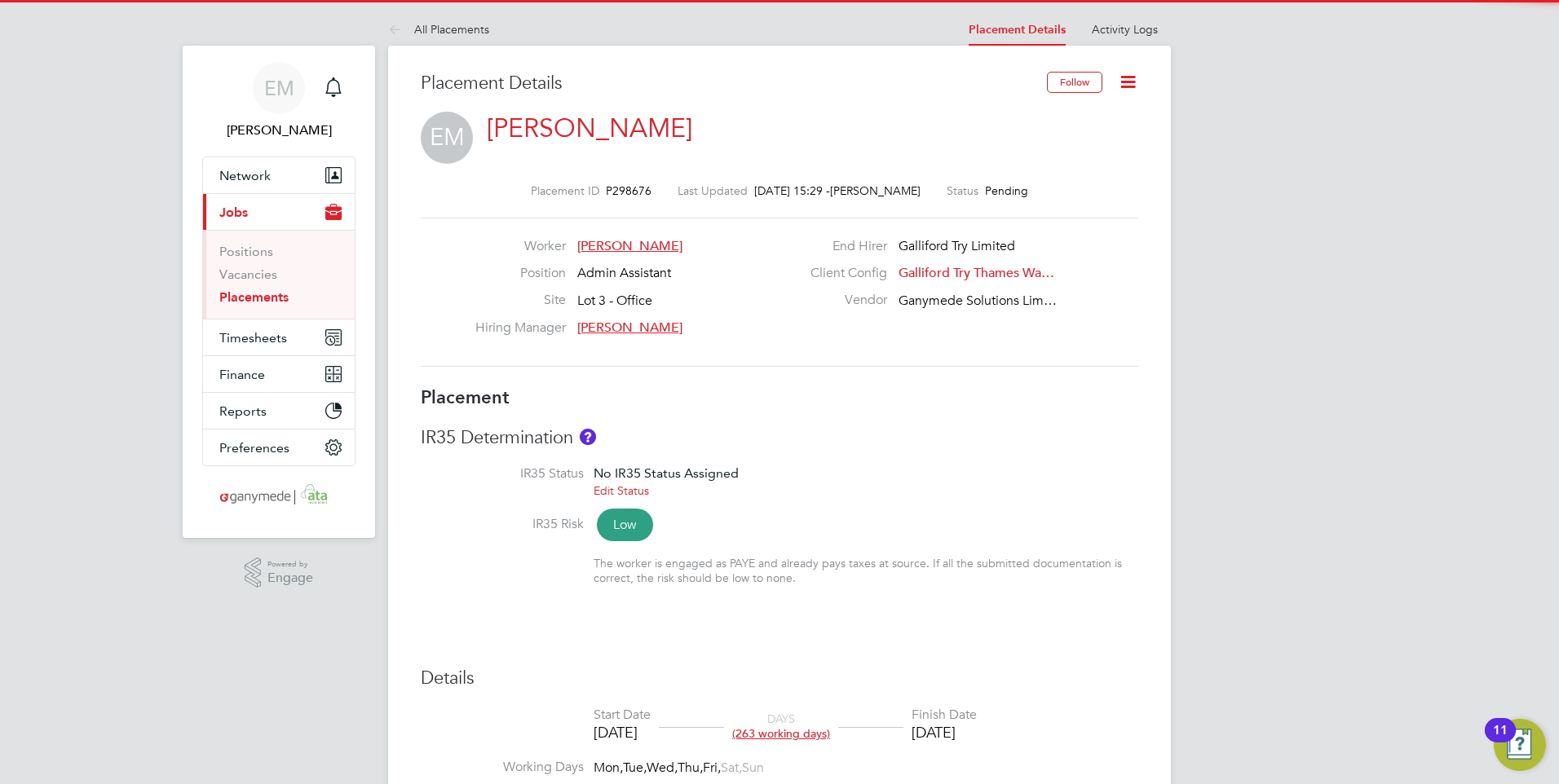 click 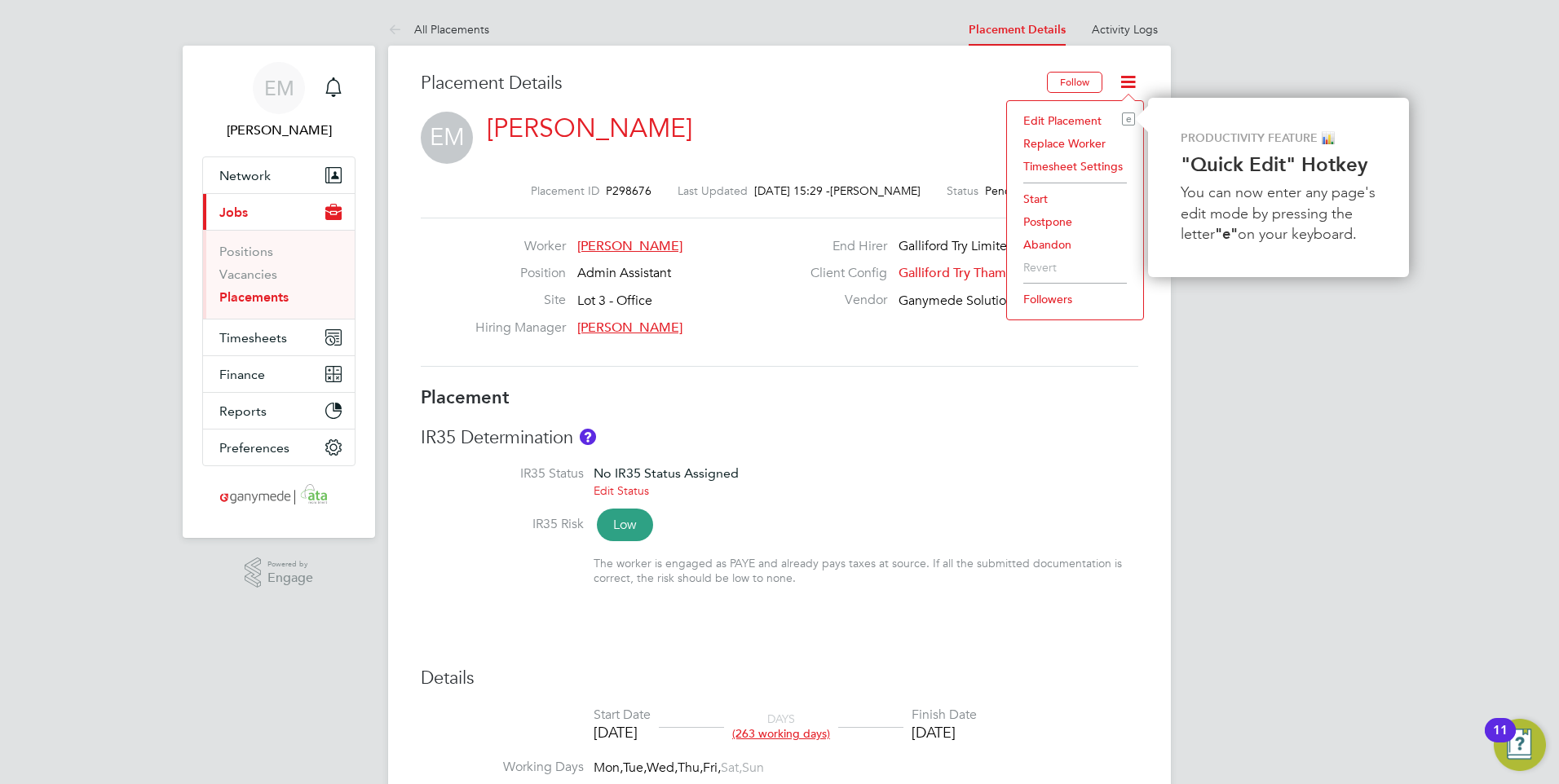 click on "Followers" 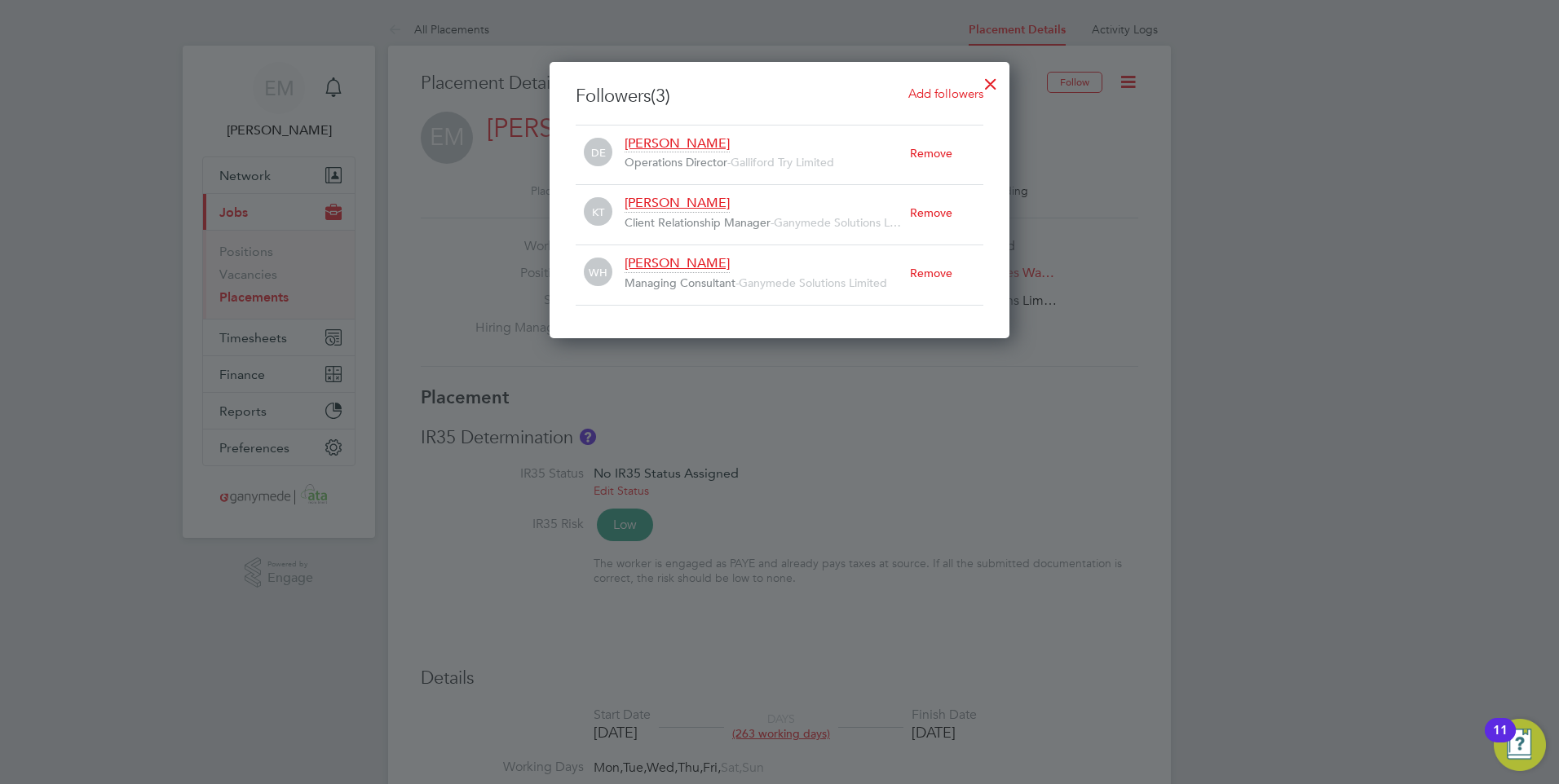 click on "Remove" at bounding box center [947, 153] 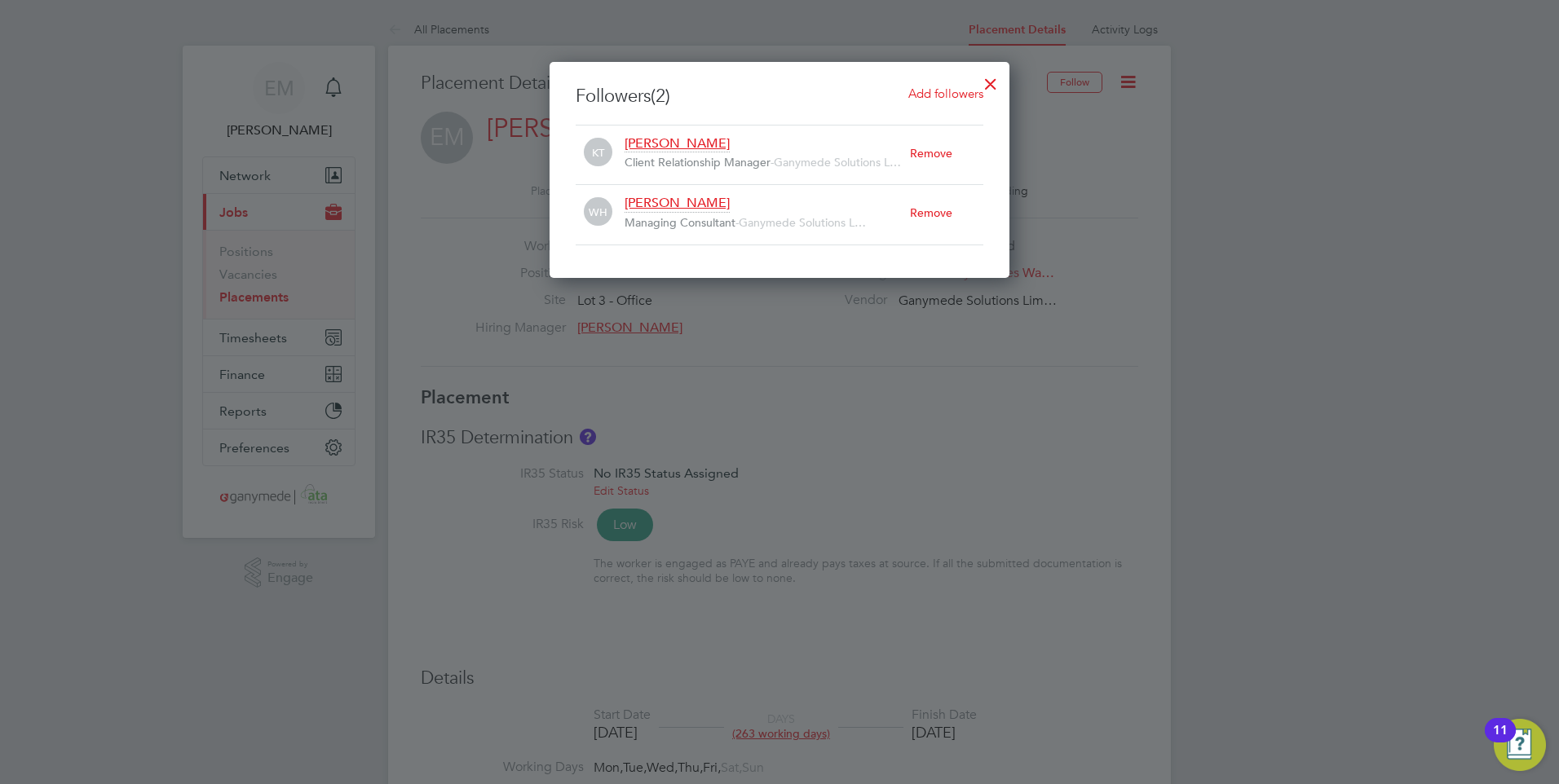 click on "Remove" at bounding box center (947, 153) 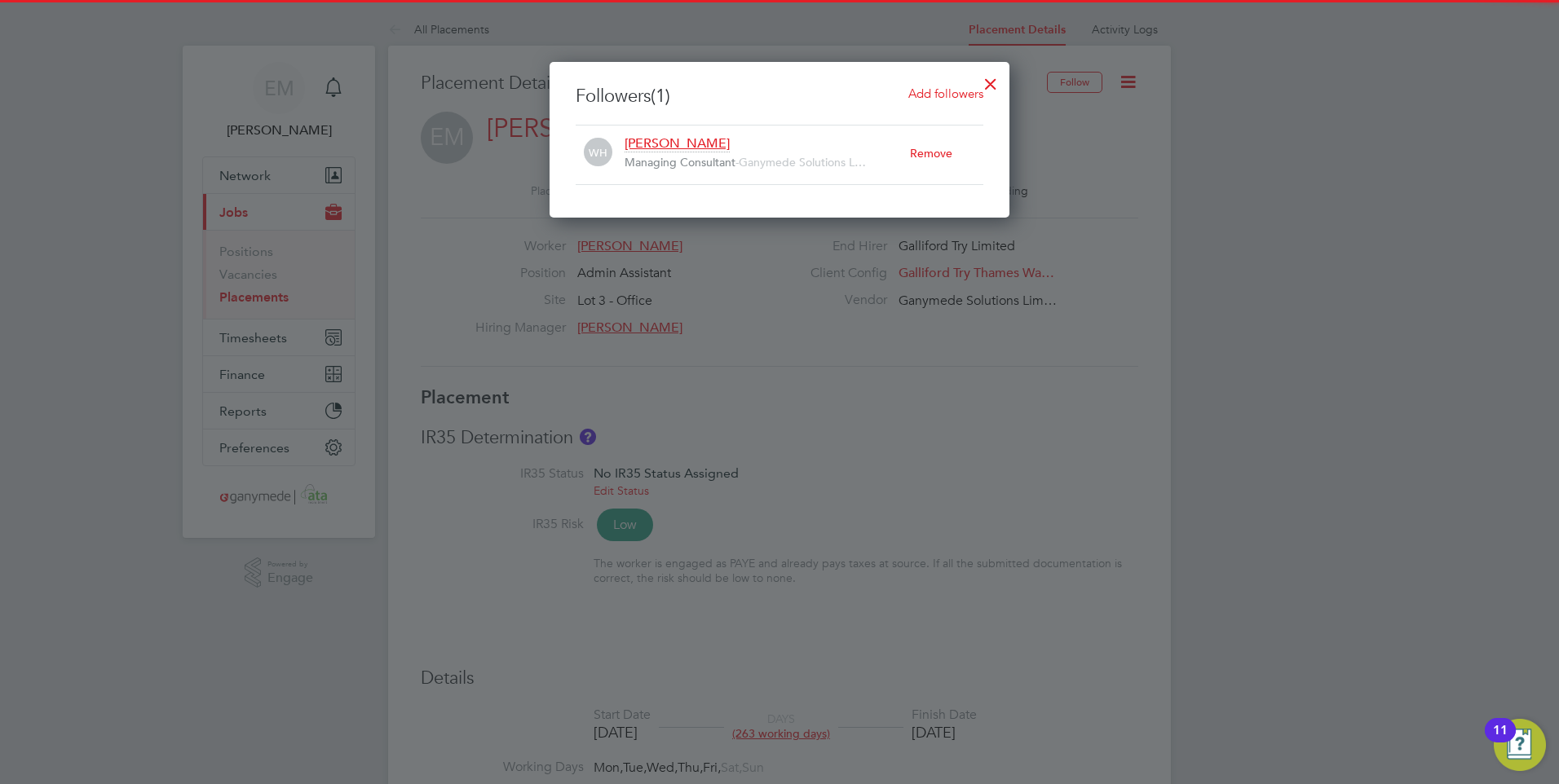 click 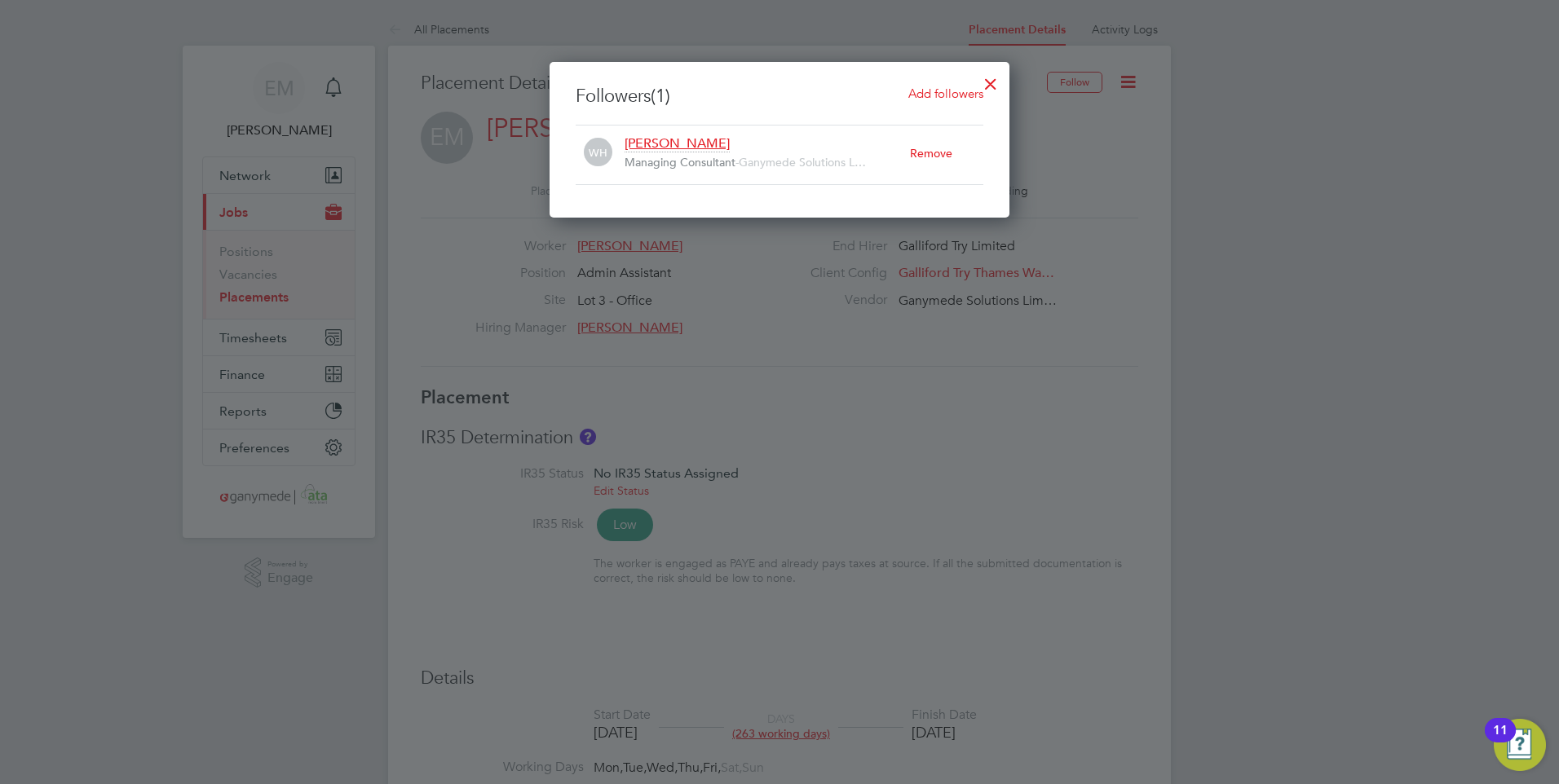 click at bounding box center (991, 80) 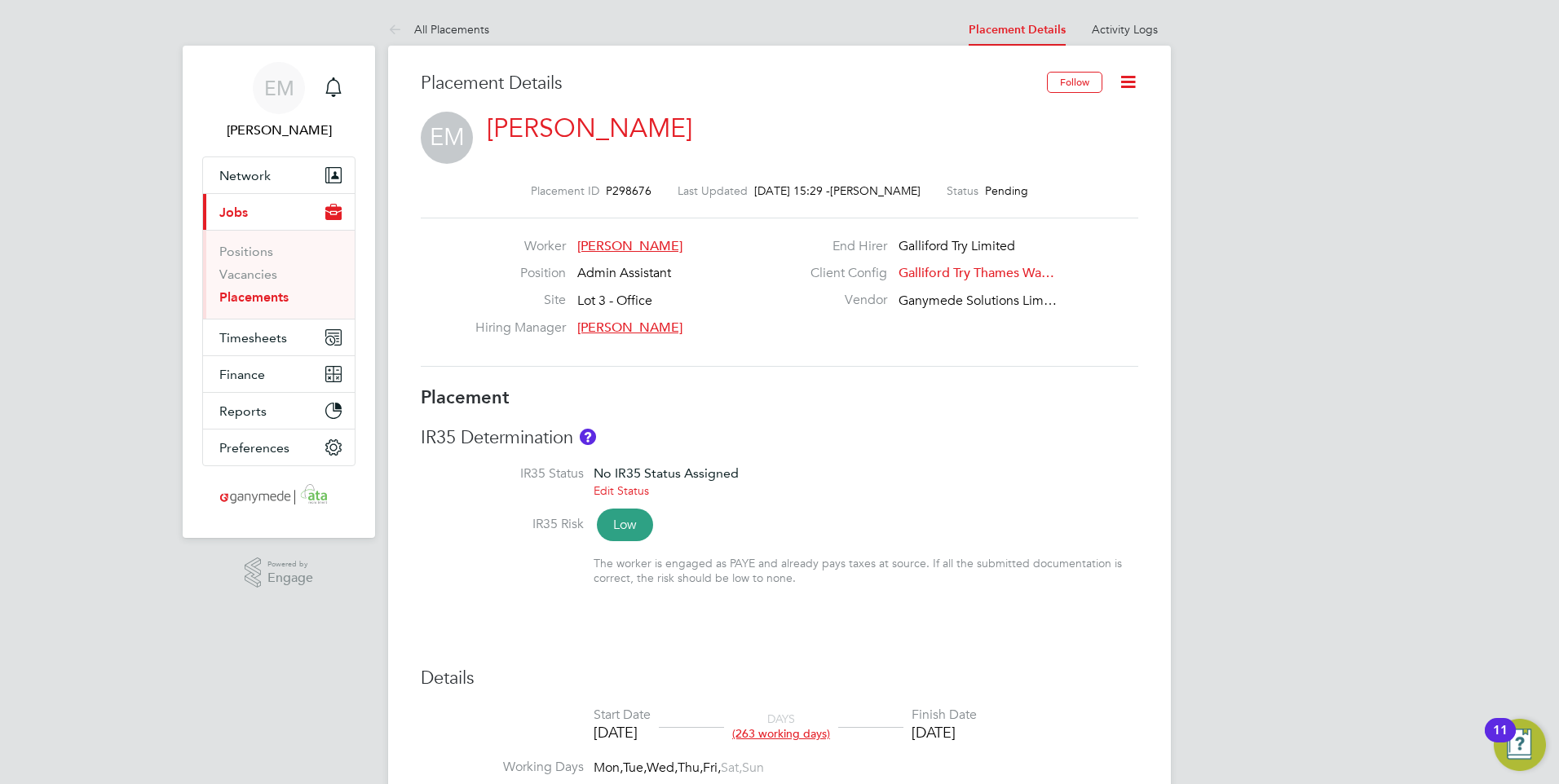 click 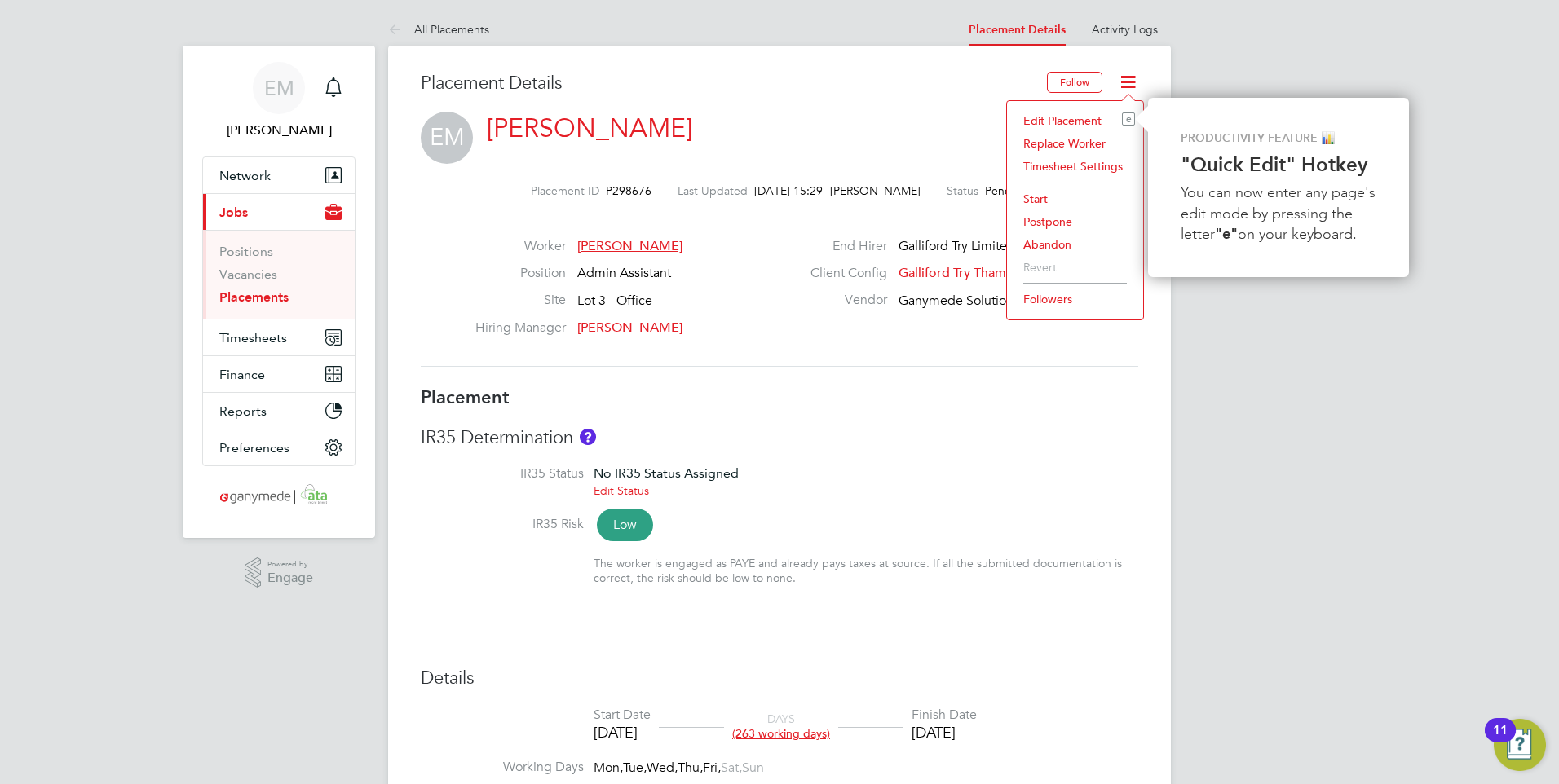 click on "Edit Placement e" 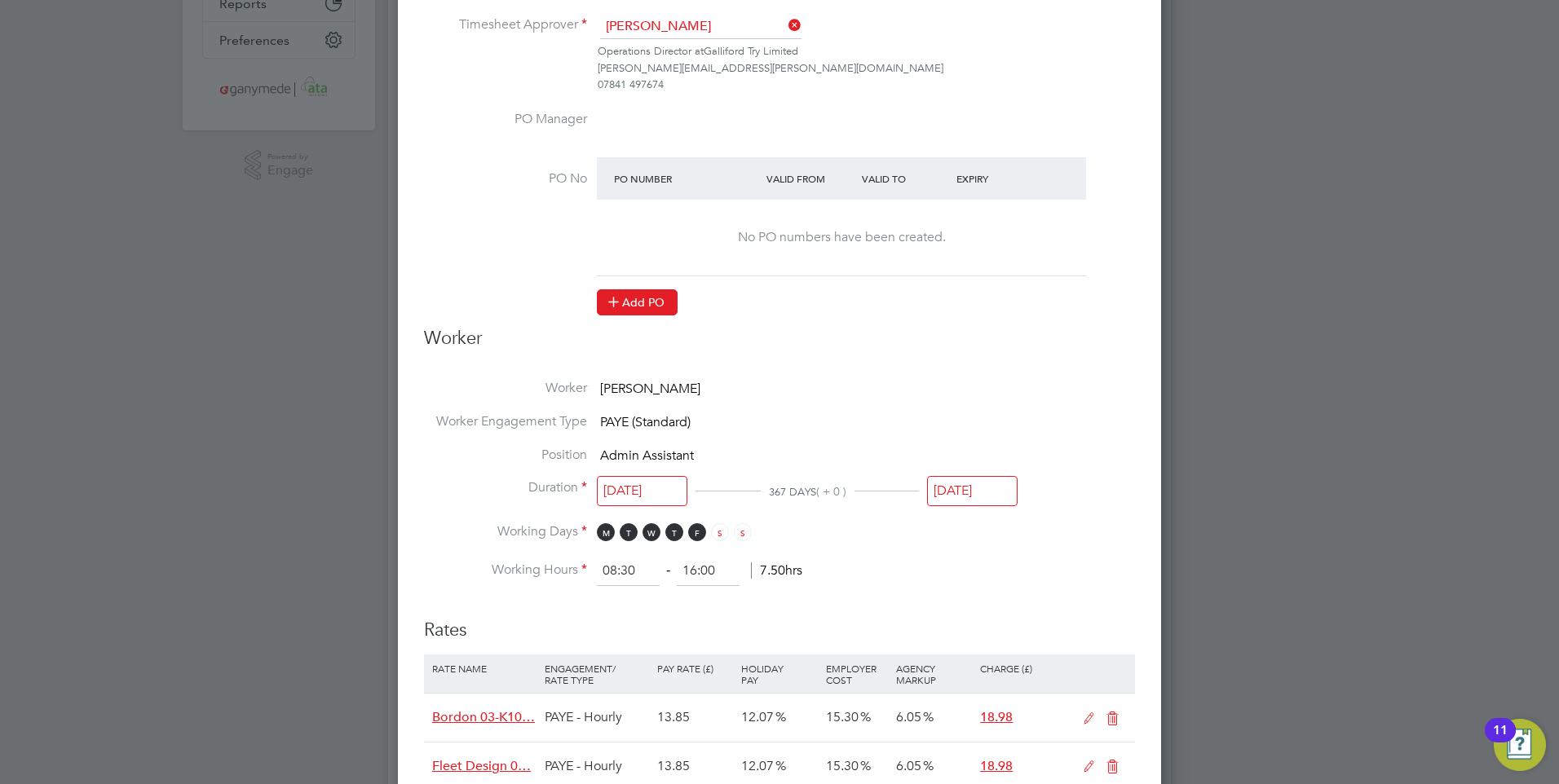 click on "Add PO" at bounding box center (637, 302) 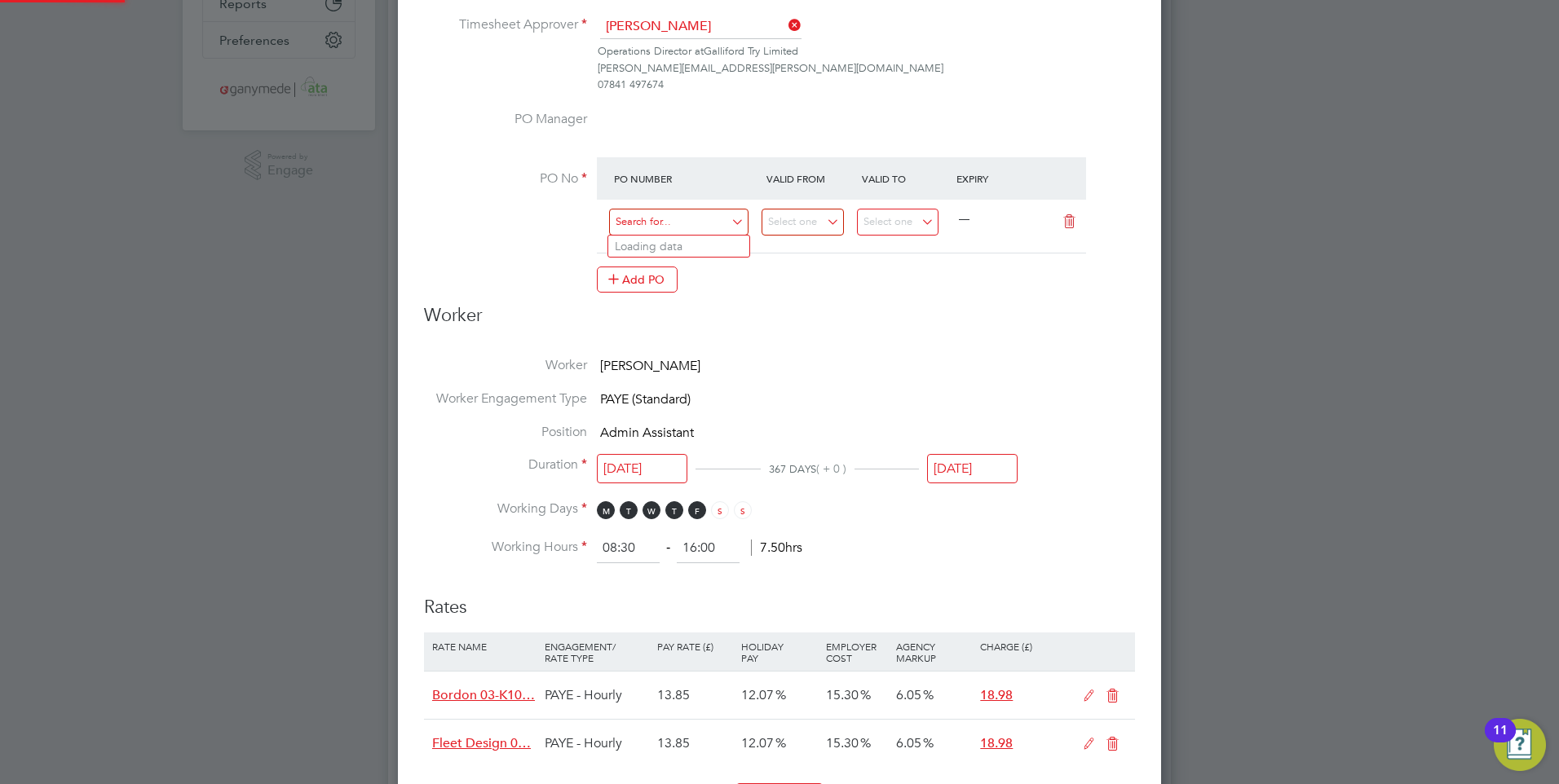 click at bounding box center [678, 222] 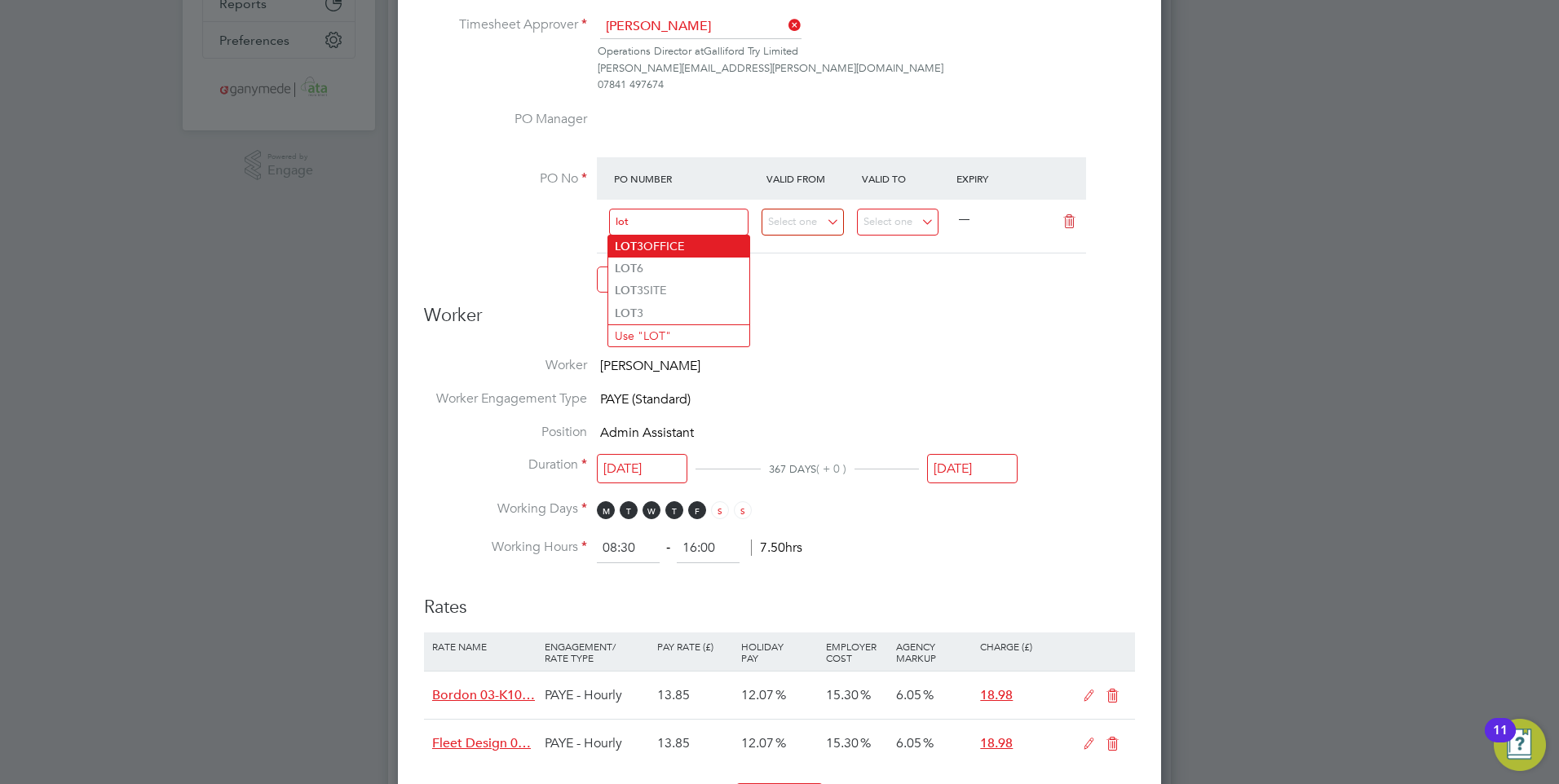 type on "lot" 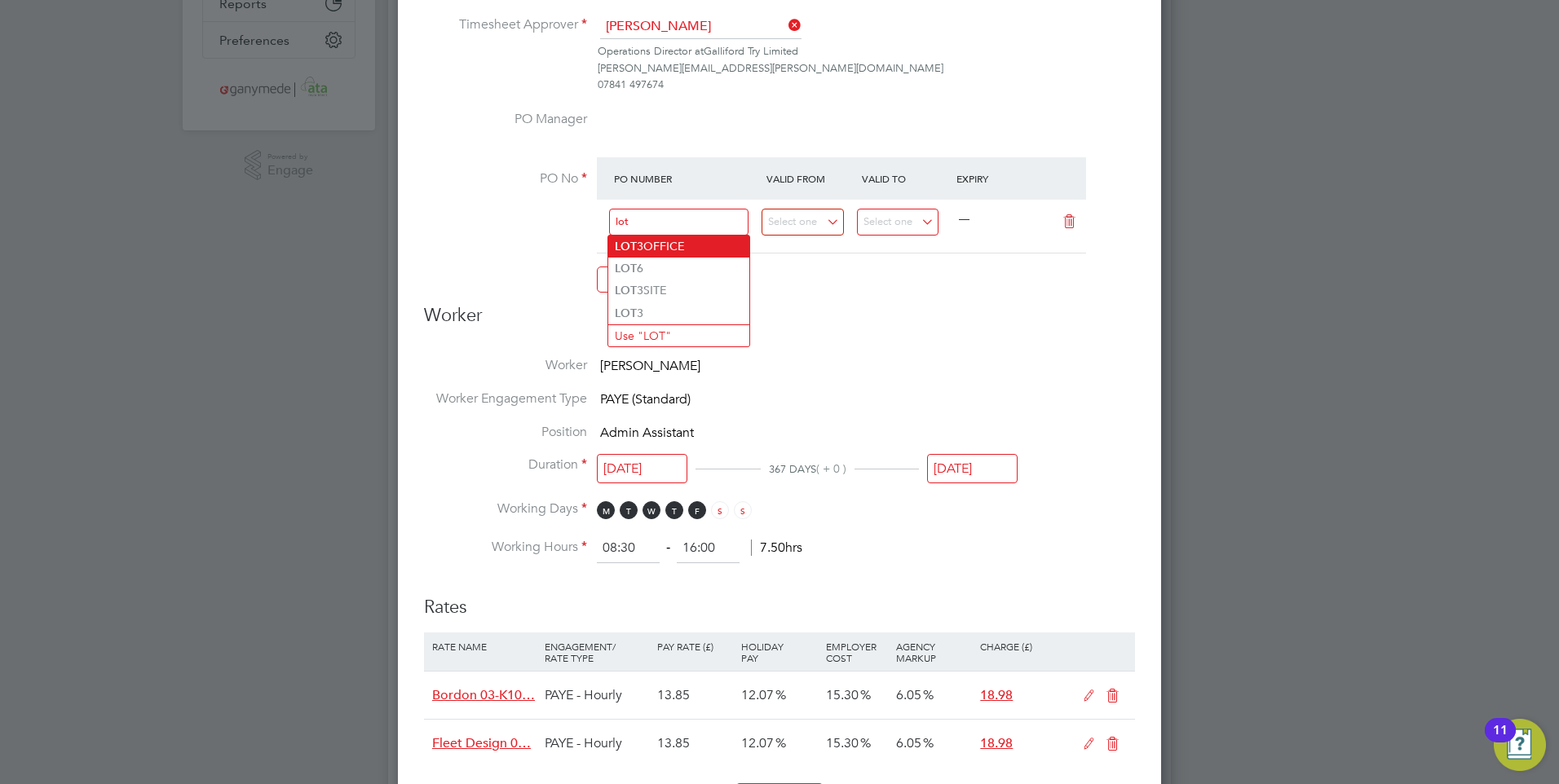 click on "LOT 3OFFICE" 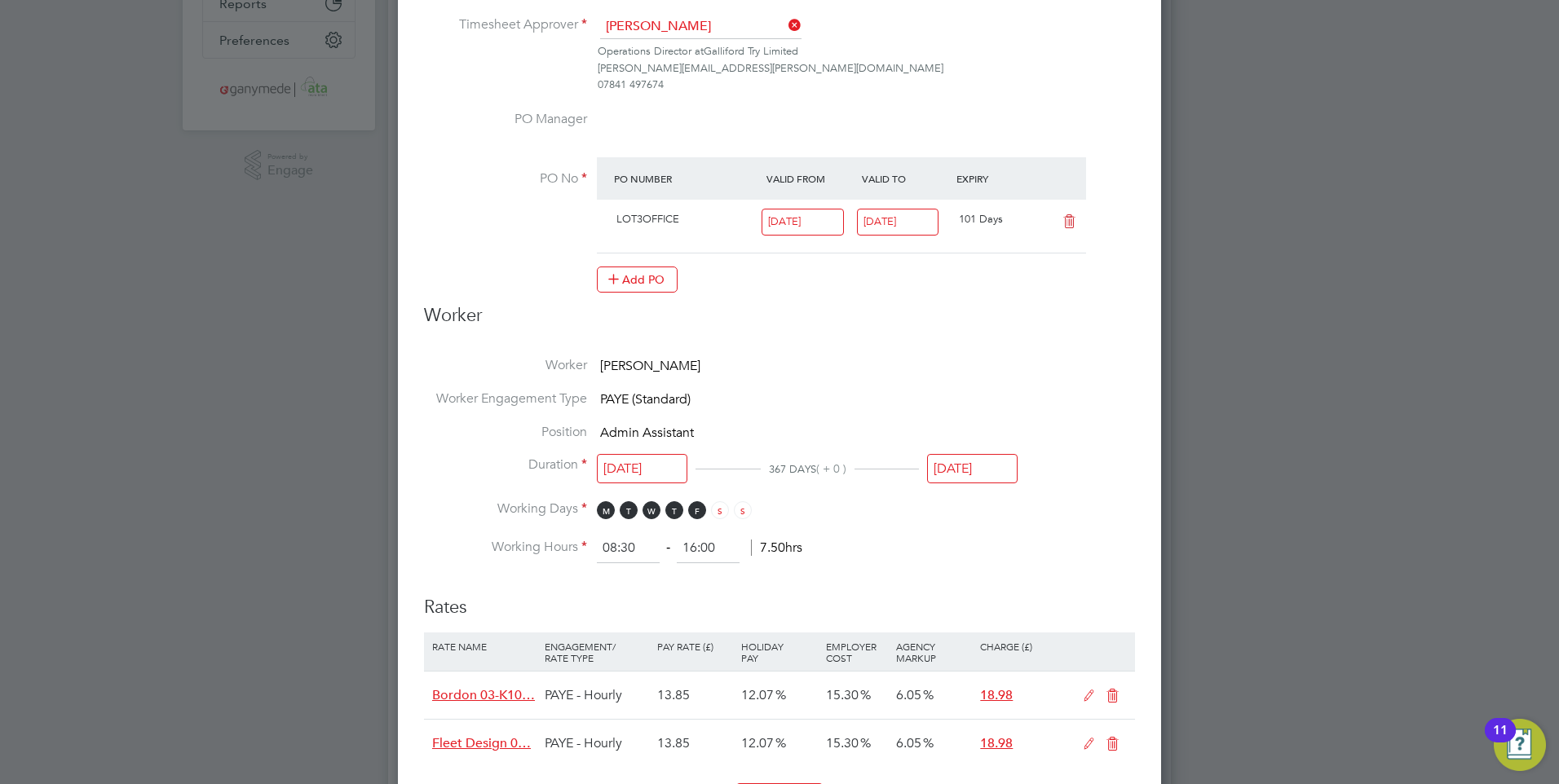 click on "Worker" at bounding box center [780, 322] 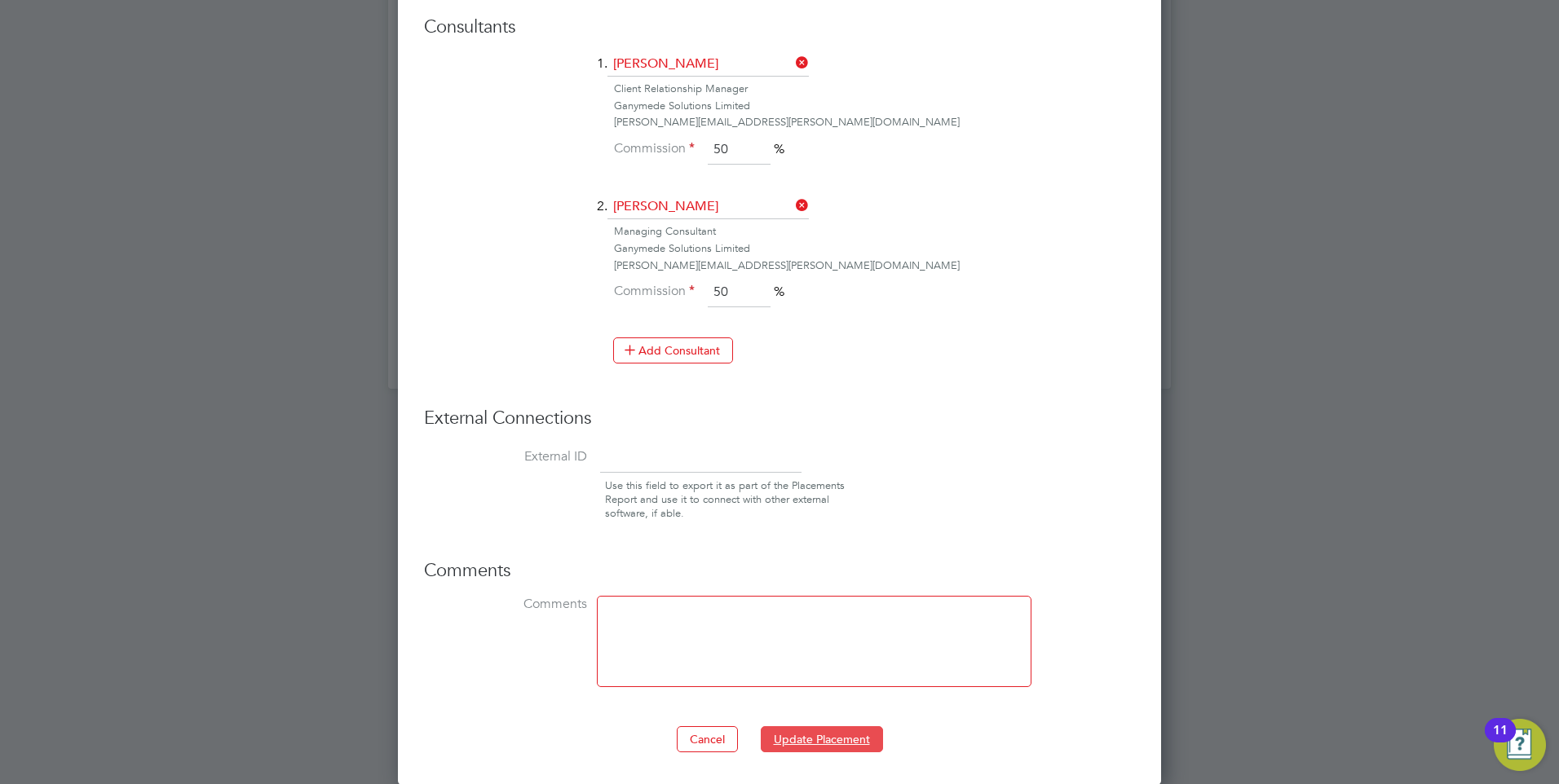 click on "Update Placement" at bounding box center (822, 739) 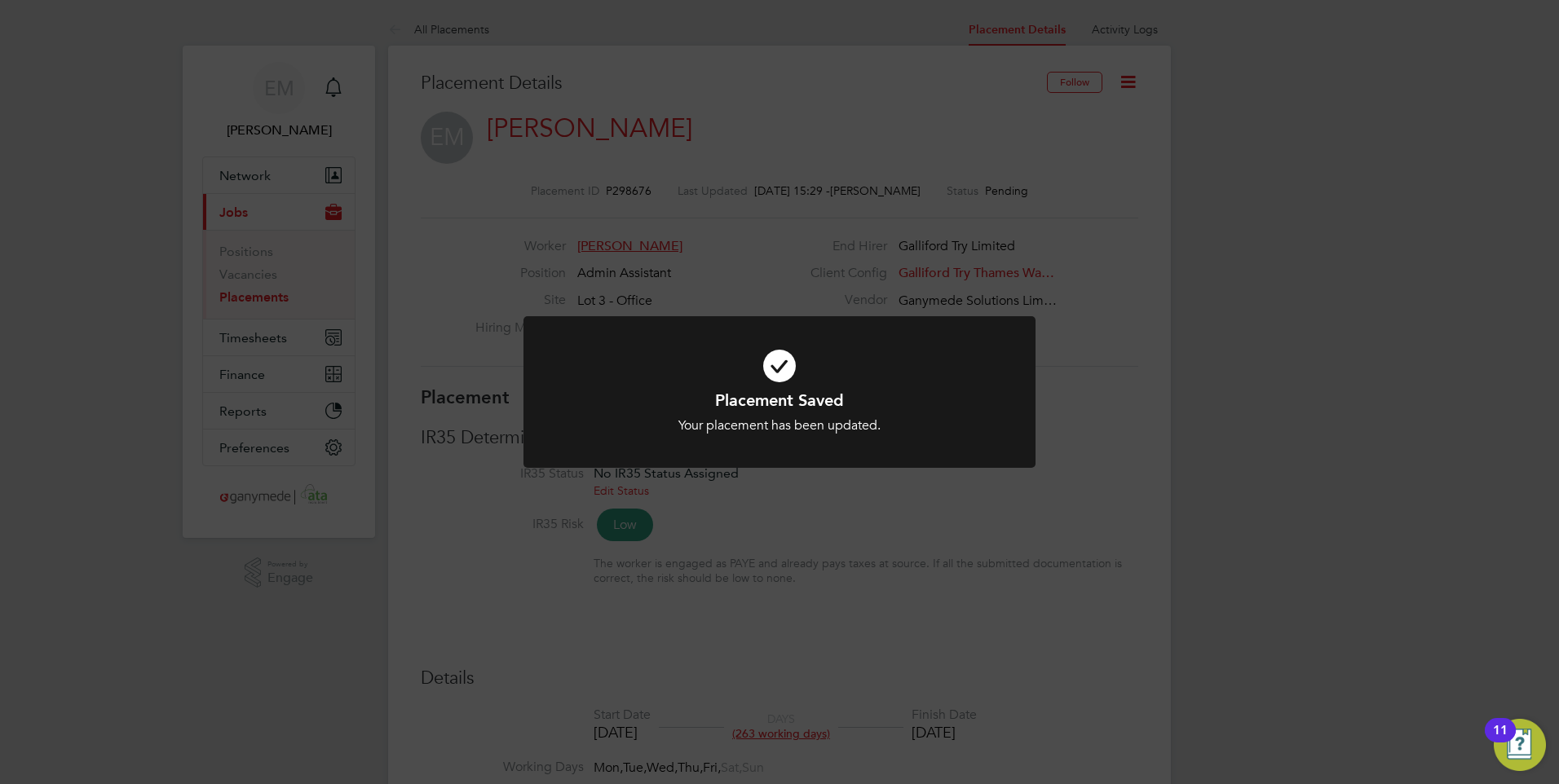 click on "Placement Saved Your placement has been updated. Cancel Okay" 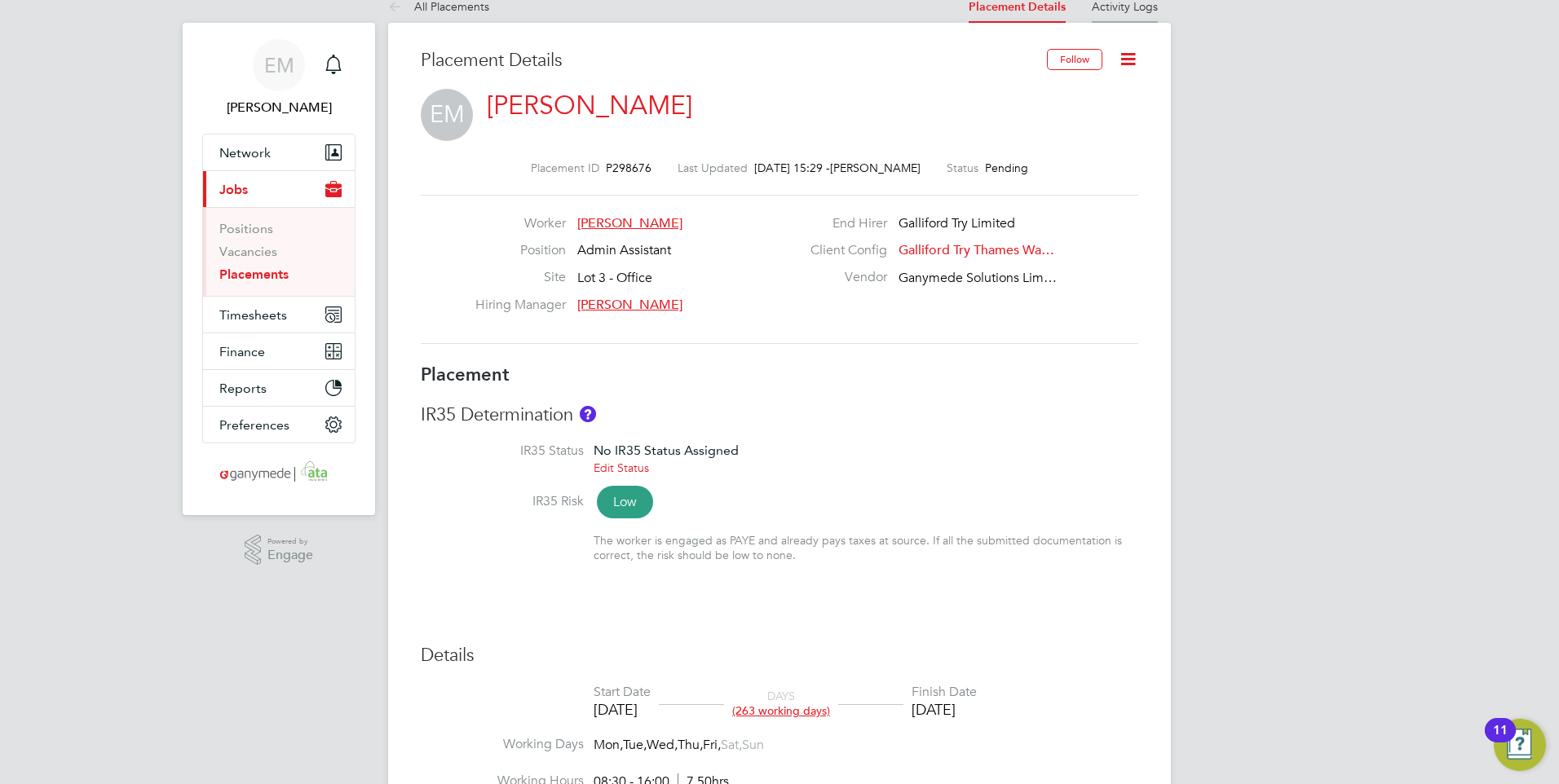 click on "Activity Logs" at bounding box center [1124, 7] 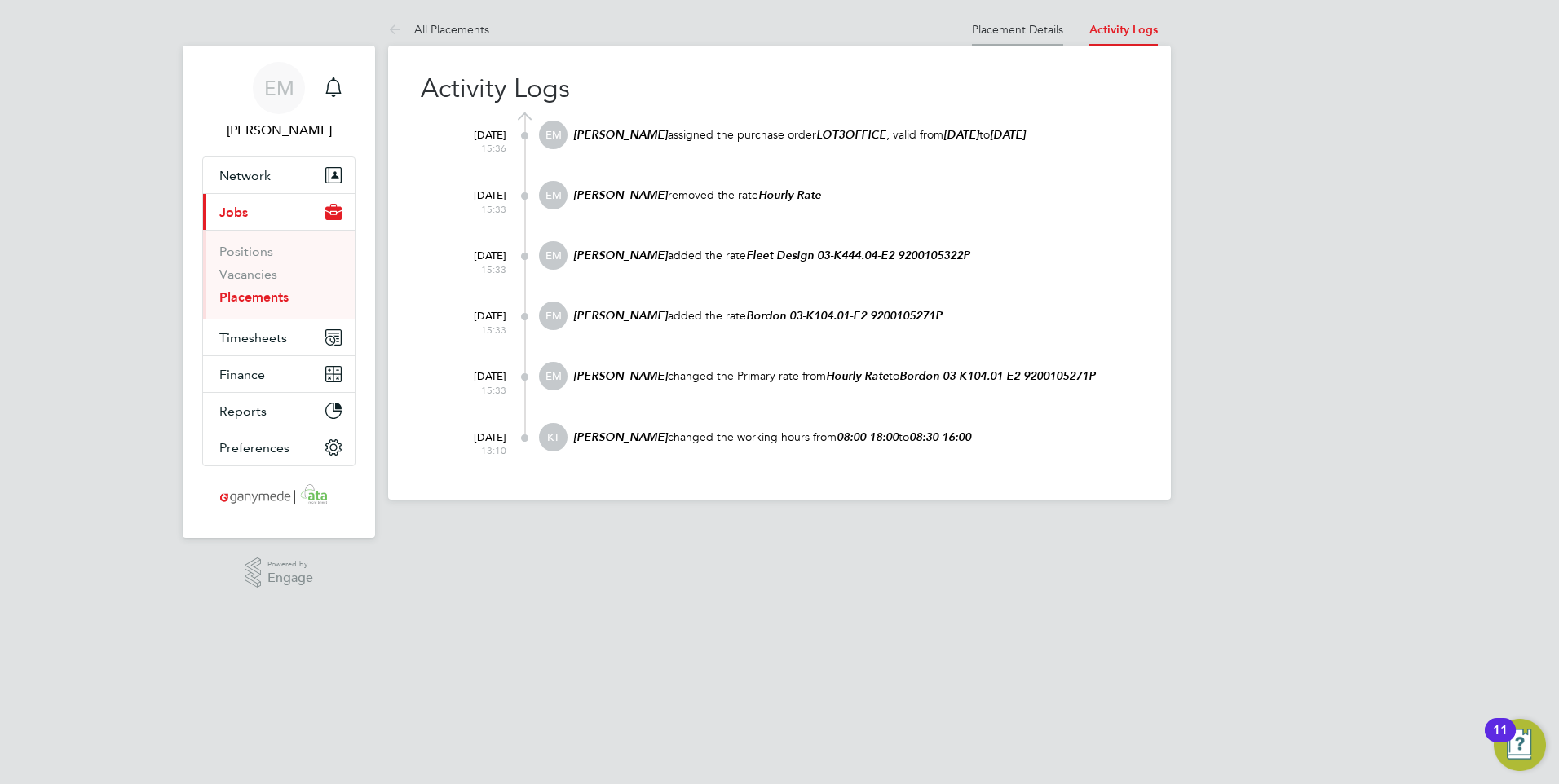 click on "Placement Details" at bounding box center [1018, 29] 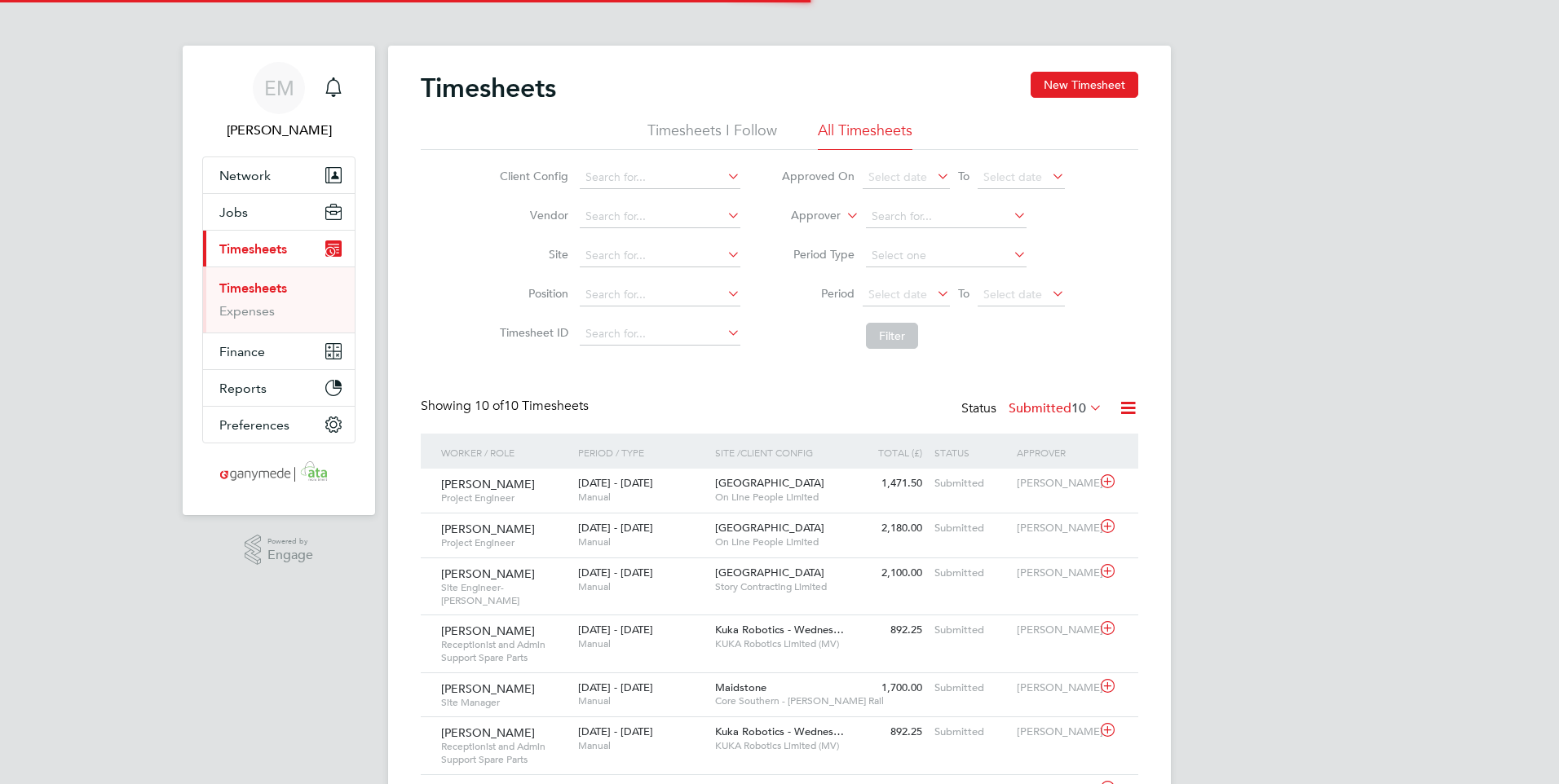 scroll, scrollTop: 0, scrollLeft: 0, axis: both 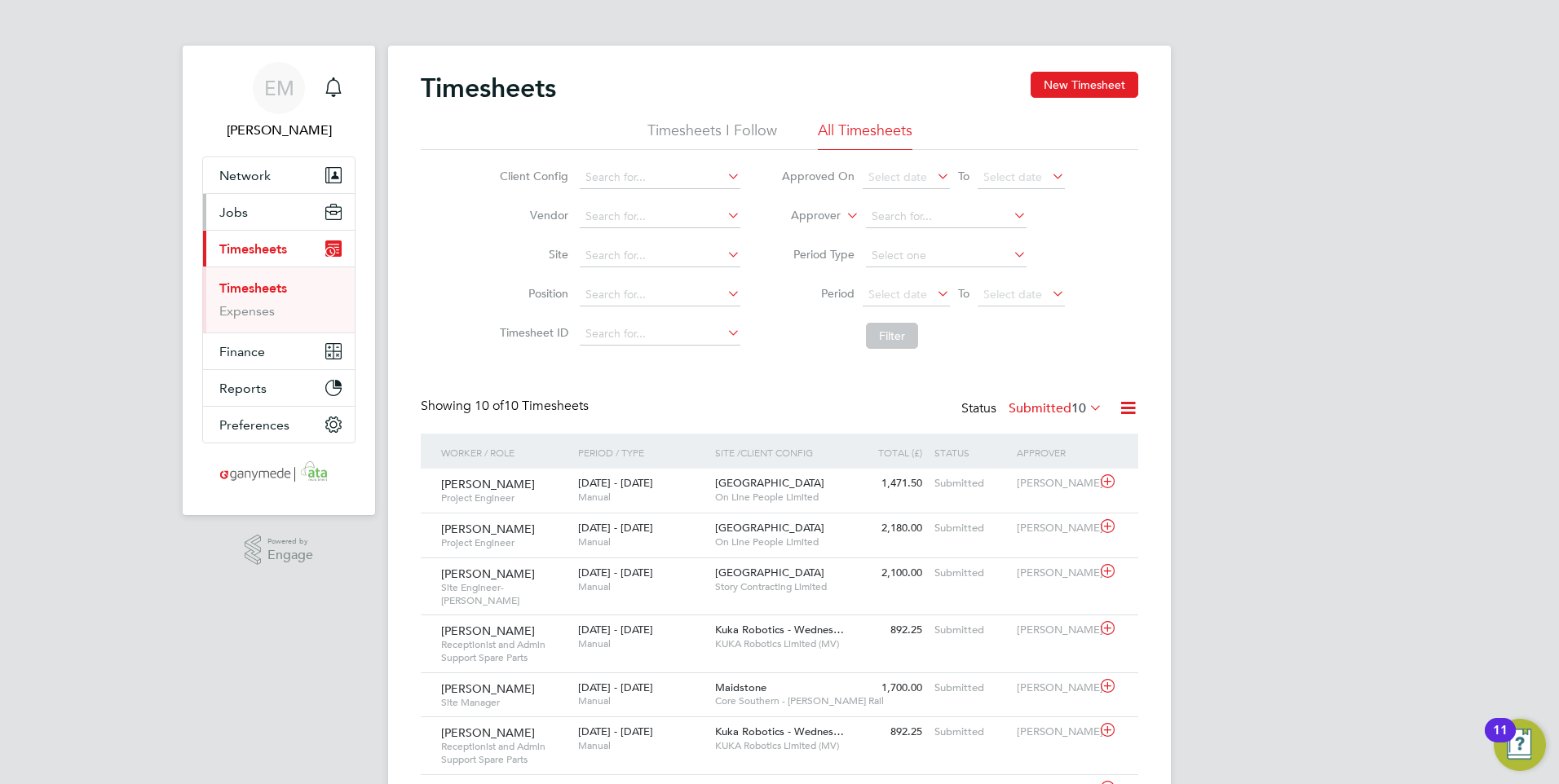 click on "Jobs" at bounding box center [233, 212] 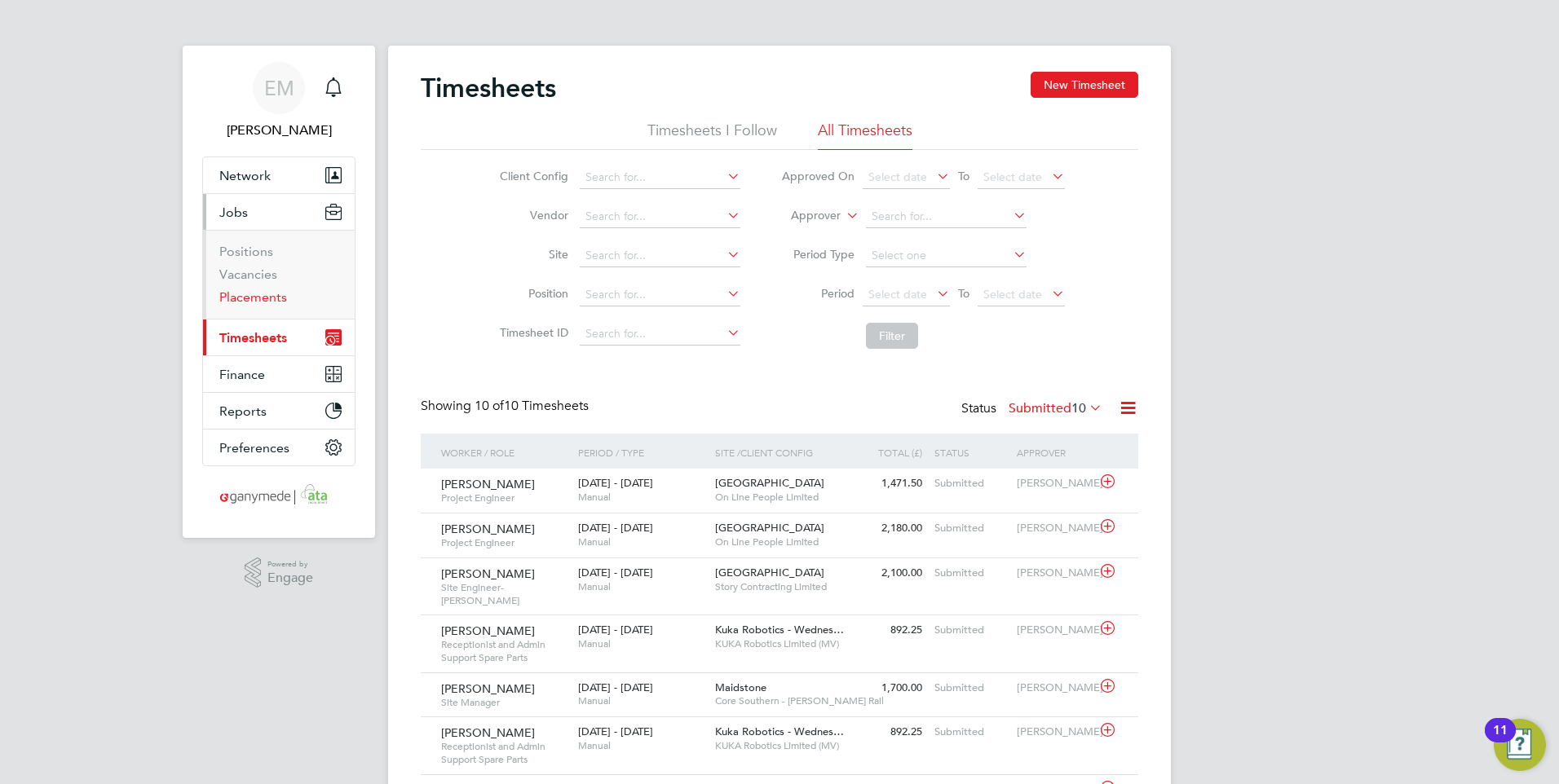 click on "Placements" at bounding box center (253, 297) 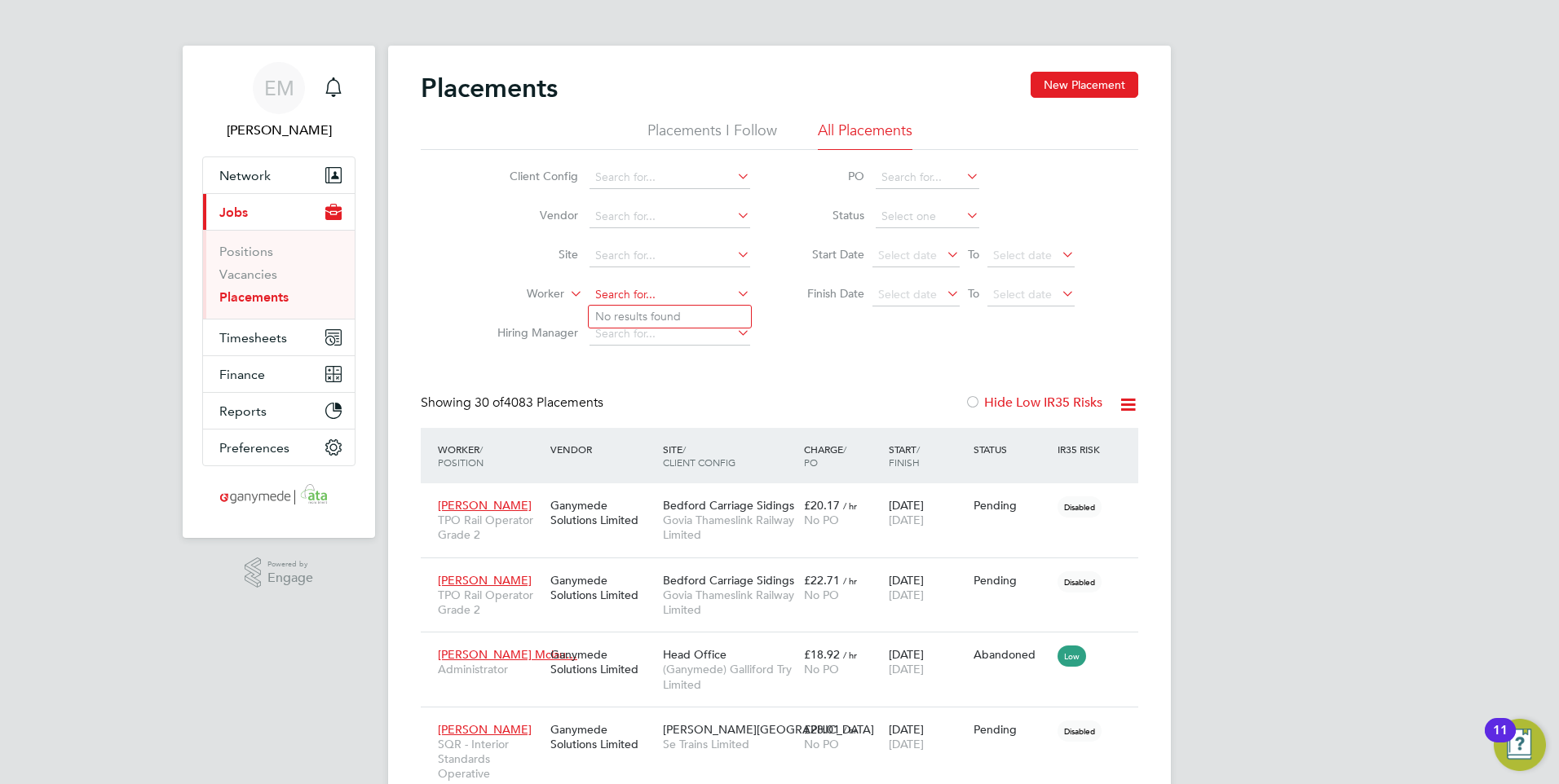 click 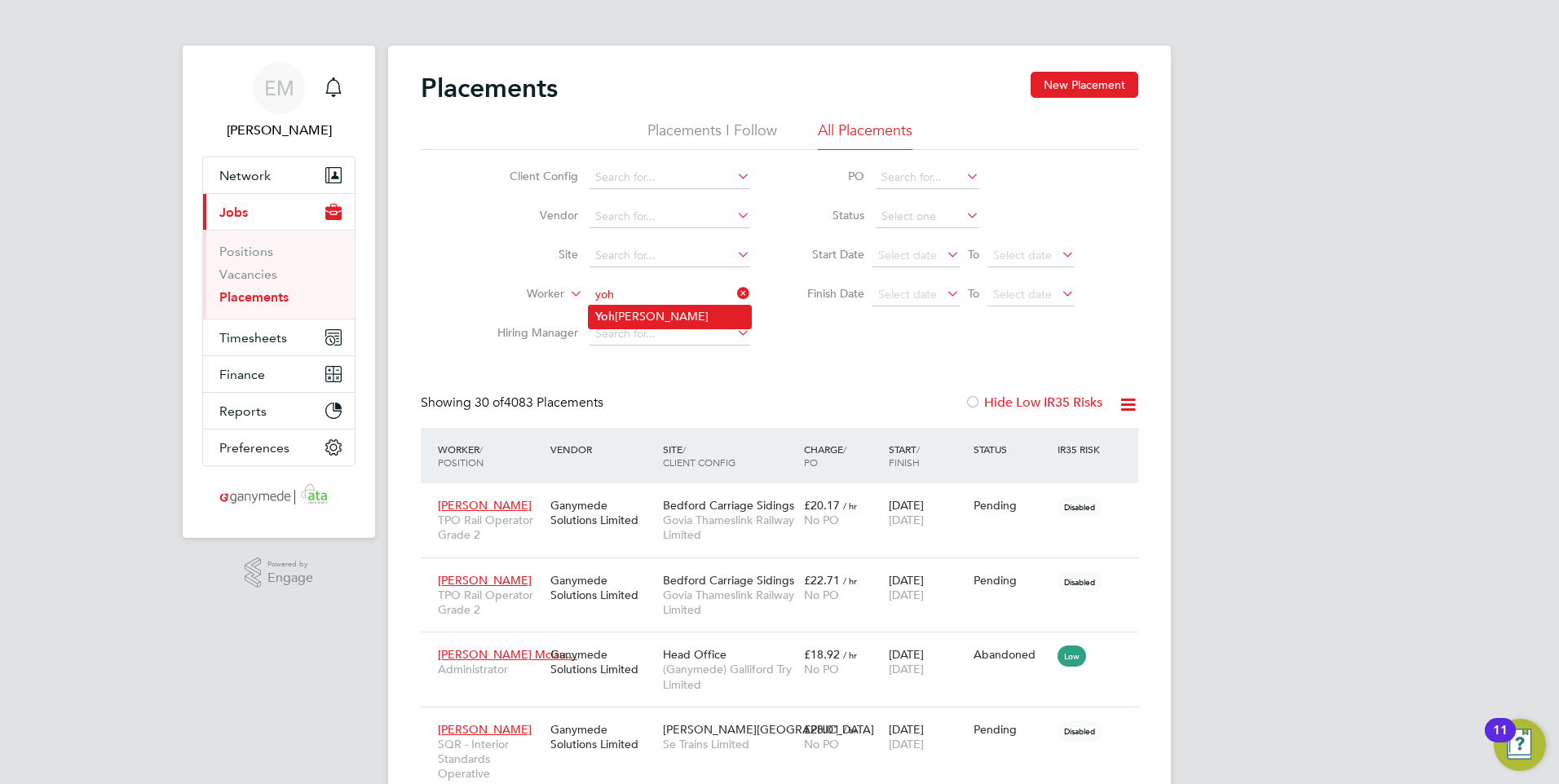 click on "Yoh ann Manipallavan" 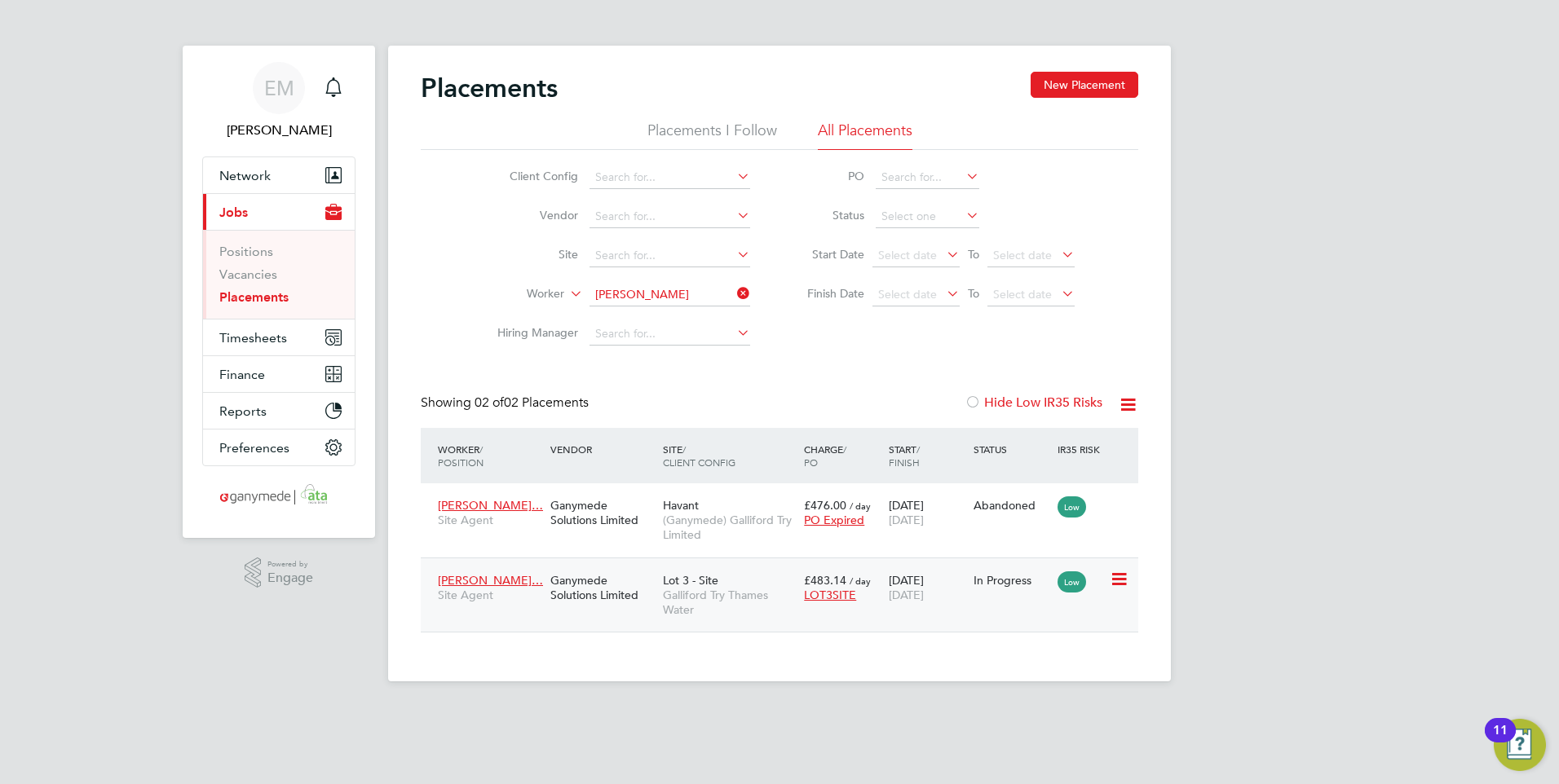 click on "Ganymede Solutions Limited" 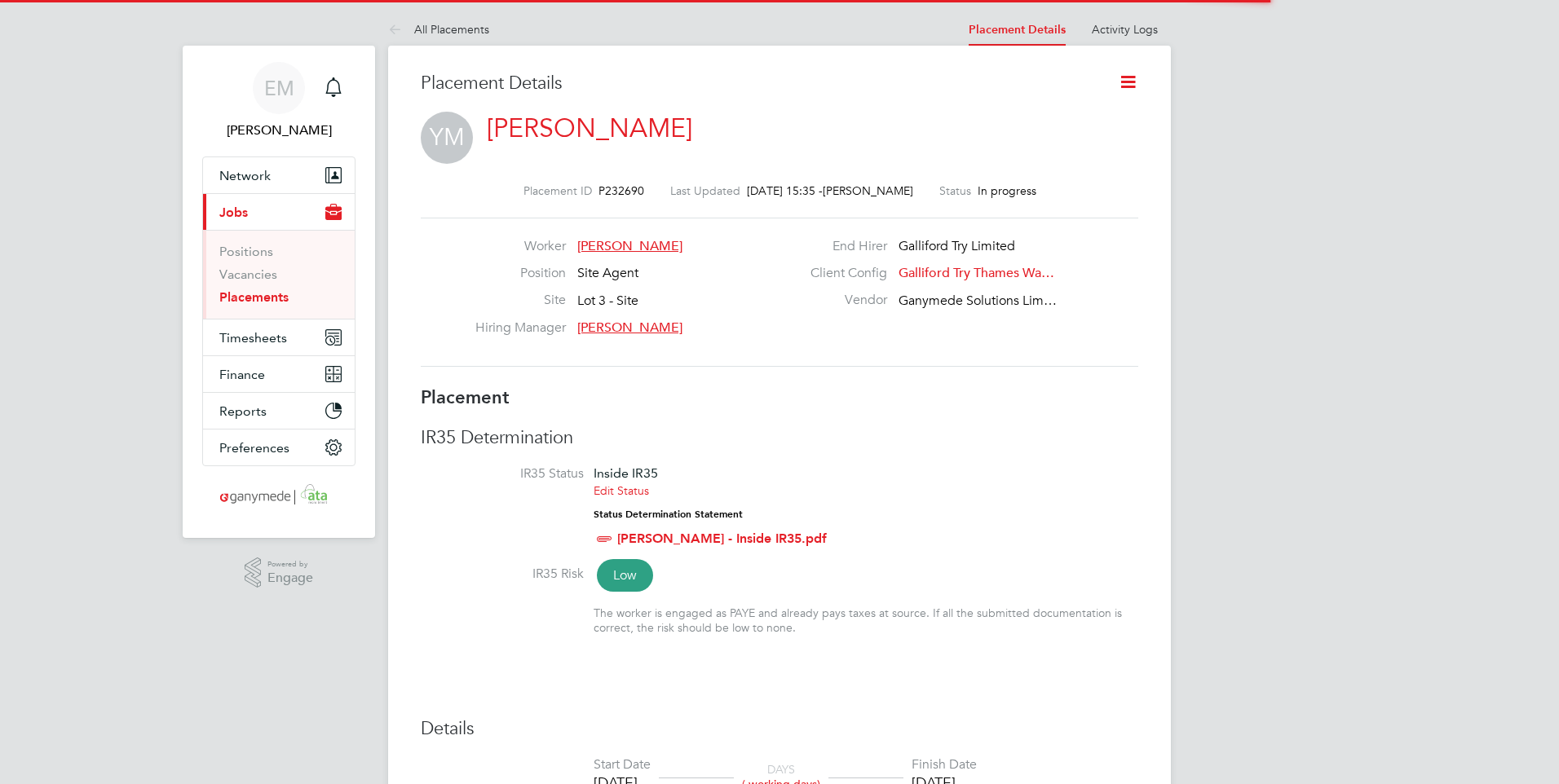 scroll, scrollTop: 0, scrollLeft: 0, axis: both 